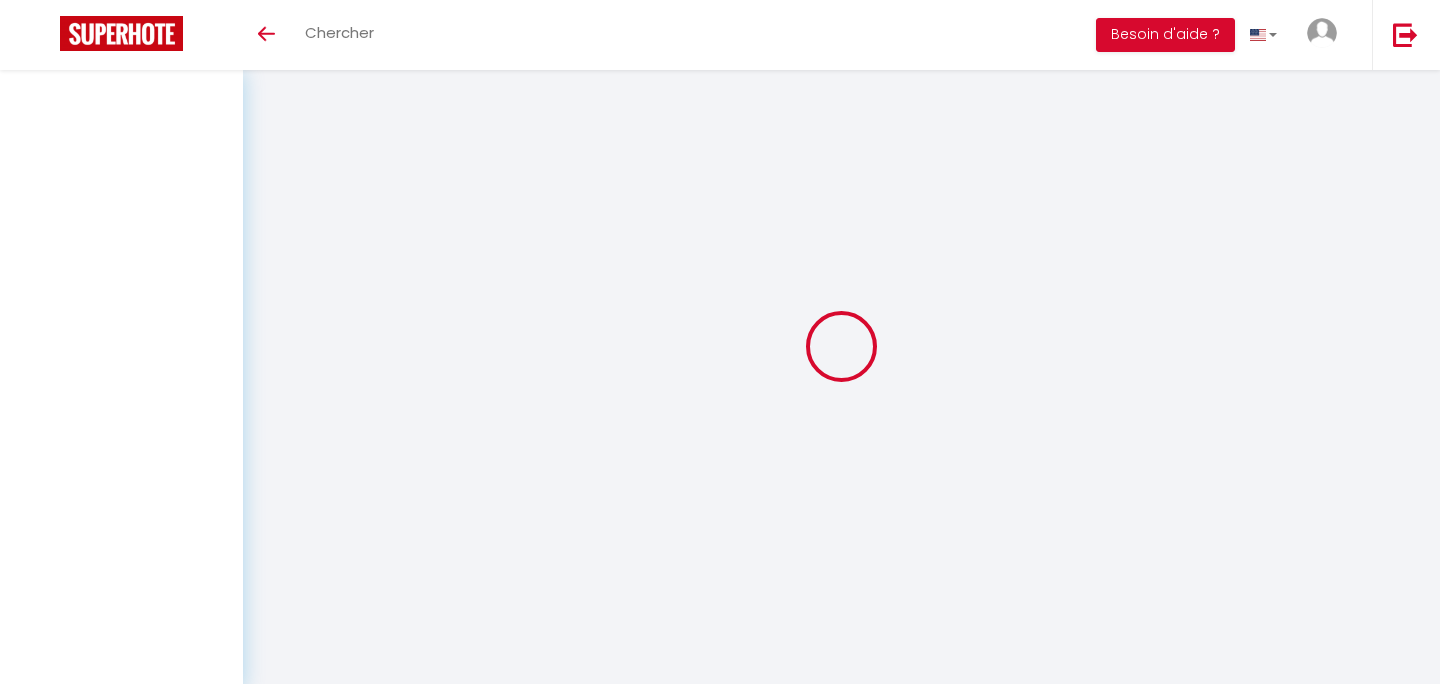scroll, scrollTop: 0, scrollLeft: 0, axis: both 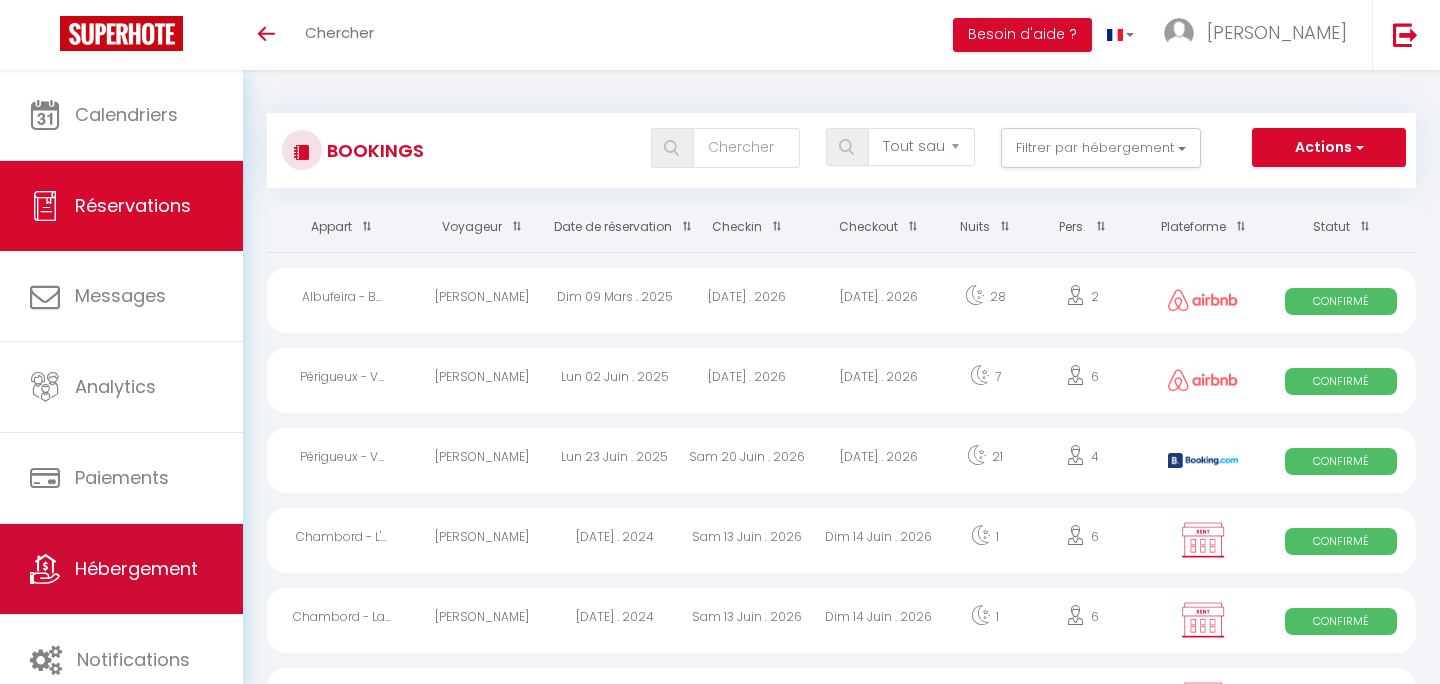 click on "Hébergement" at bounding box center (136, 568) 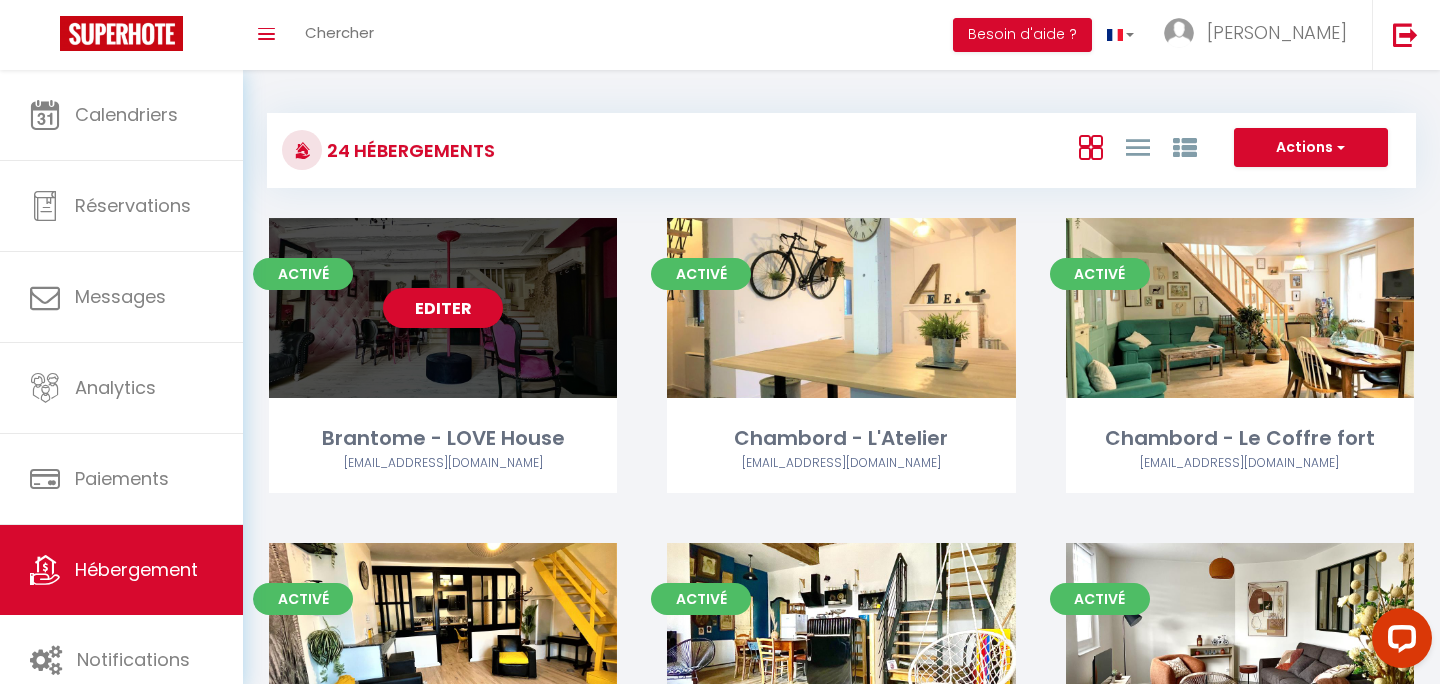 scroll, scrollTop: 0, scrollLeft: 0, axis: both 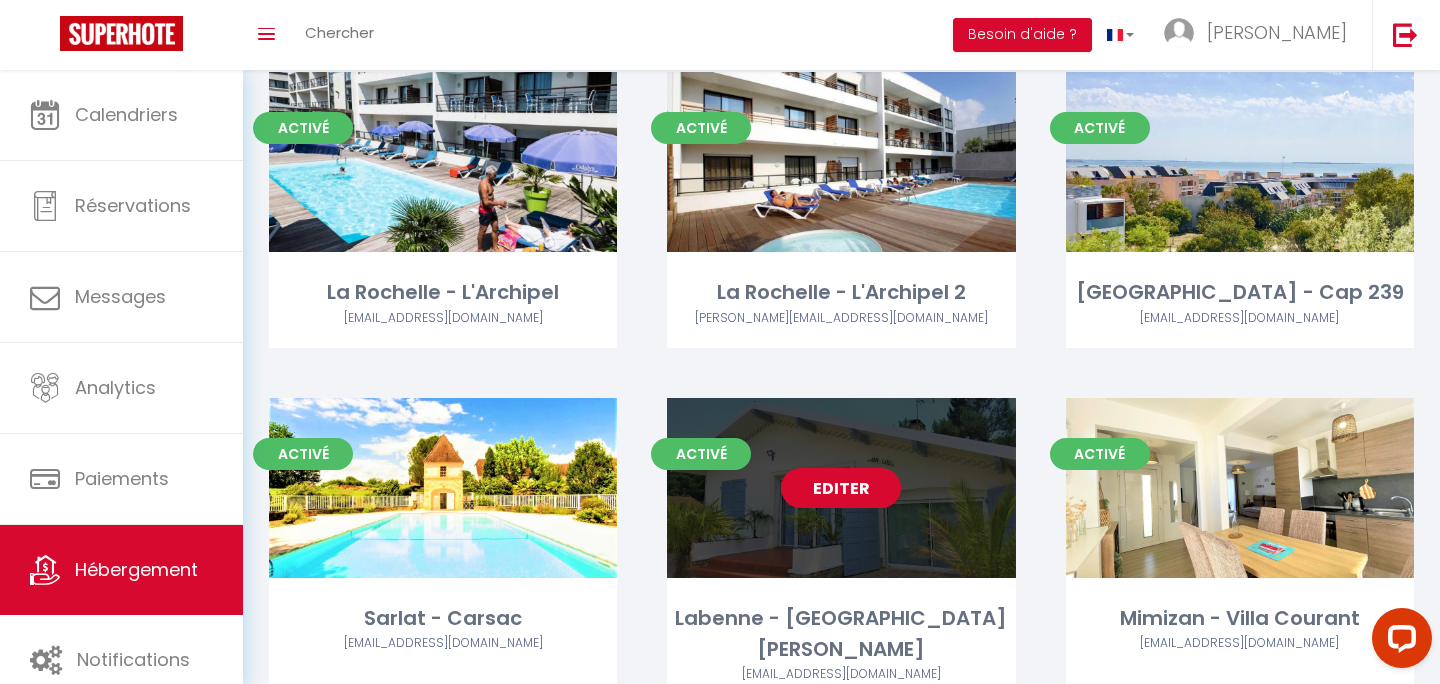 click on "Editer" at bounding box center [841, 488] 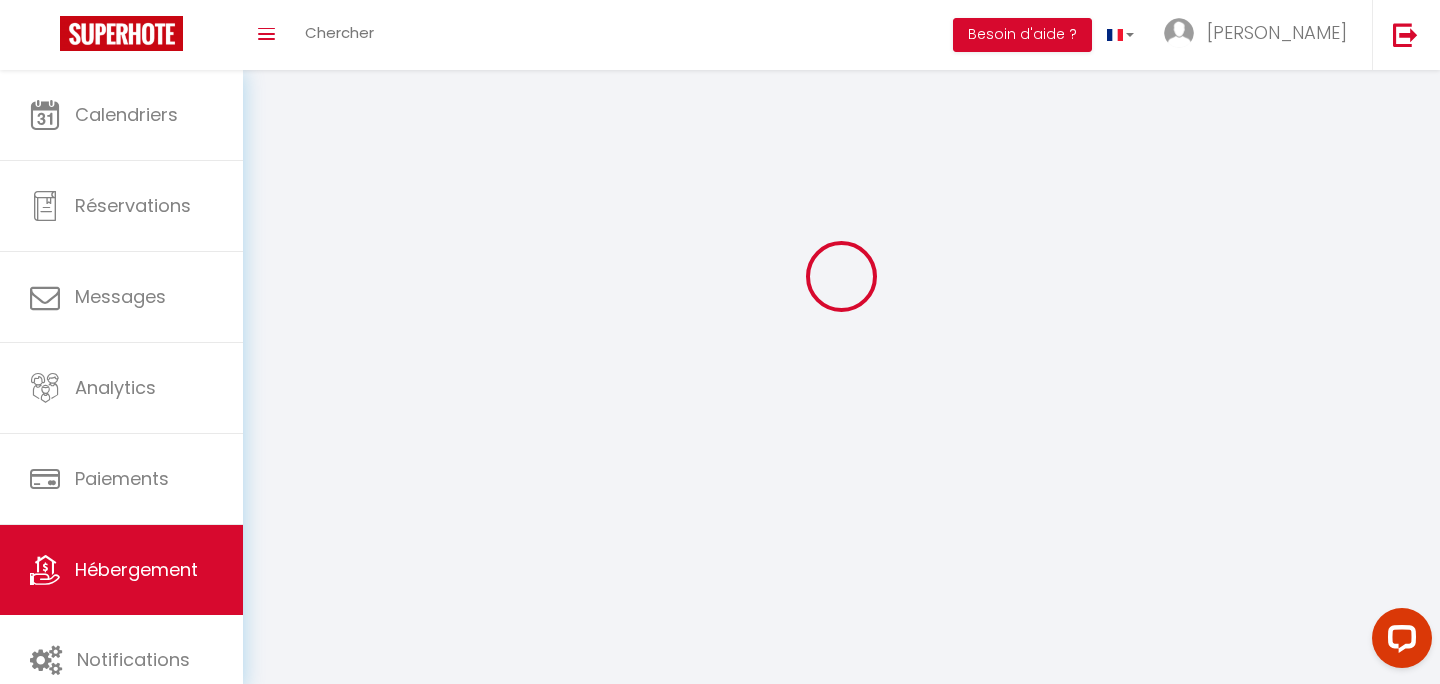 scroll, scrollTop: 0, scrollLeft: 0, axis: both 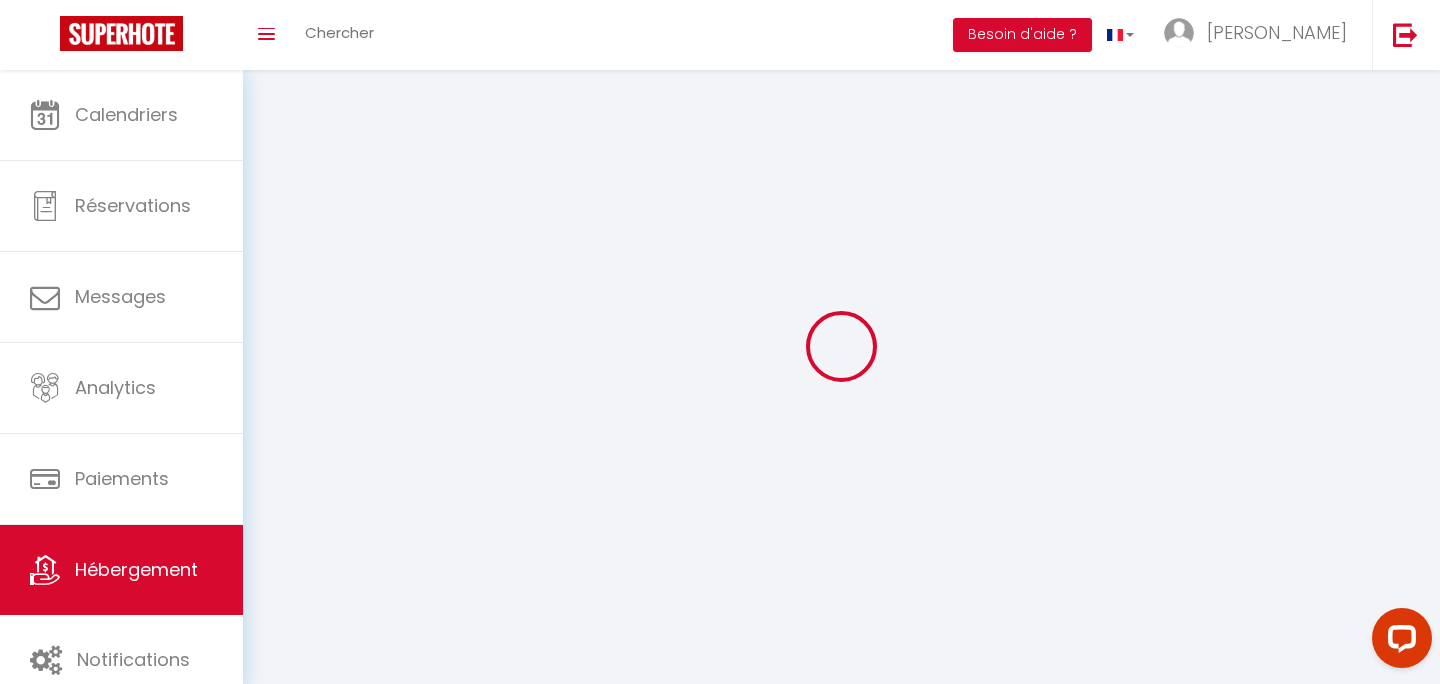 select on "1" 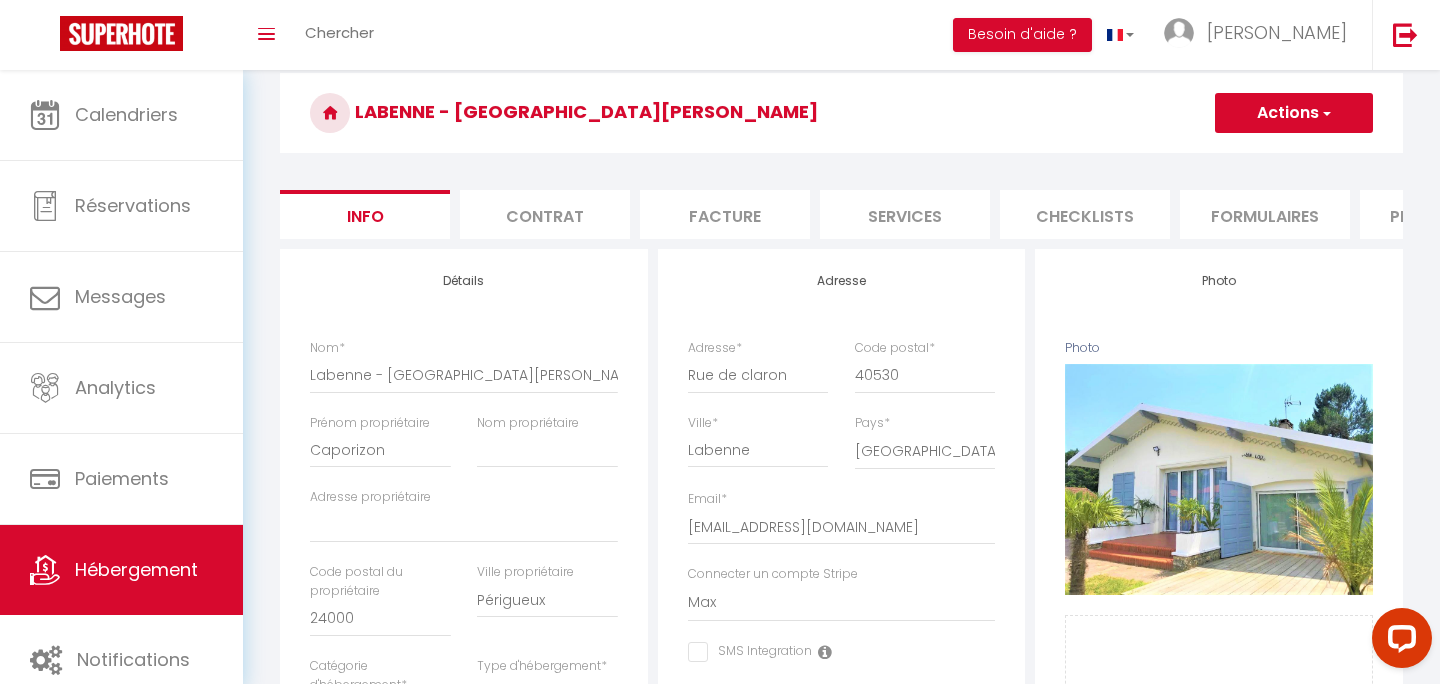 scroll, scrollTop: 77, scrollLeft: 0, axis: vertical 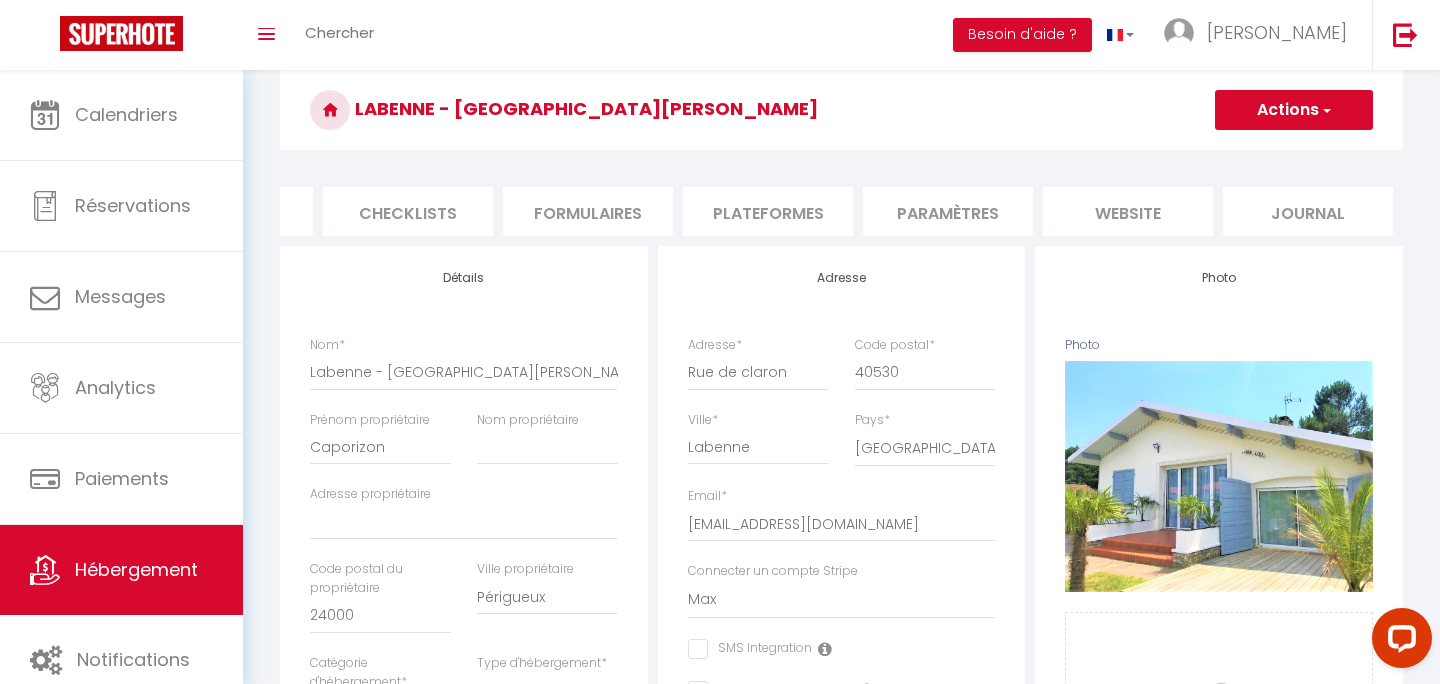 checkbox on "false" 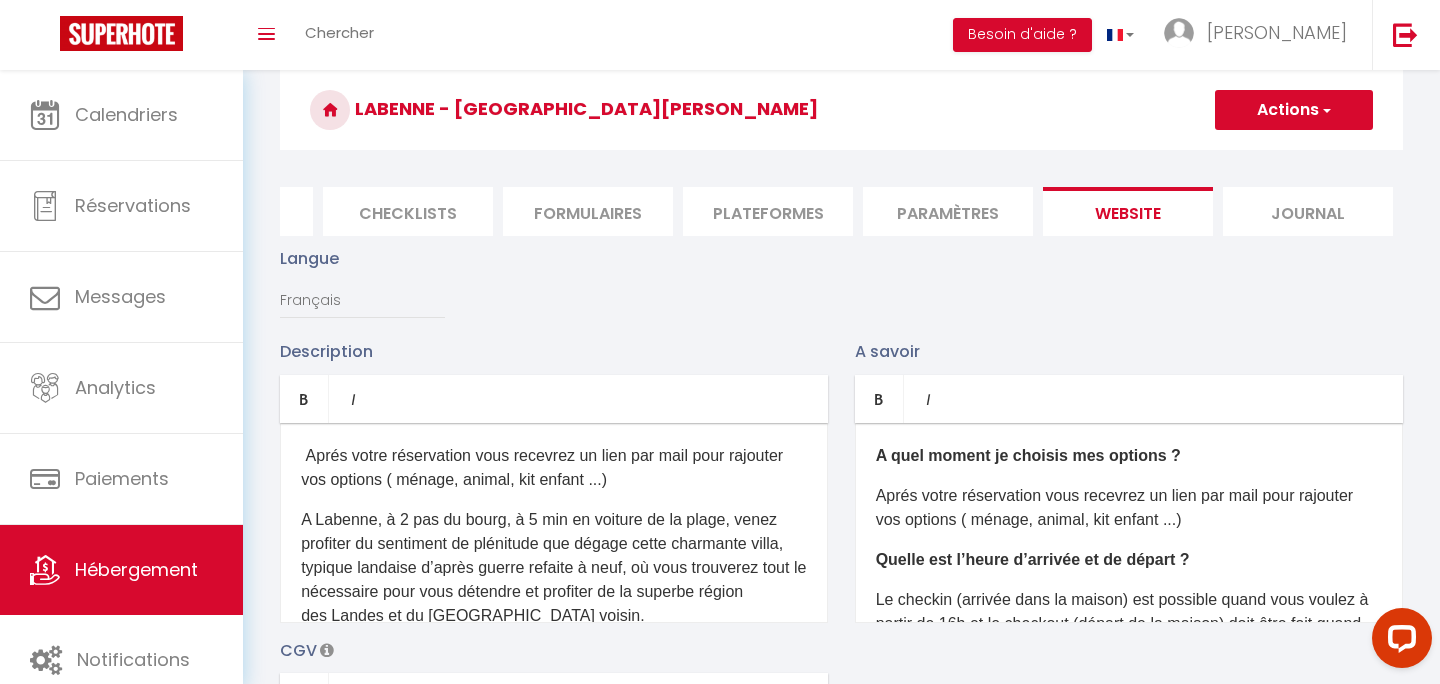 click on "Paramètres" at bounding box center [948, 211] 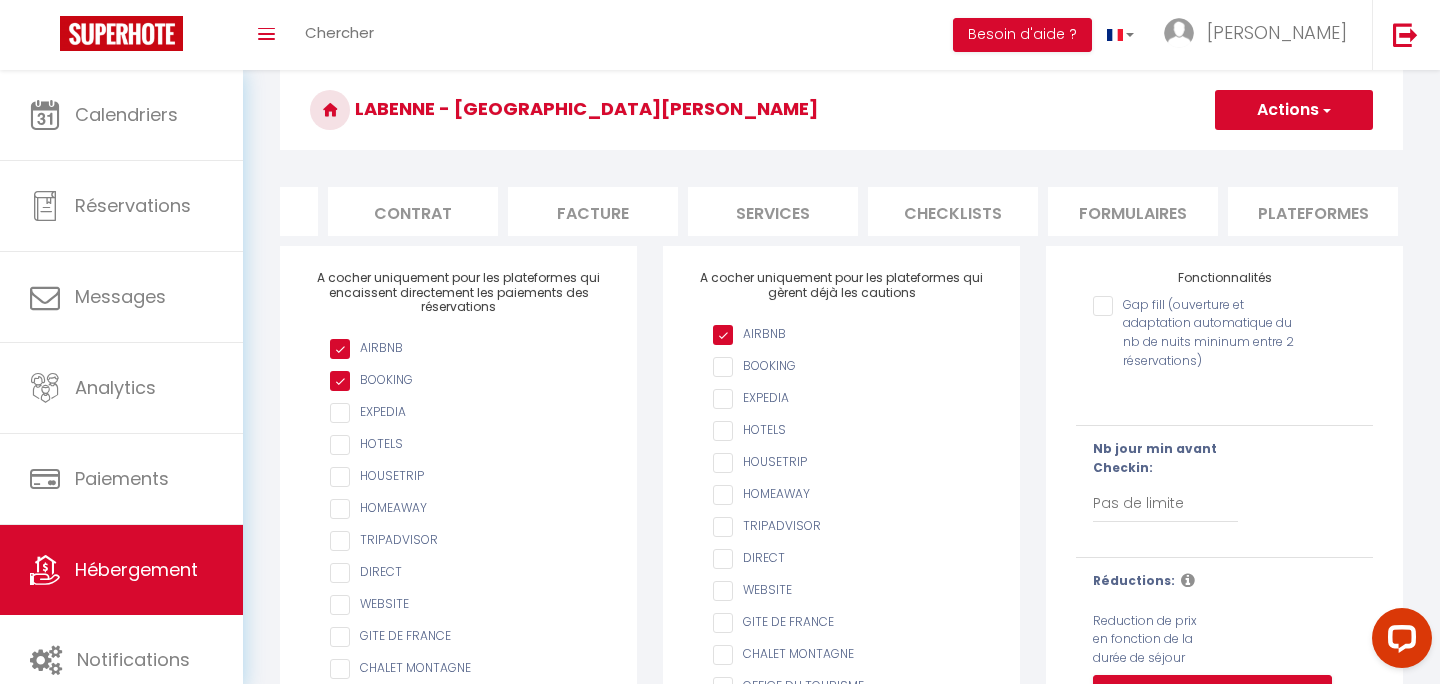 scroll, scrollTop: 0, scrollLeft: 0, axis: both 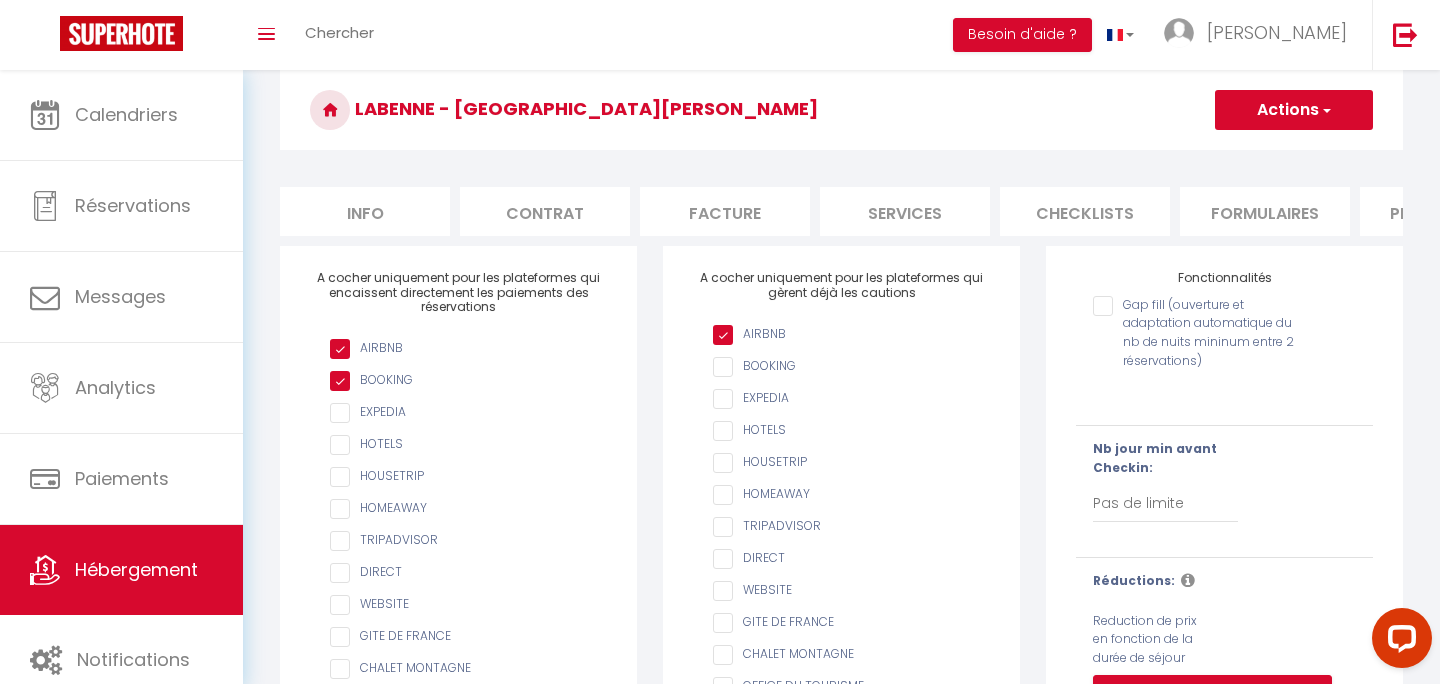 click on "Info" at bounding box center [365, 211] 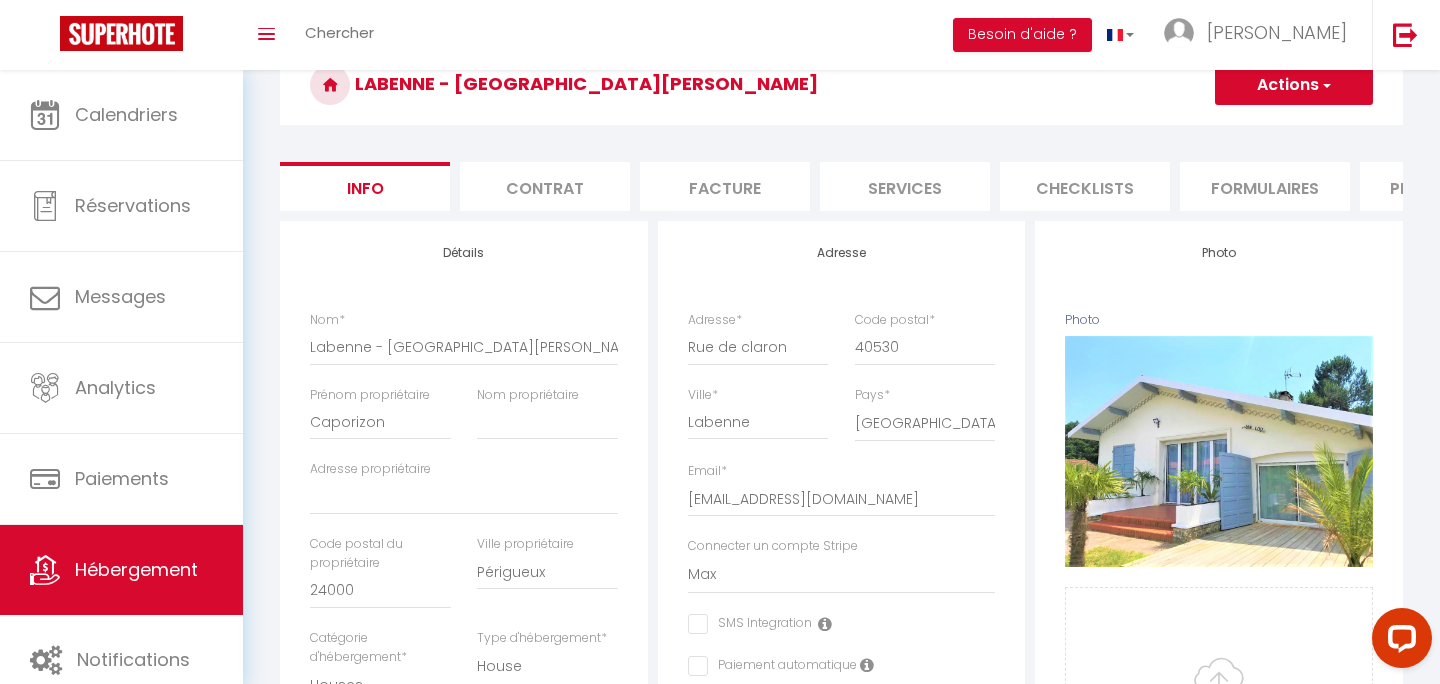 scroll, scrollTop: 0, scrollLeft: 0, axis: both 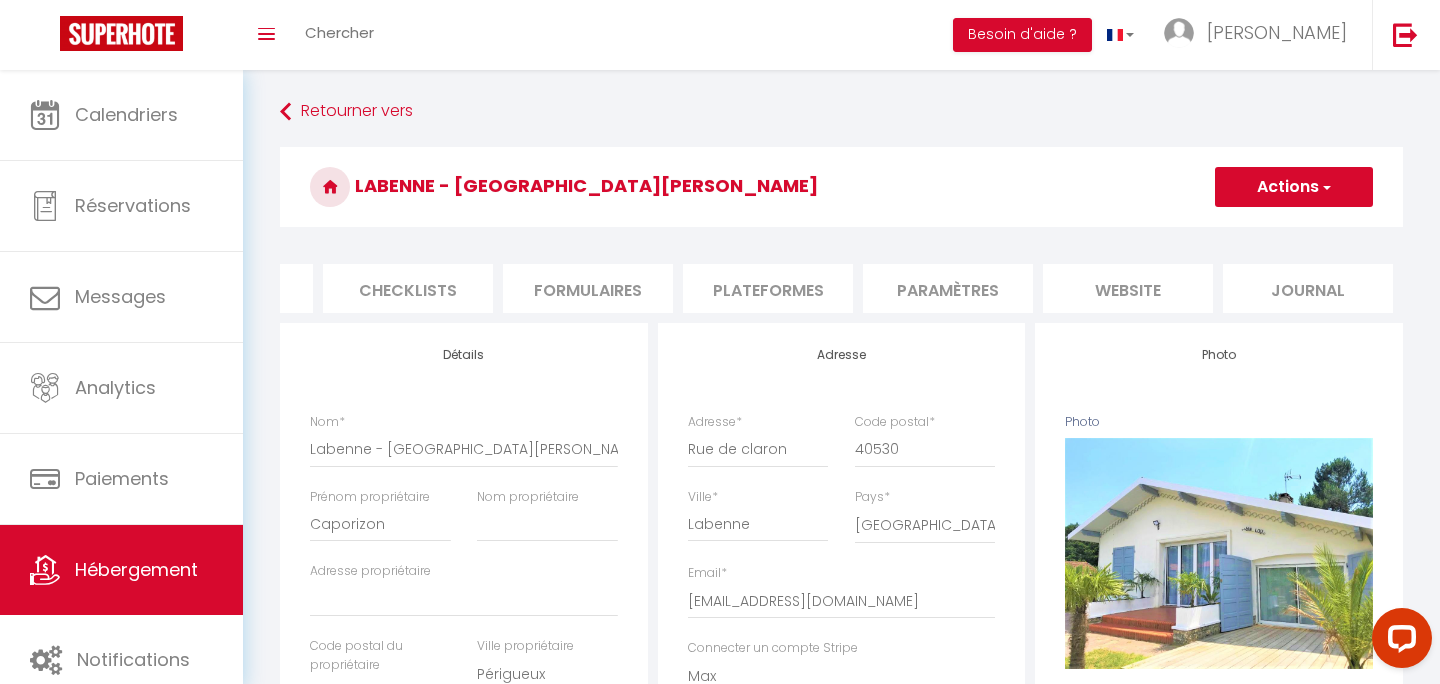 click on "Plateformes" at bounding box center [768, 288] 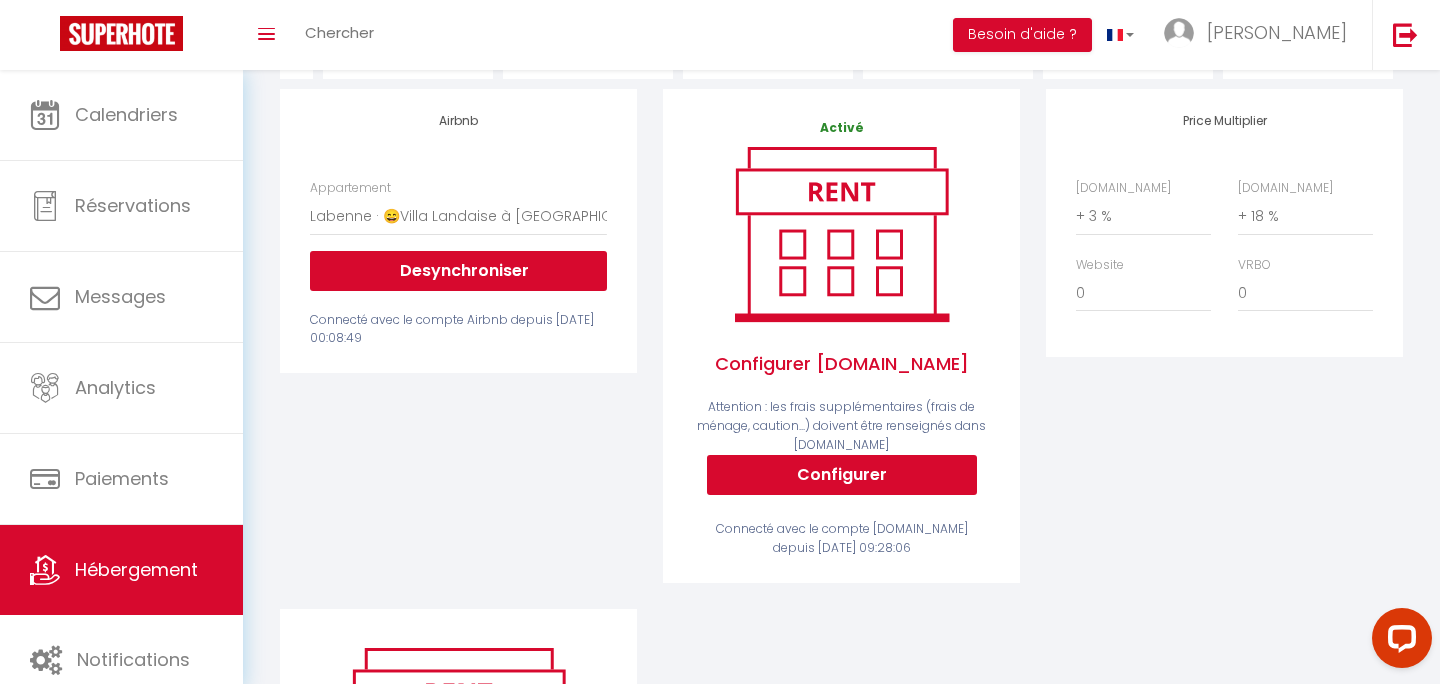 scroll, scrollTop: 239, scrollLeft: 0, axis: vertical 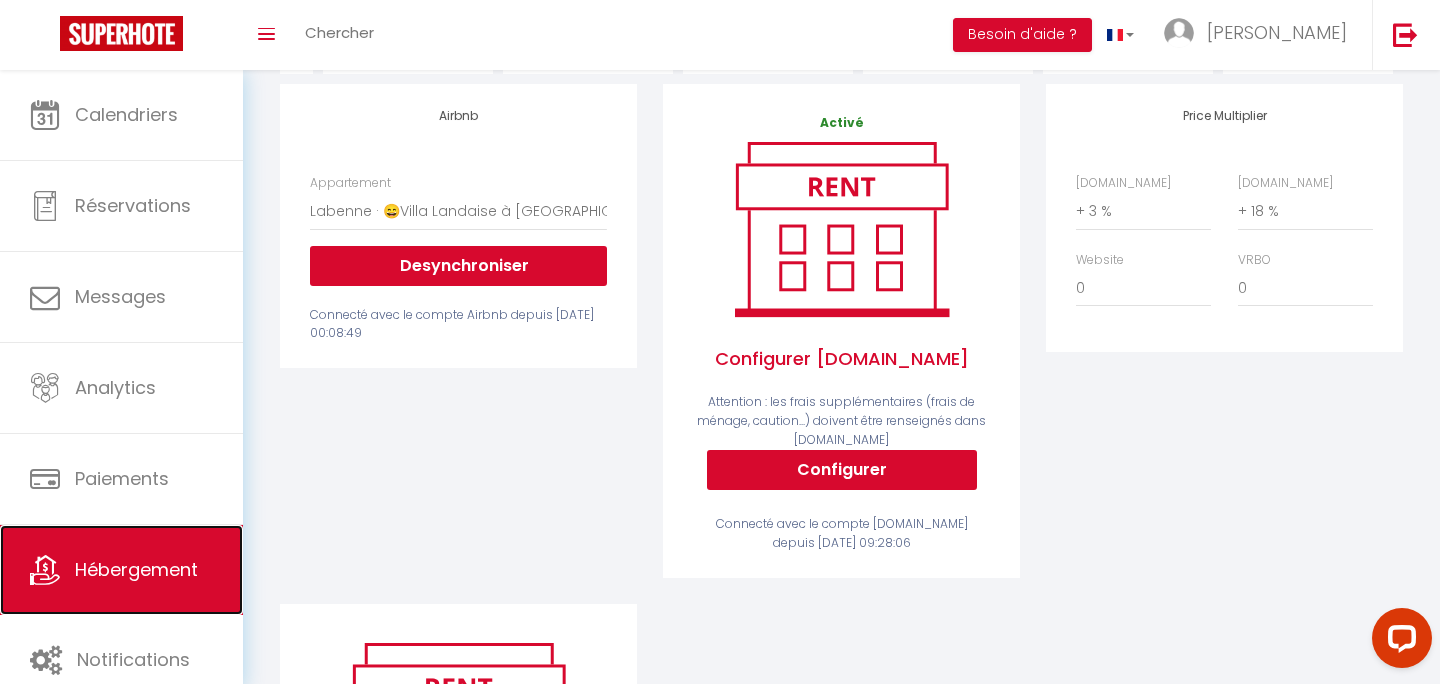 click on "Hébergement" at bounding box center [136, 569] 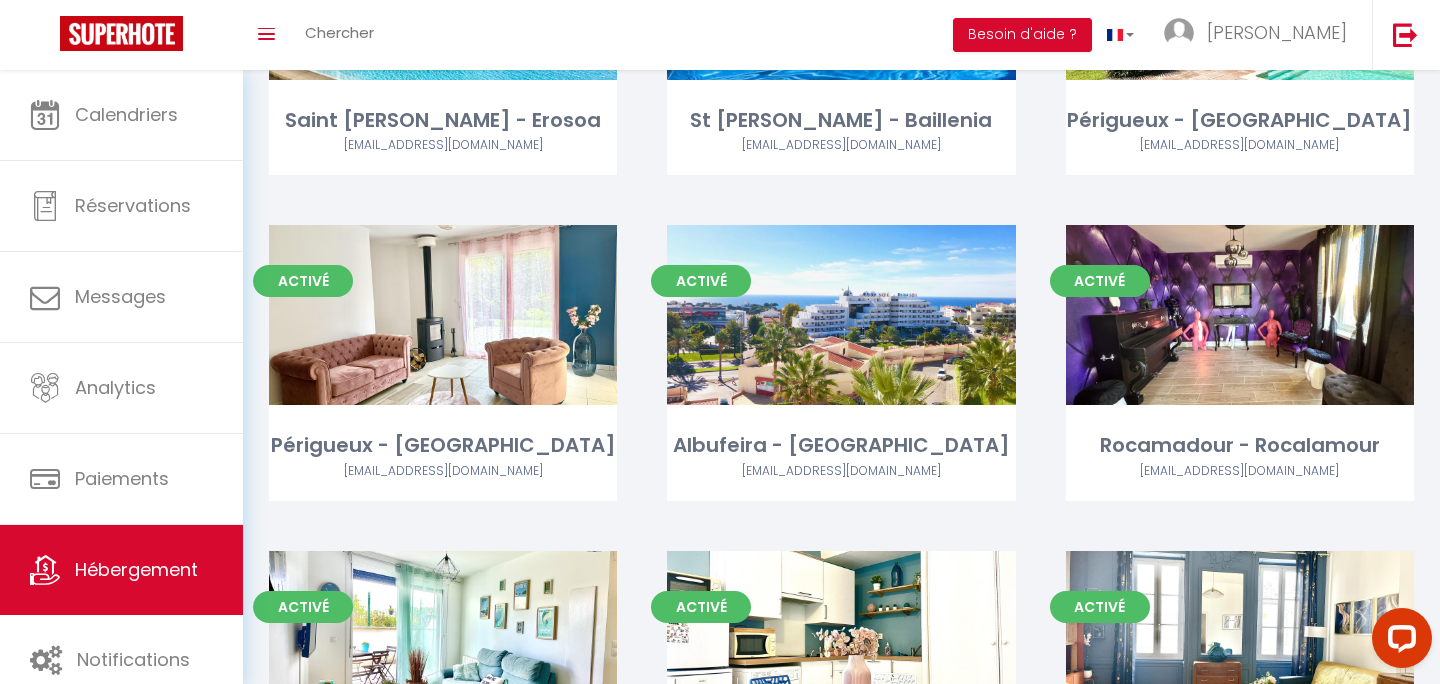 scroll, scrollTop: 1327, scrollLeft: 0, axis: vertical 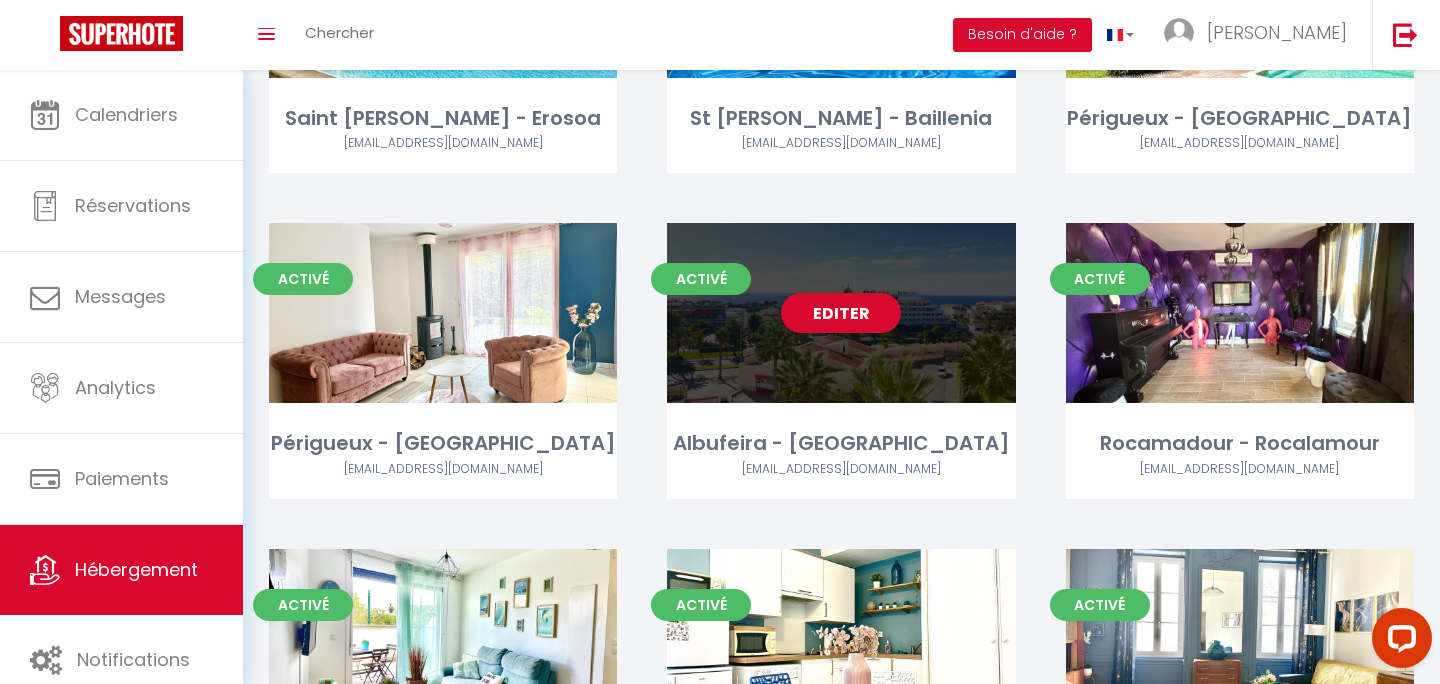 click on "Editer" at bounding box center [841, 313] 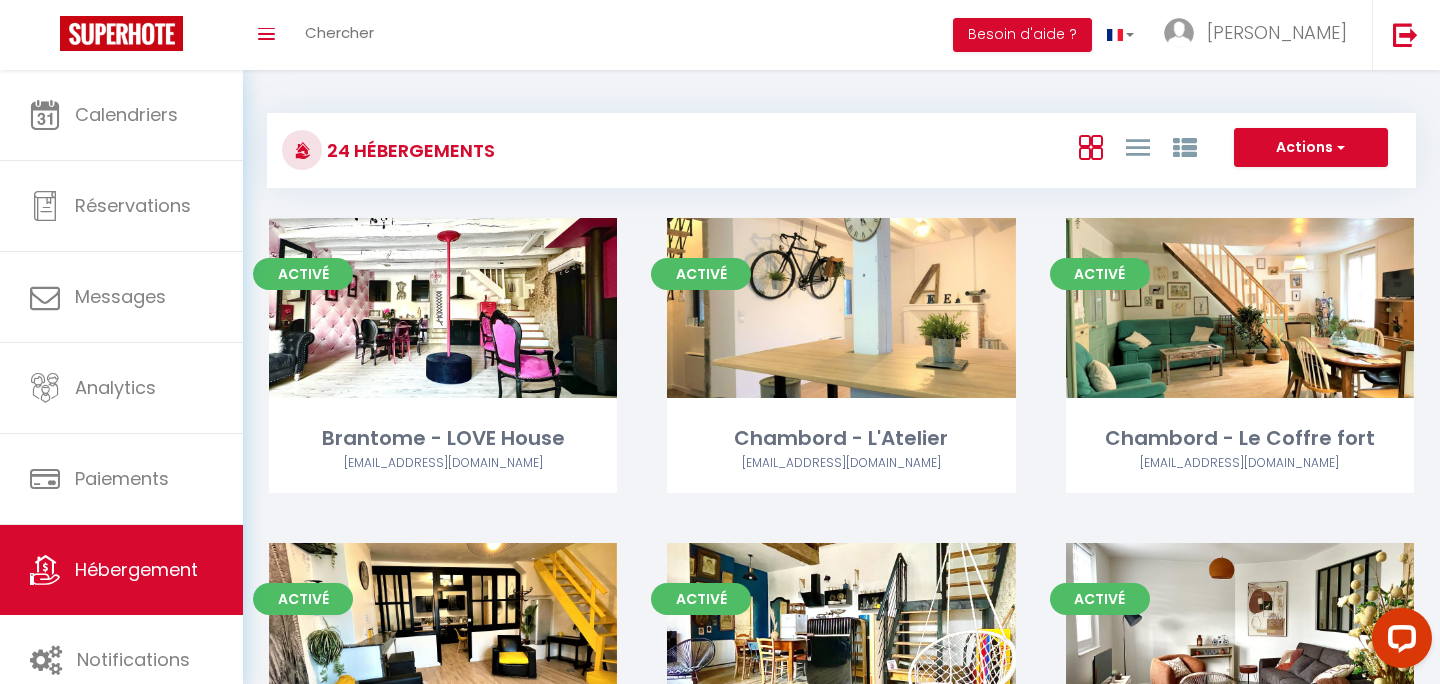 select on "3" 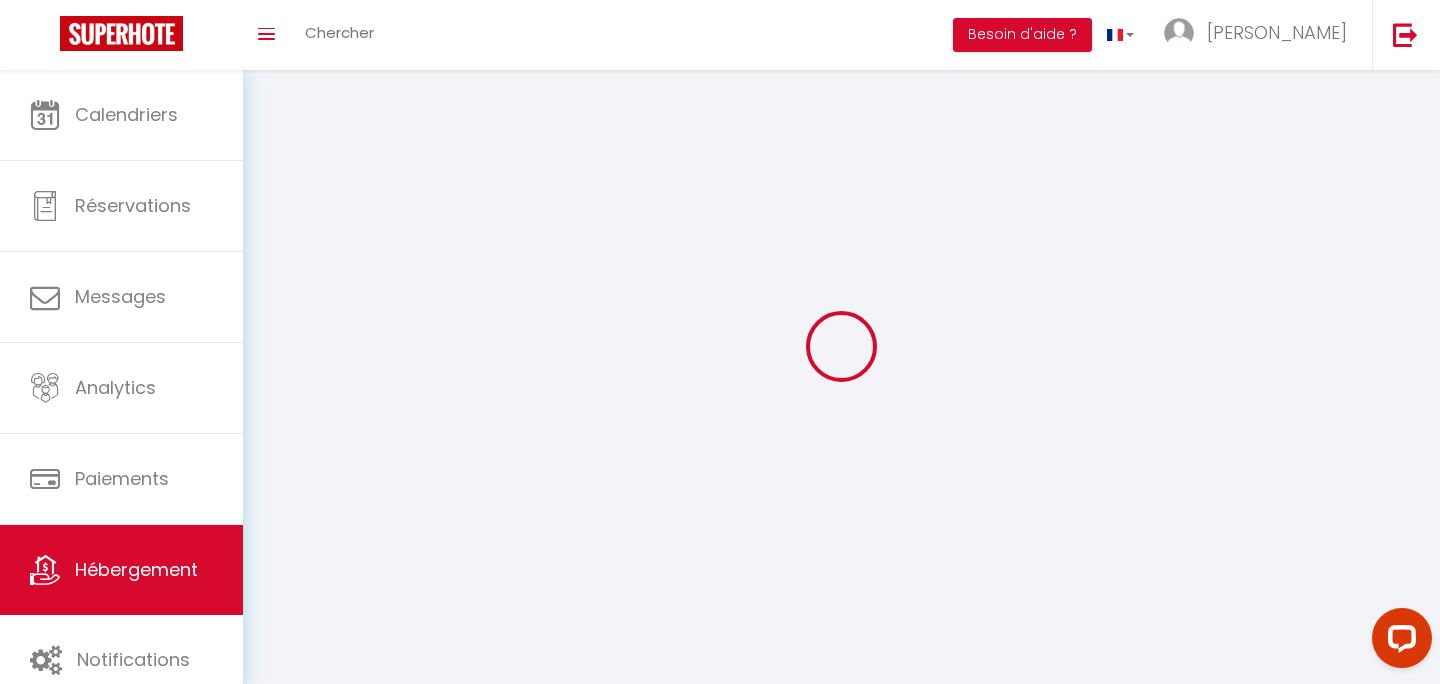 select 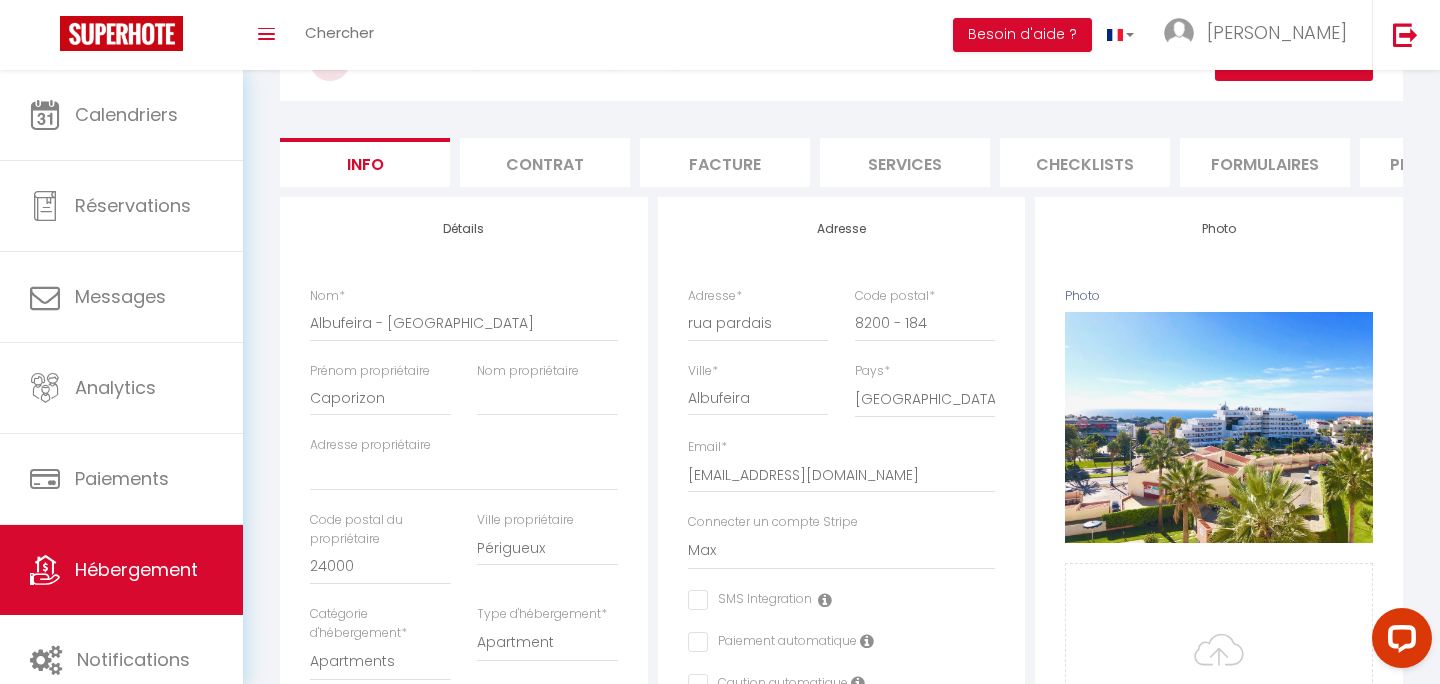 scroll, scrollTop: 0, scrollLeft: 0, axis: both 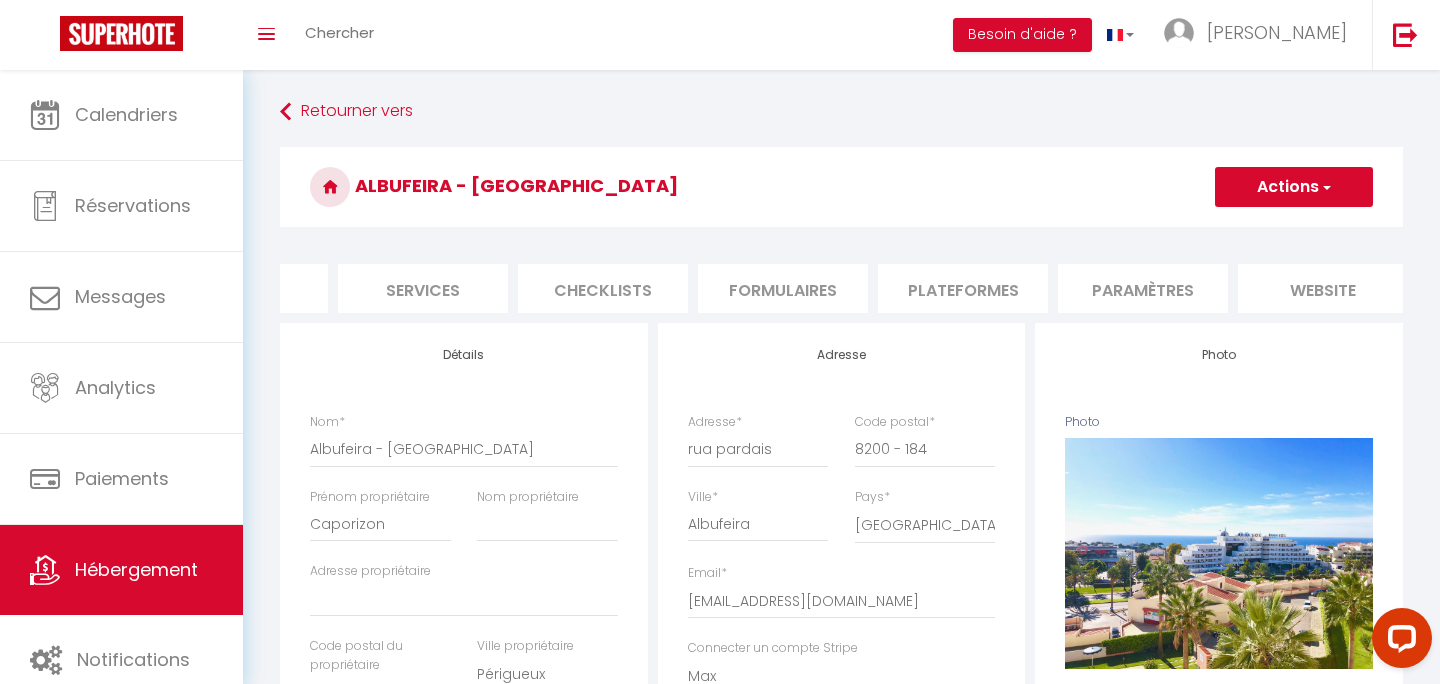 click on "Plateformes" at bounding box center [963, 288] 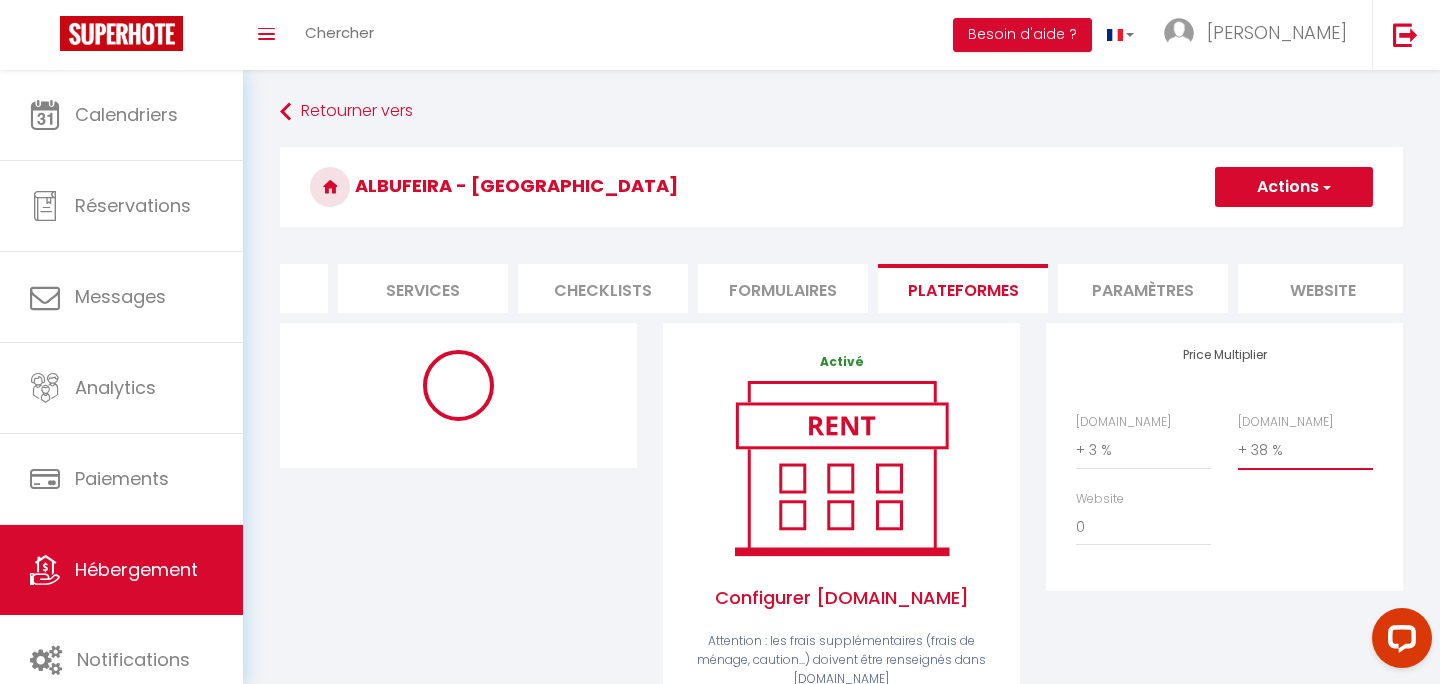click on "0
+ 1 %
+ 2 %
+ 3 %
+ 4 %
+ 5 %
+ 6 %
+ 7 %
+ 8 %
+ 9 %" at bounding box center [1305, 450] 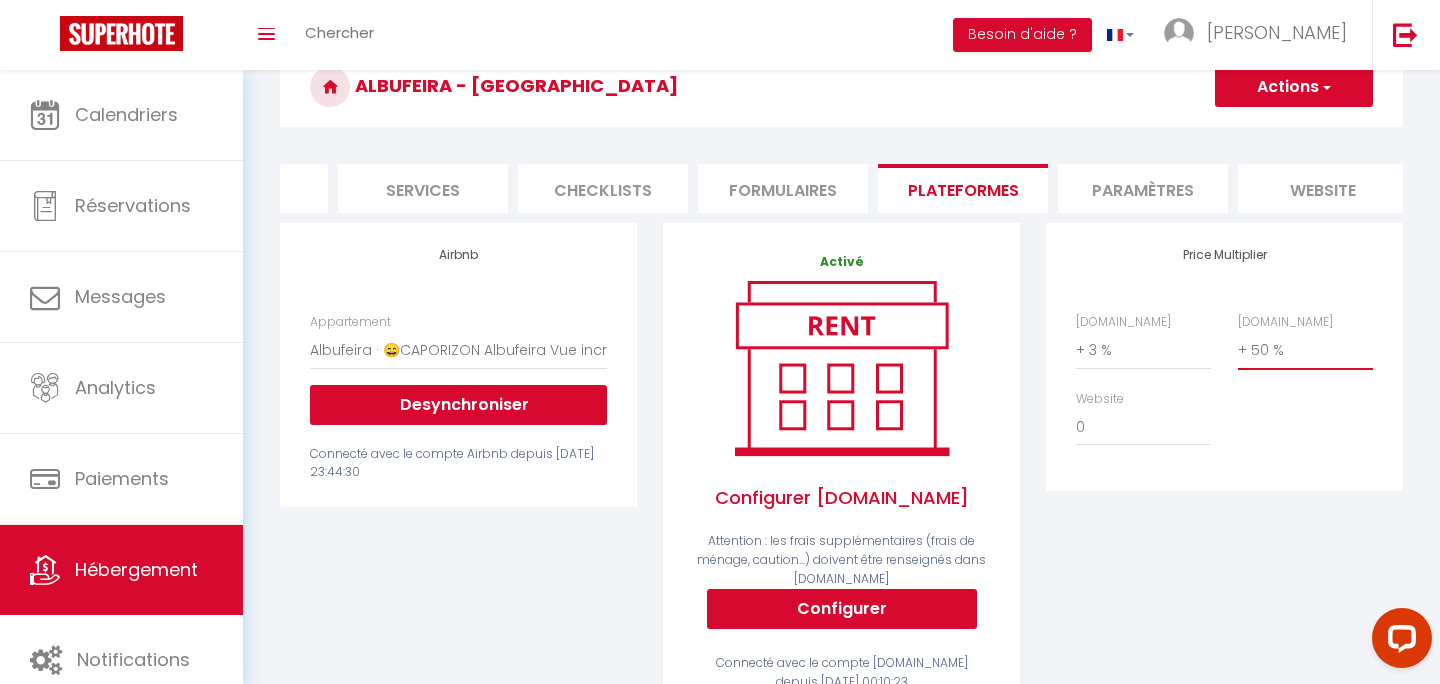 scroll, scrollTop: 88, scrollLeft: 0, axis: vertical 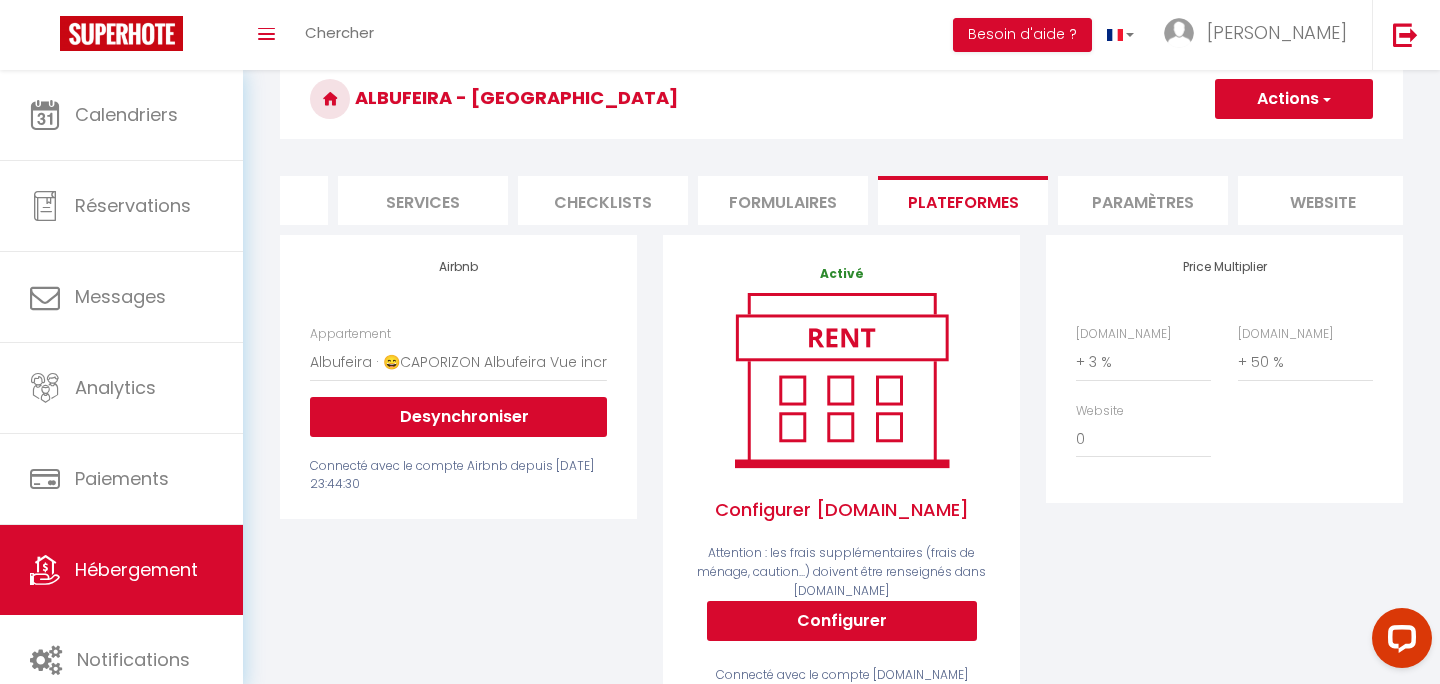 click at bounding box center [1325, 99] 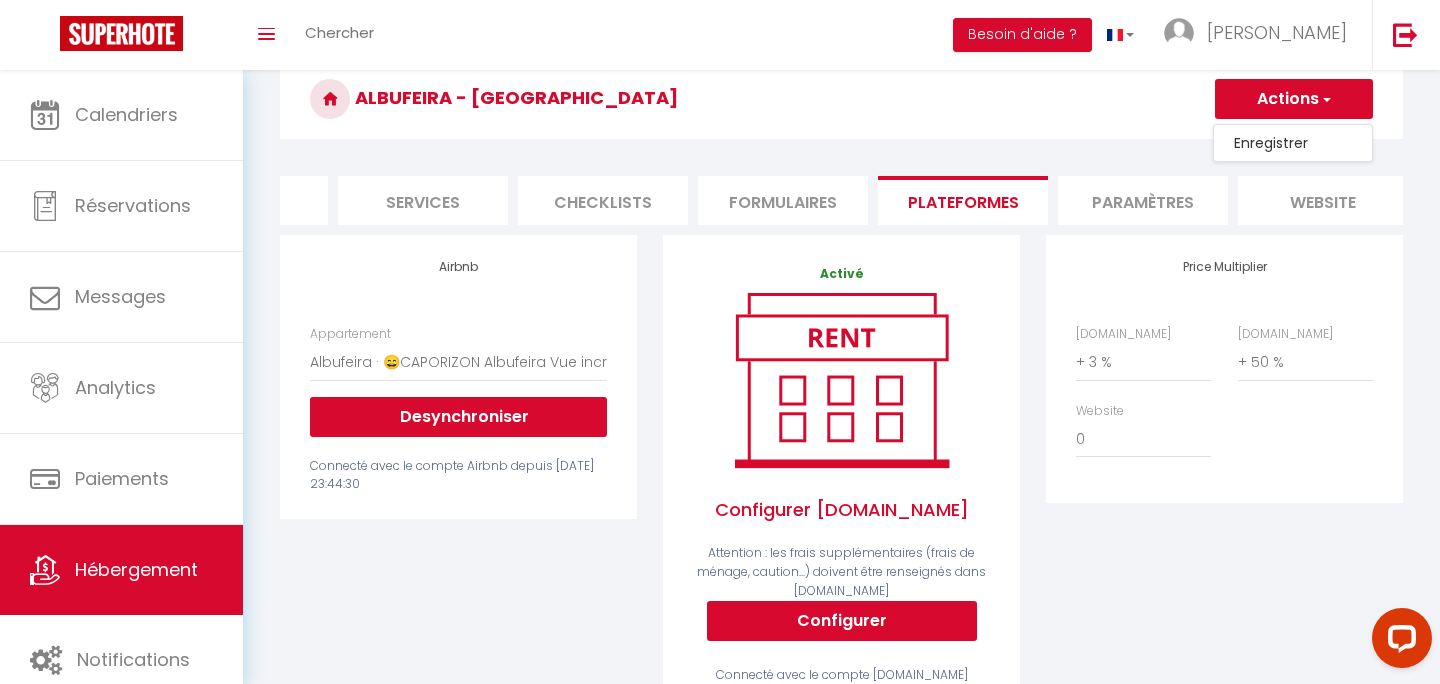click on "Enregistrer" at bounding box center [1293, 143] 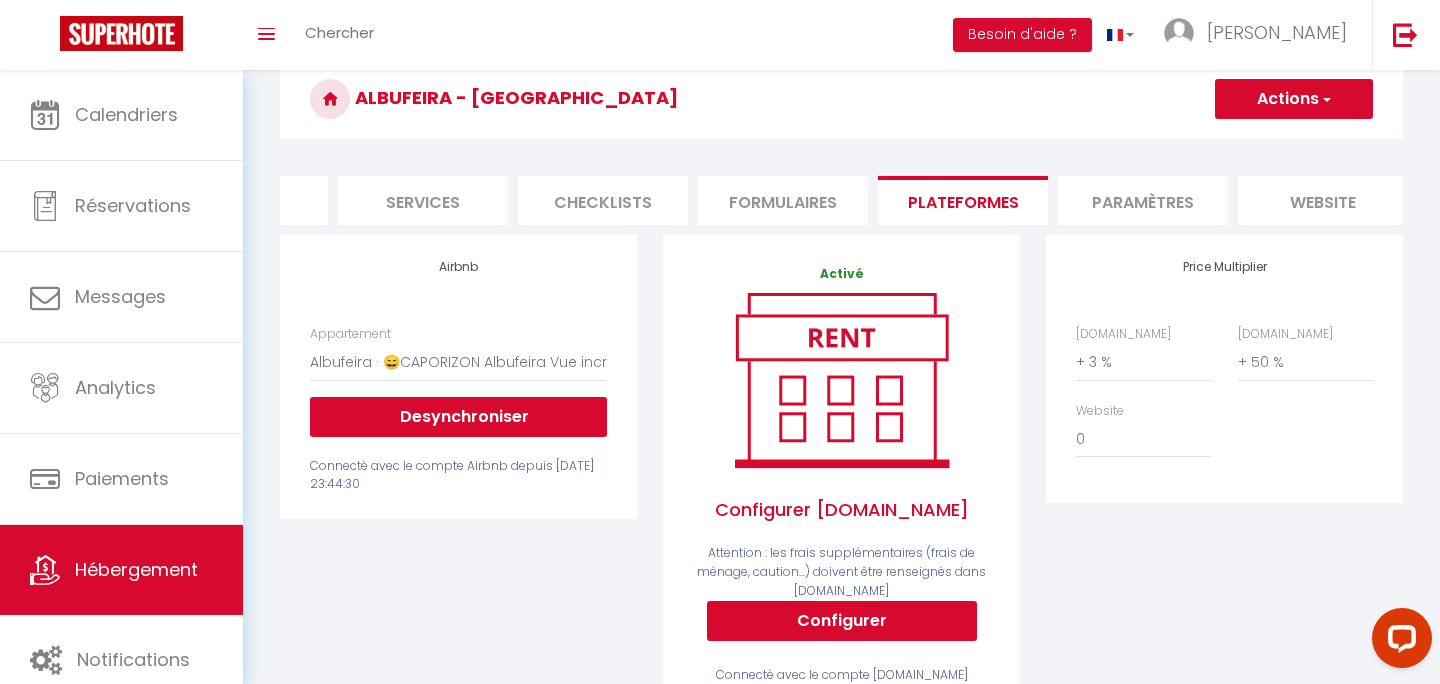 scroll, scrollTop: 0, scrollLeft: 0, axis: both 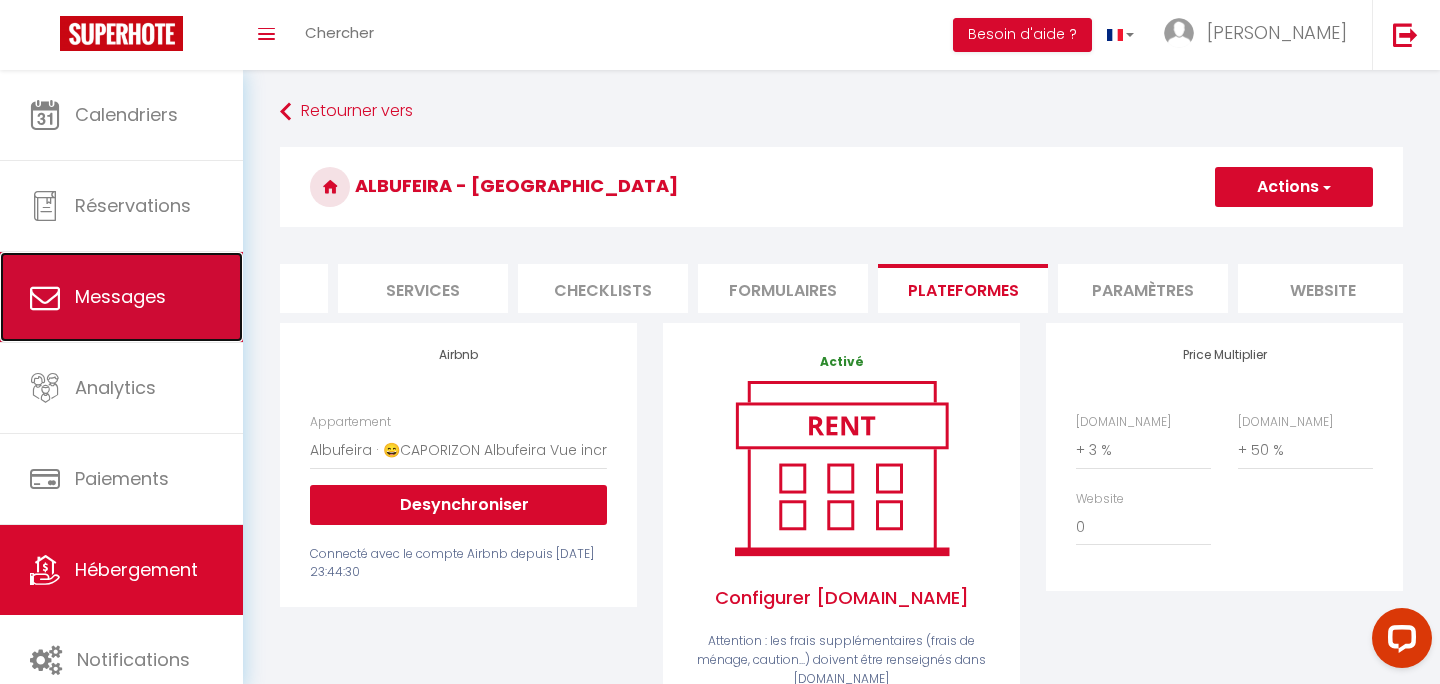 click on "Messages" at bounding box center (120, 296) 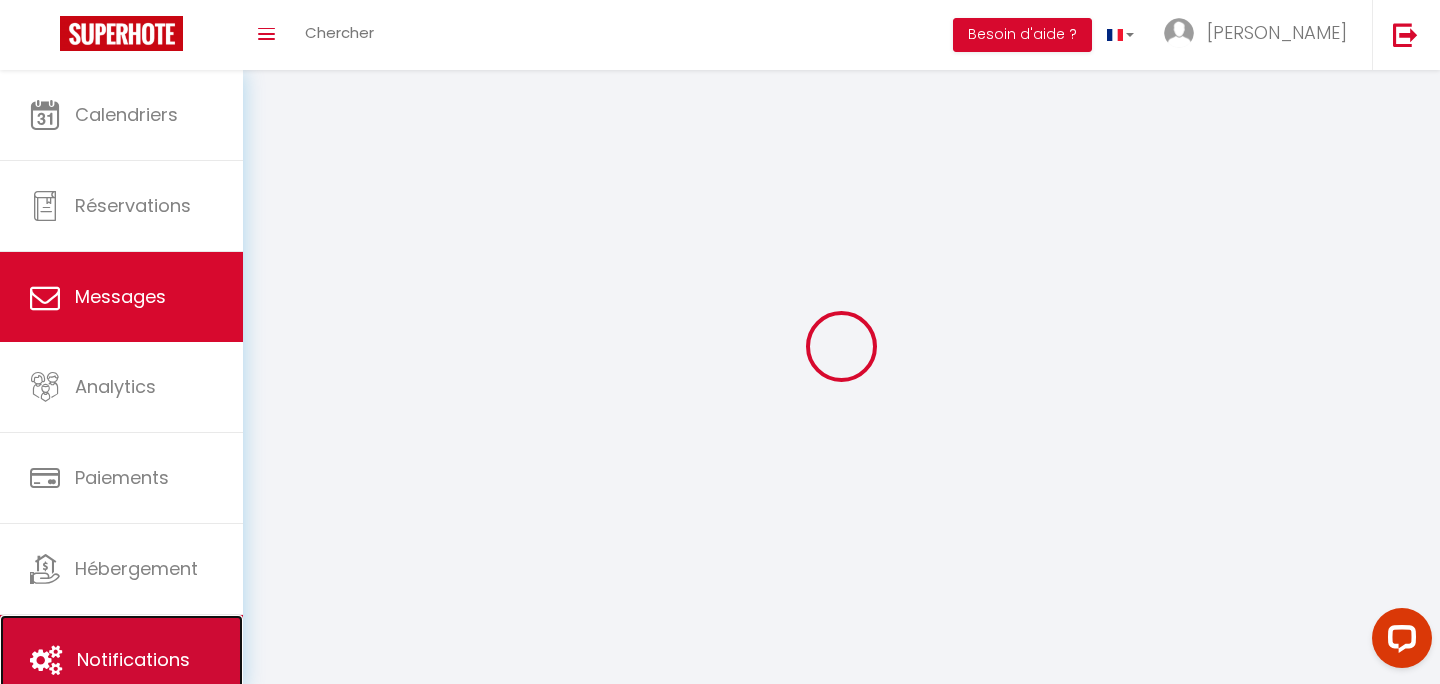 click on "Notifications" at bounding box center (121, 660) 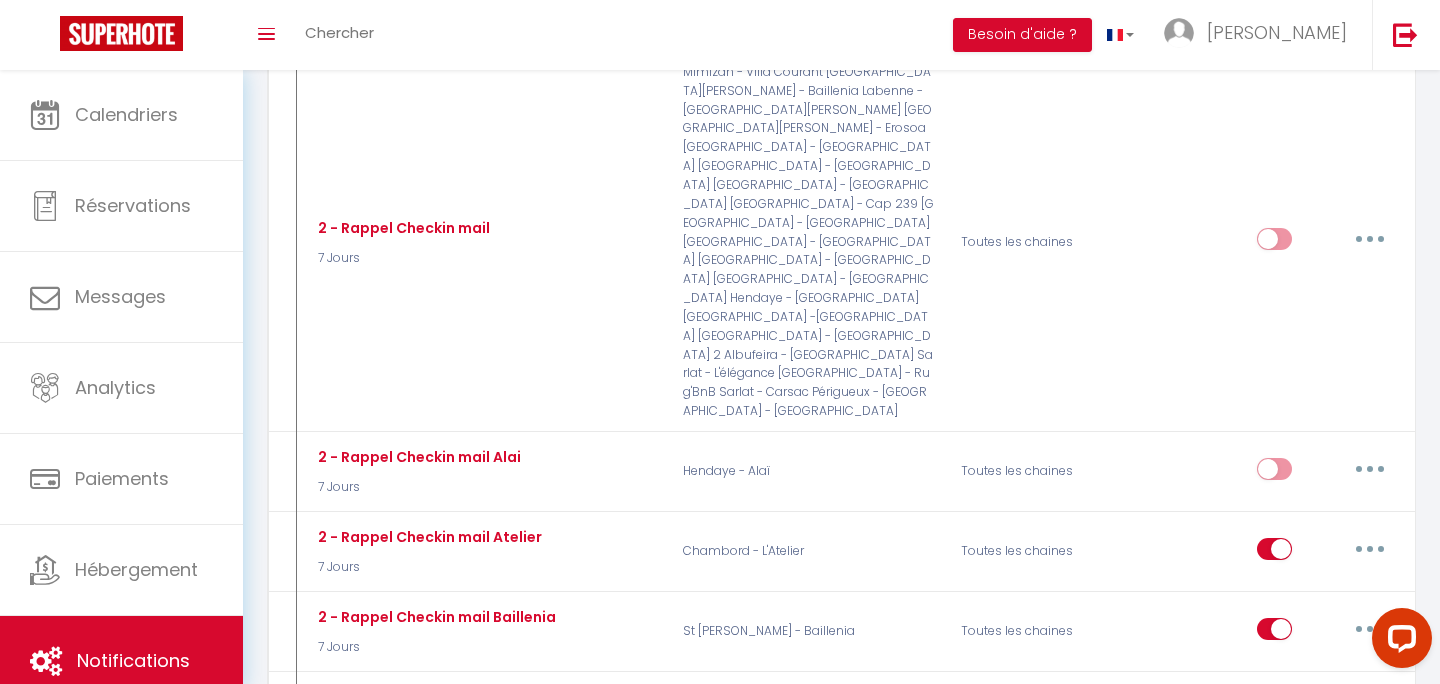 scroll, scrollTop: 8300, scrollLeft: 0, axis: vertical 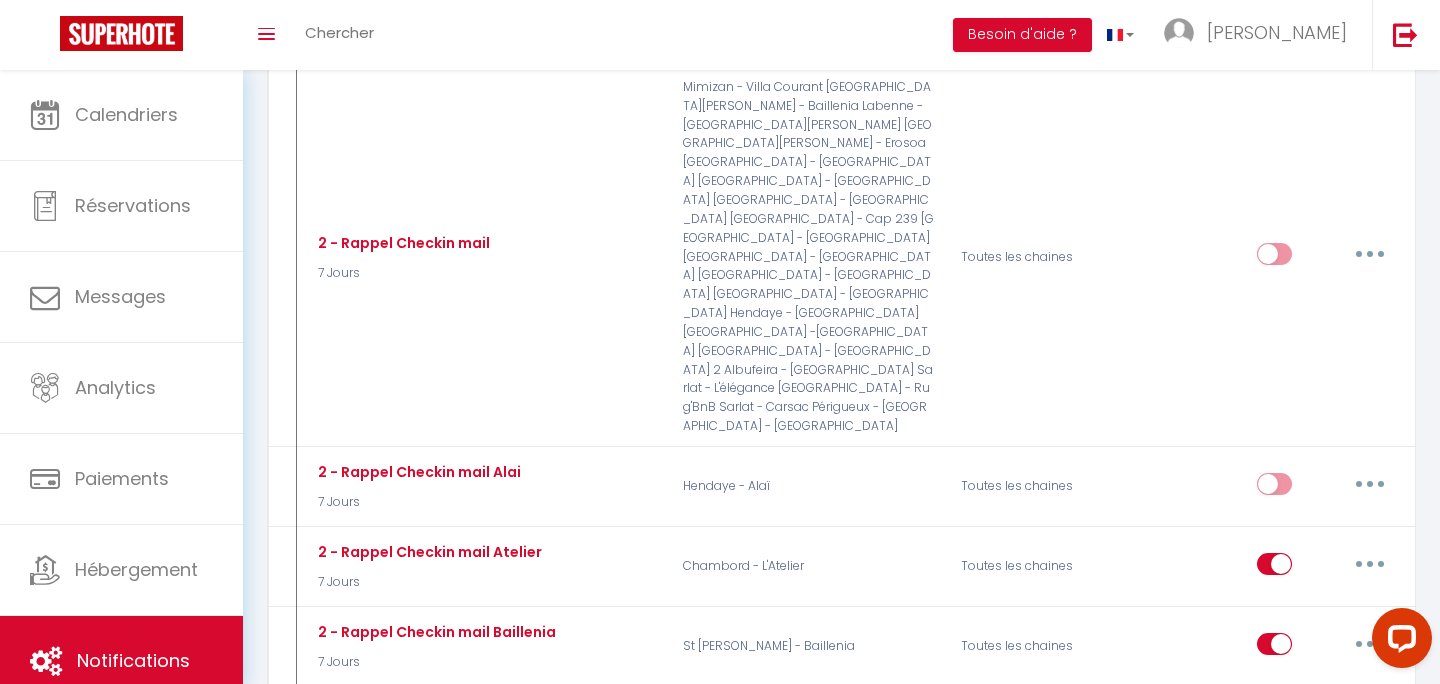 click at bounding box center (1370, 724) 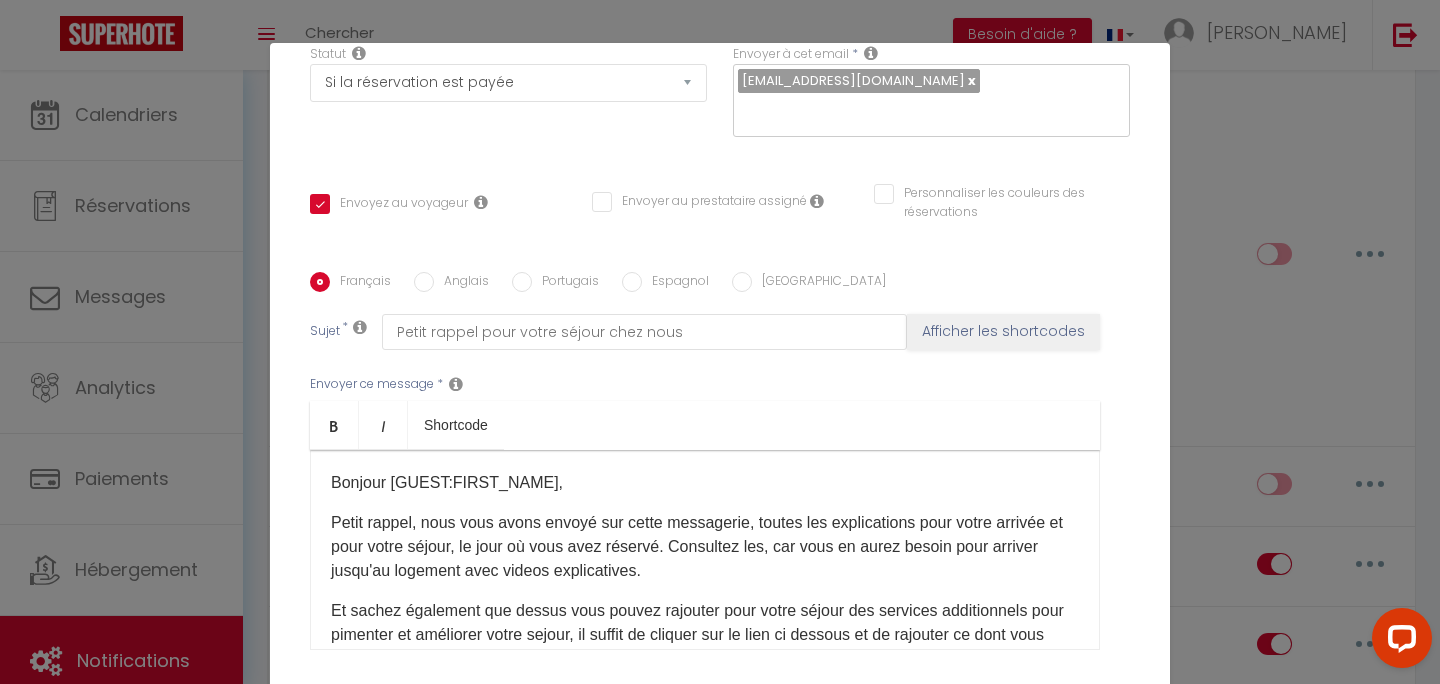scroll, scrollTop: 409, scrollLeft: 0, axis: vertical 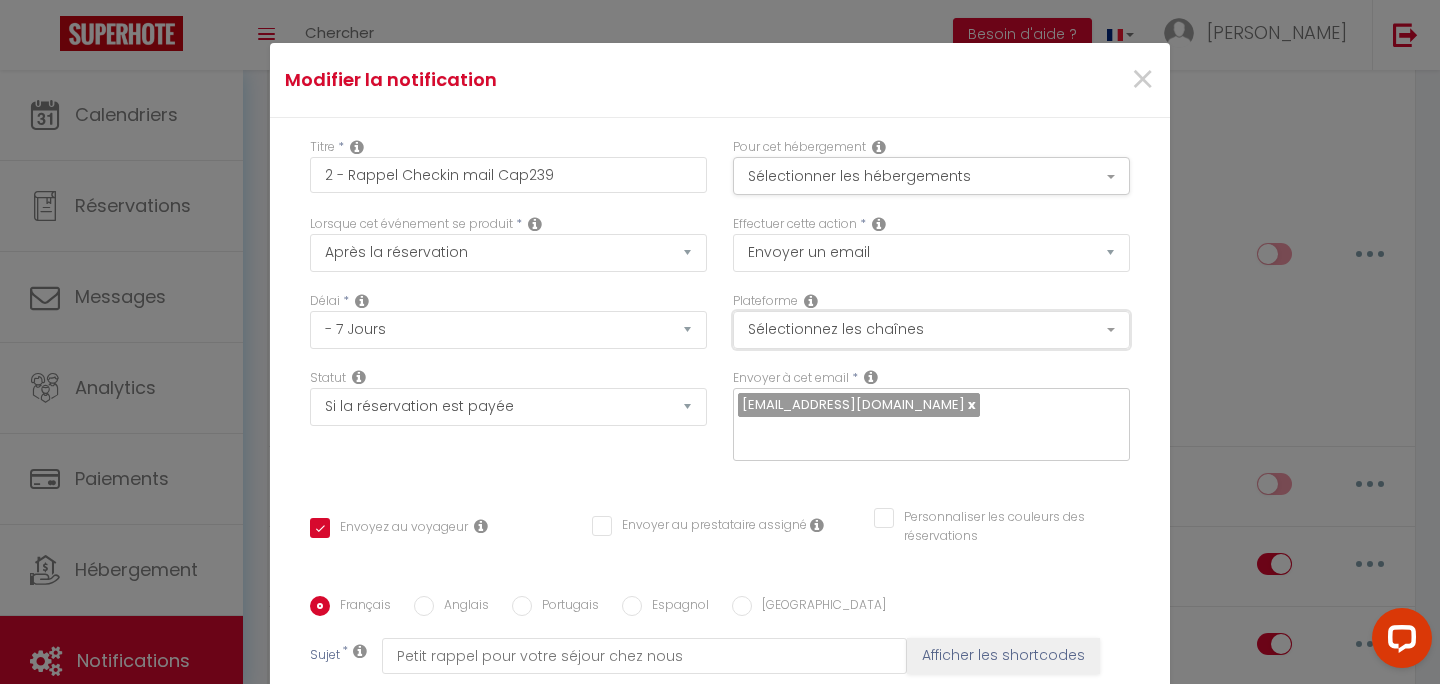 click on "Sélectionnez les chaînes" at bounding box center [931, 330] 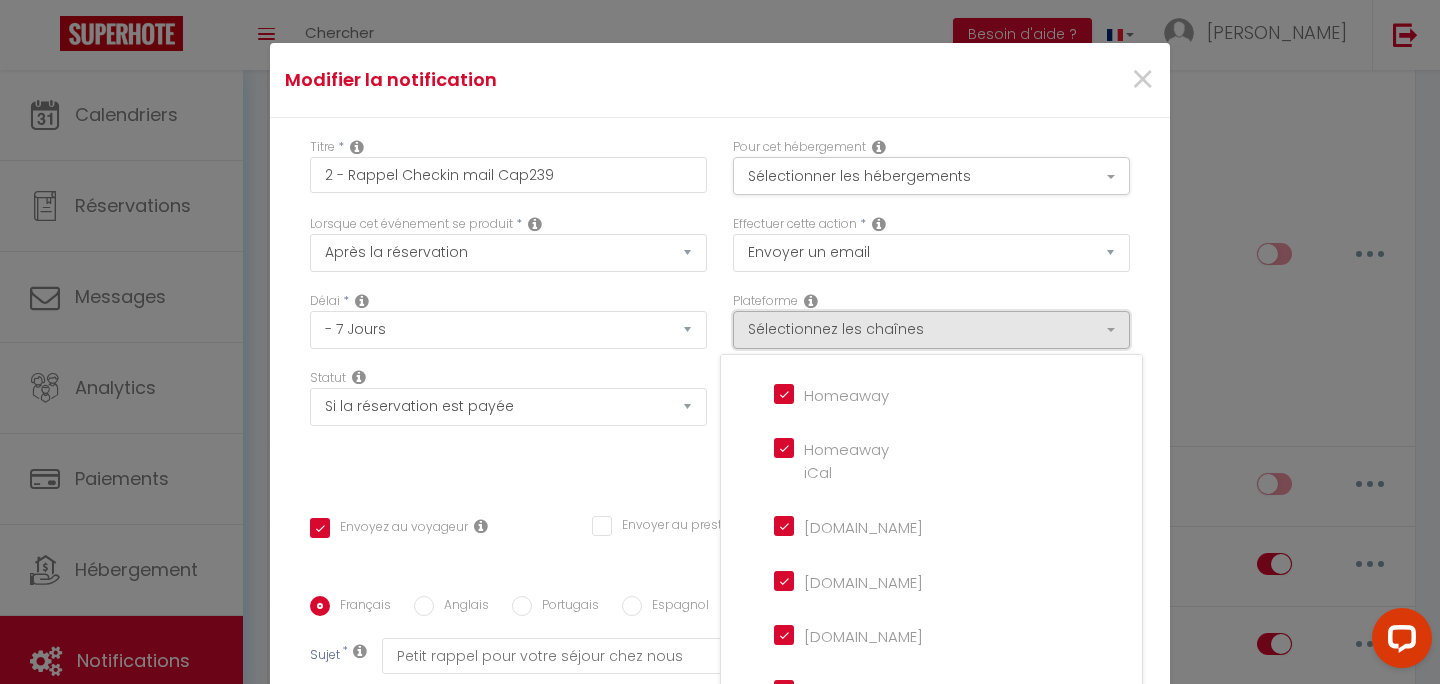 scroll, scrollTop: 464, scrollLeft: 0, axis: vertical 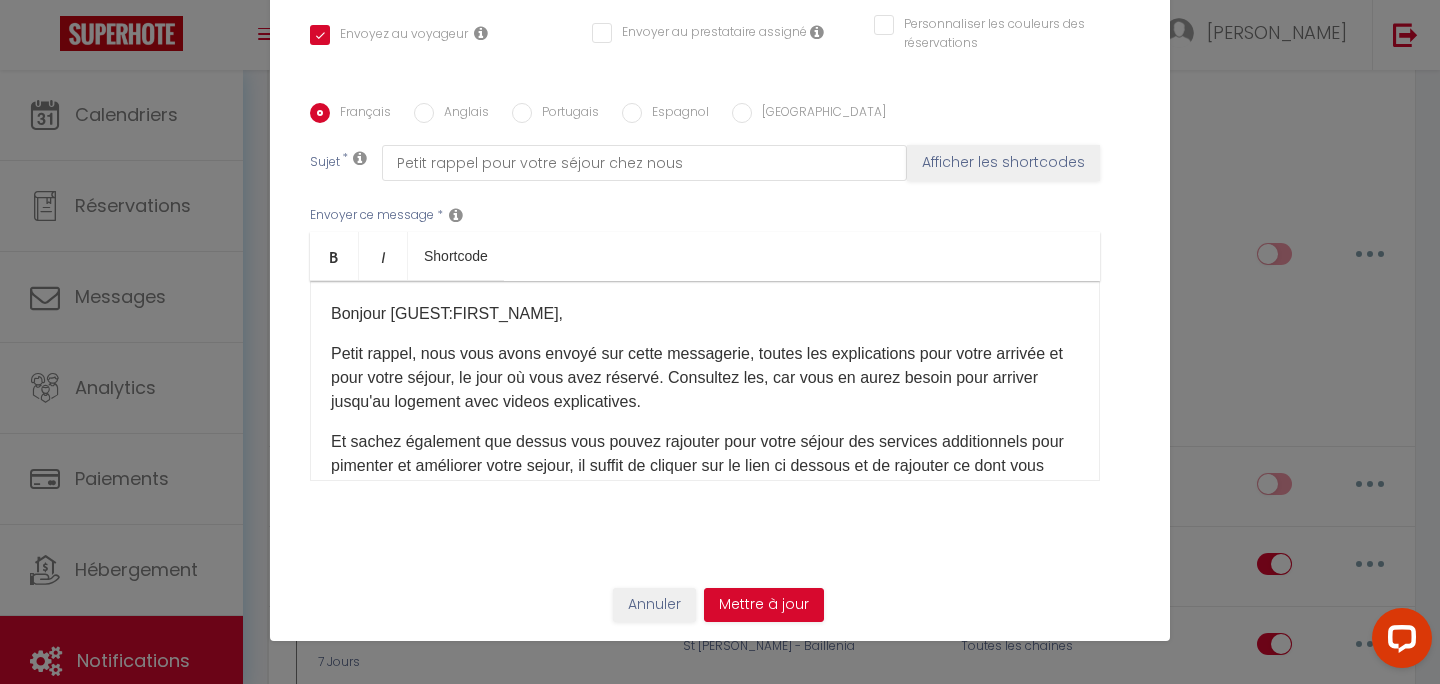 click on "Bonjour [GUEST:FIRST_NAME]​,
Petit rappel, nous vous avons envoyé sur cette messagerie, toutes les explications pour votre arrivée et pour votre séjour, le jour où vous avez réservé. Consultez les, car vous en aurez besoin pour arriver jusqu'au logement avec videos explicatives.
Et sachez également que dessus vous pouvez rajouter pour votre séjour des services additionnels pour pimenter et améliorer votre sejour, il suffit de cliquer sur le lien ci dessous et de rajouter ce dont vous avez besoin:
[URL][DOMAIN_NAME] ​​​​
A trés vite.
[PERSON_NAME] et [PERSON_NAME]" at bounding box center [705, 381] 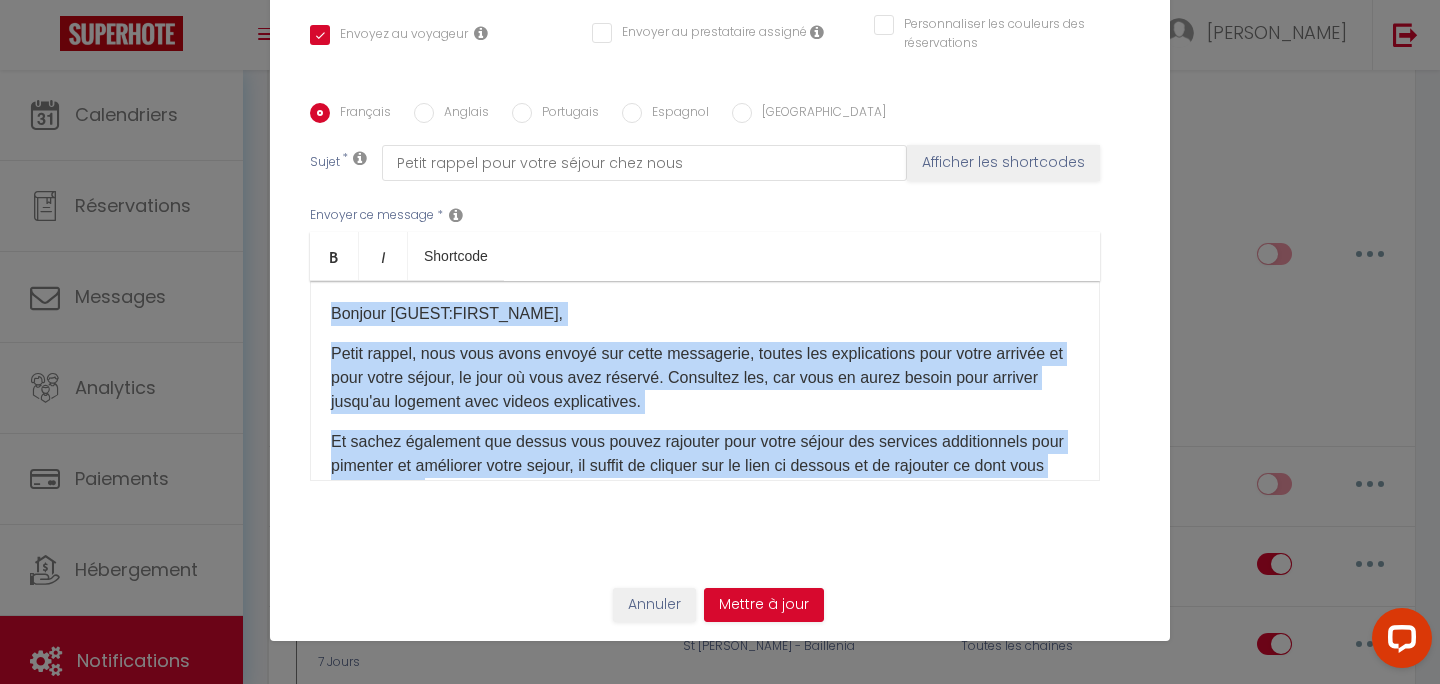 copy on "Bonjour [GUEST:FIRST_NAME]​,
Petit rappel, nous vous avons envoyé sur cette messagerie, toutes les explications pour votre arrivée et pour votre séjour, le jour où vous avez réservé. Consultez les, car vous en aurez besoin pour arriver jusqu'au logement avec videos explicatives.
Et sachez également que dessus vous pouvez rajouter pour votre séjour des services additionnels pour pimenter et améliorer votre sejour, il suffit de cliquer sur le lien ci dessous et de rajouter ce dont vous avez besoin:
[URL][DOMAIN_NAME] ​​​​
A trés vite.
[PERSON_NAME] et [PERSON_NAME]" 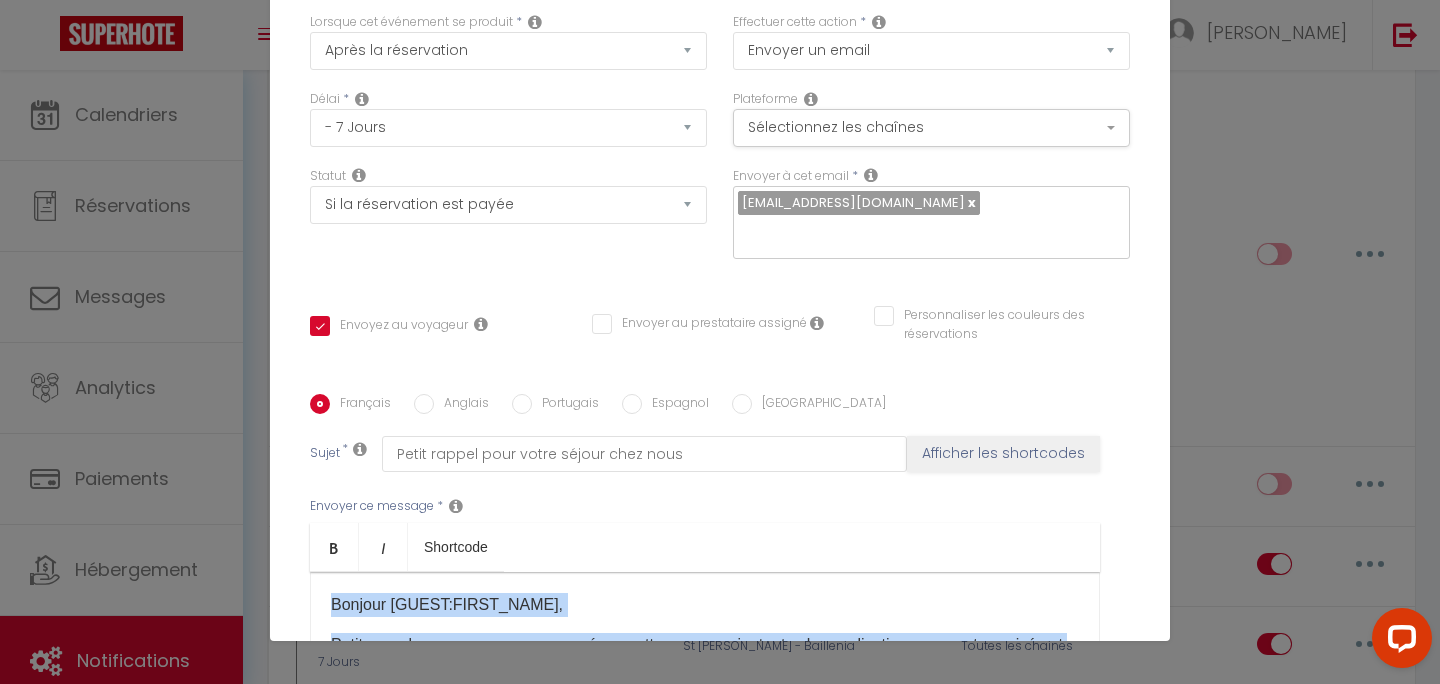 scroll, scrollTop: 0, scrollLeft: 0, axis: both 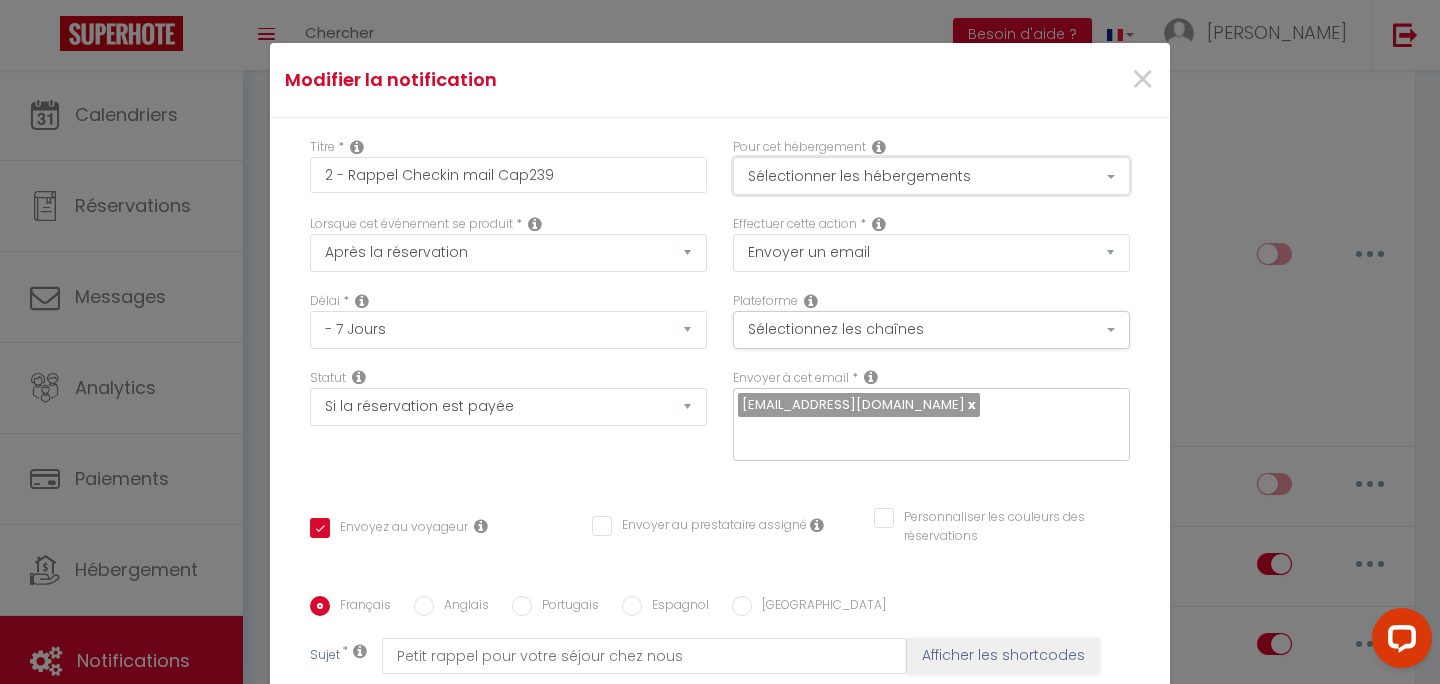 click on "Sélectionner les hébergements" at bounding box center [931, 176] 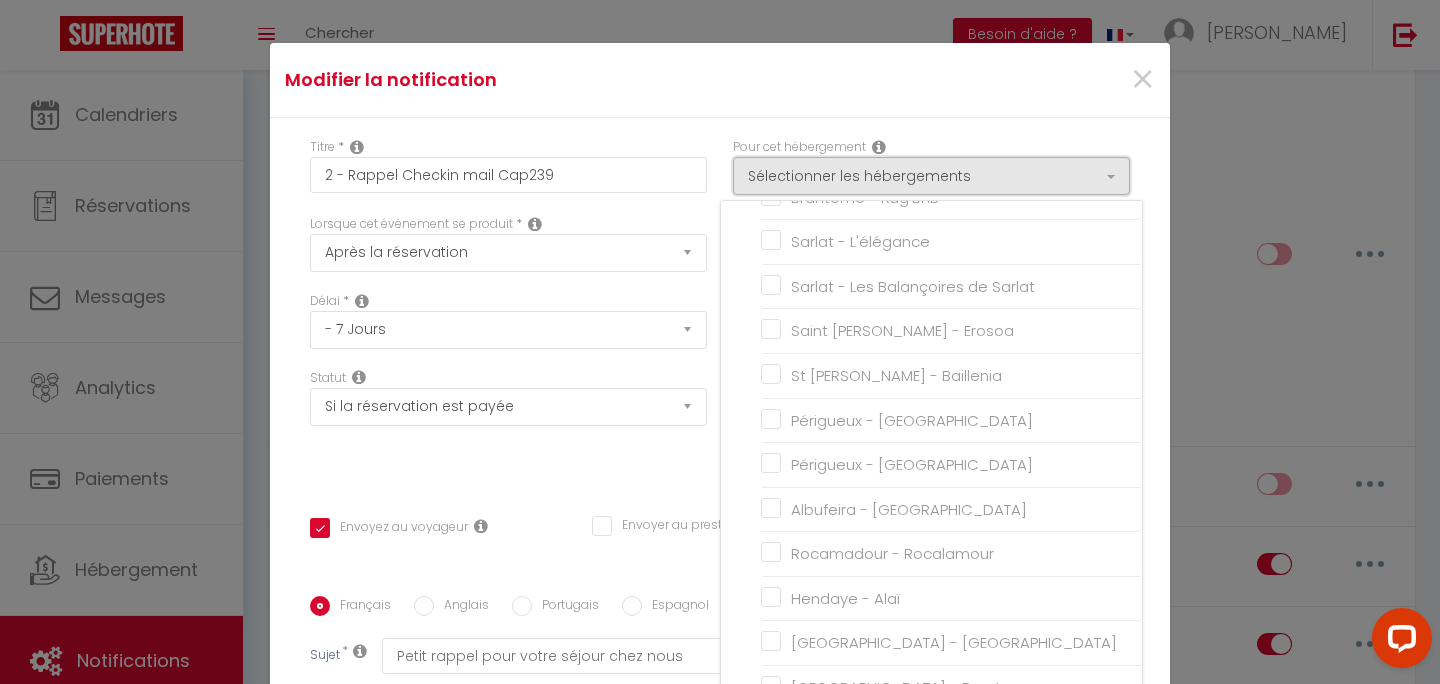 scroll, scrollTop: 657, scrollLeft: 0, axis: vertical 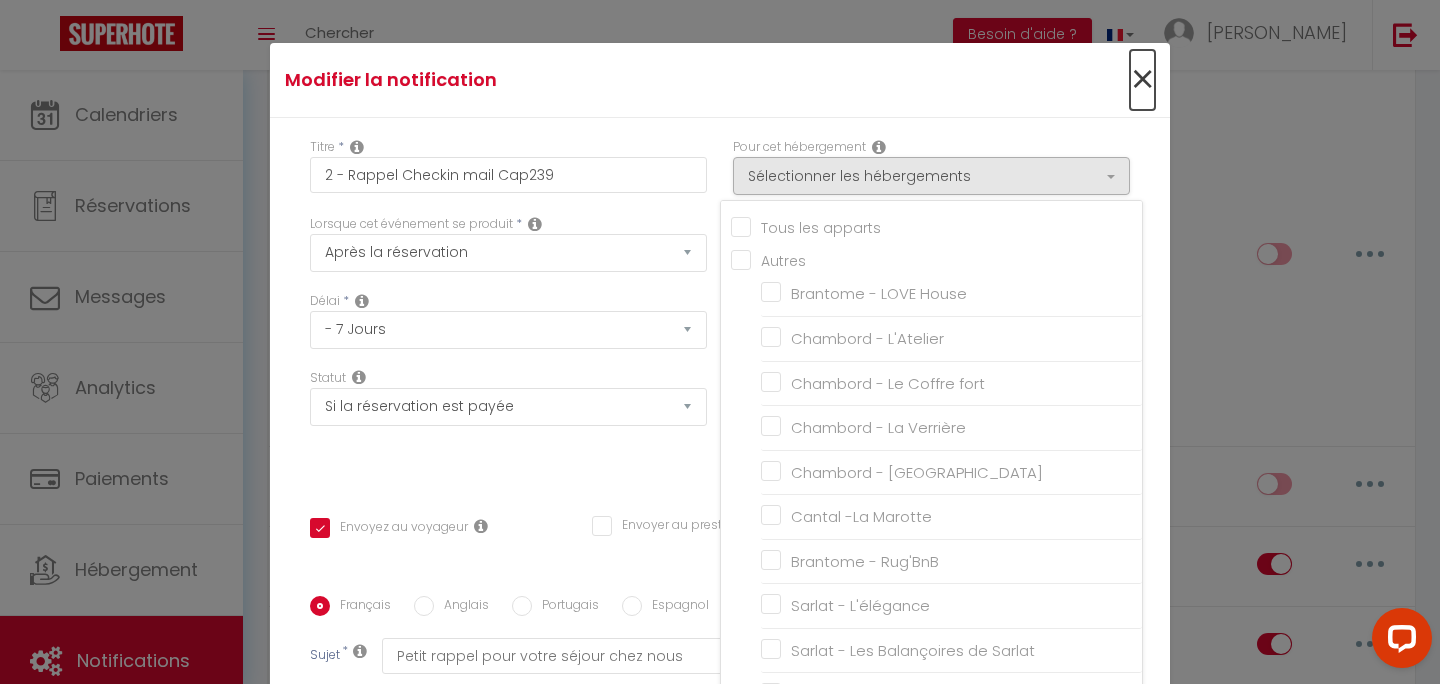 click on "×" at bounding box center (1142, 80) 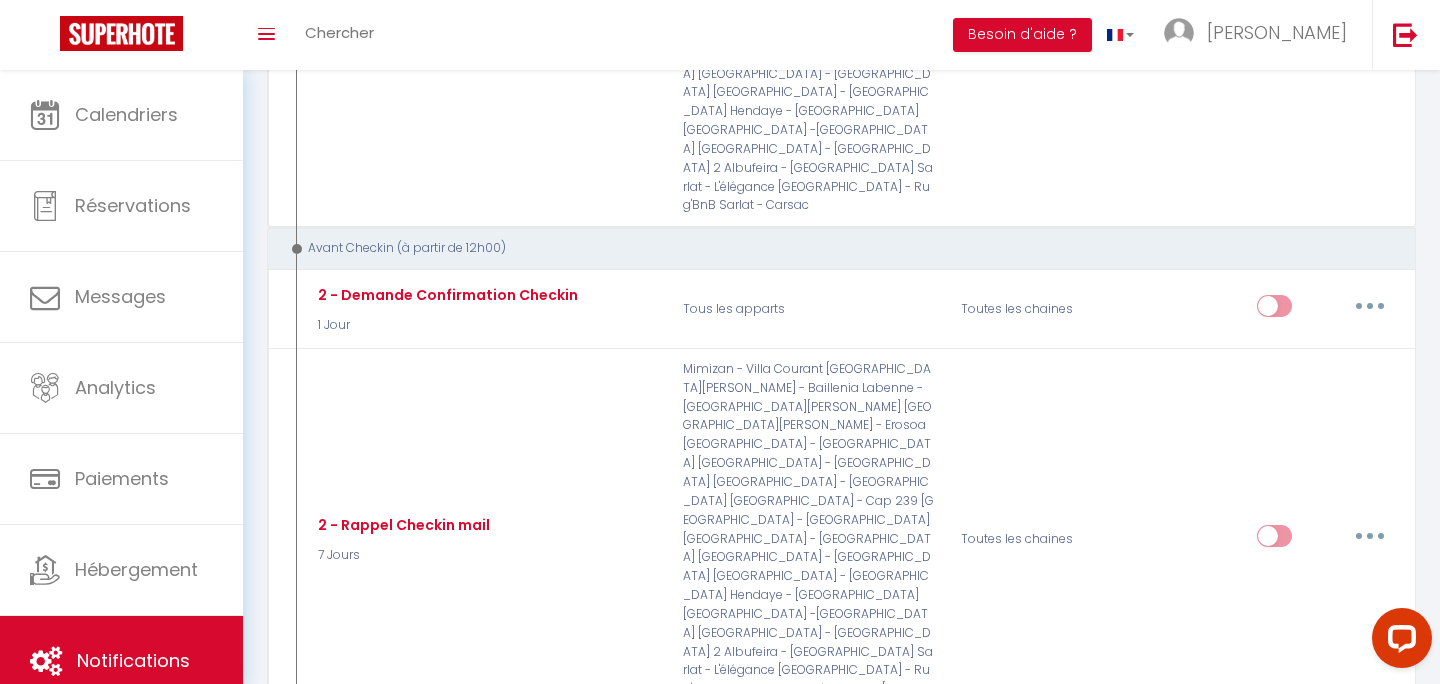 scroll, scrollTop: 8014, scrollLeft: 0, axis: vertical 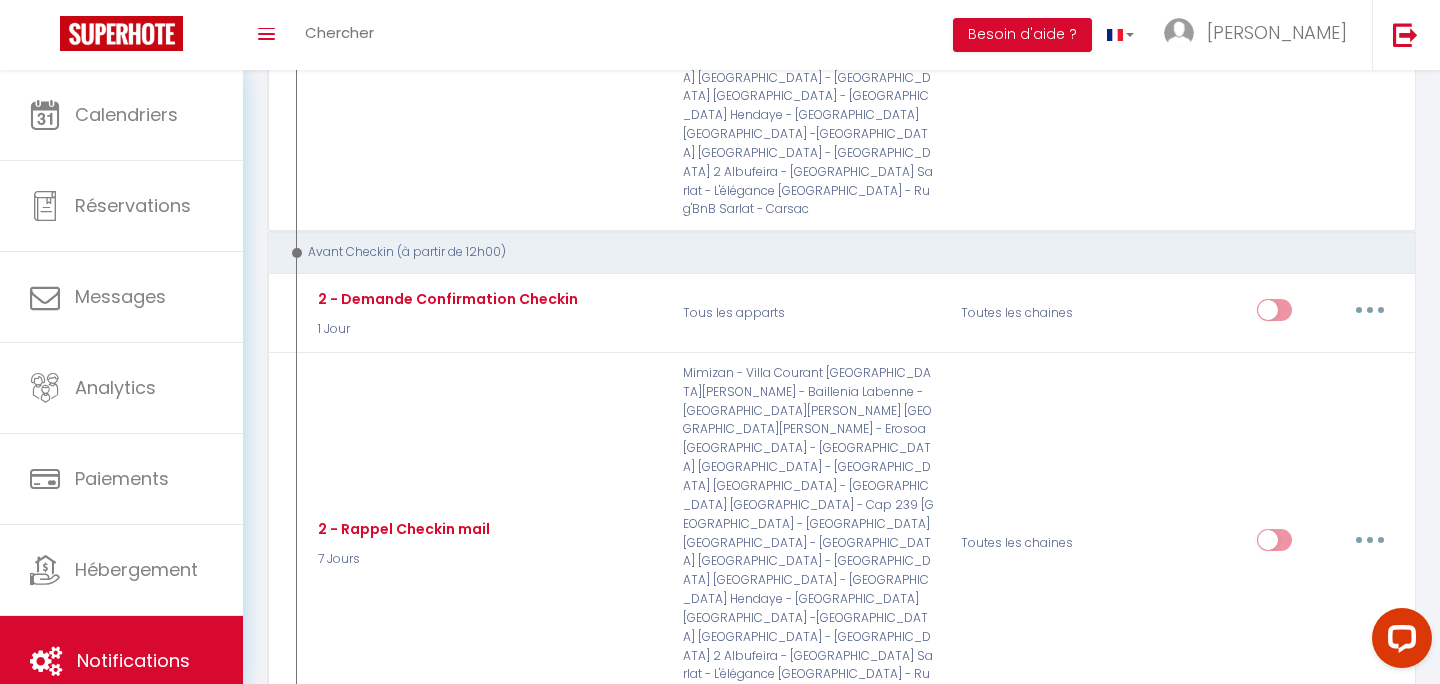 click at bounding box center (1370, 850) 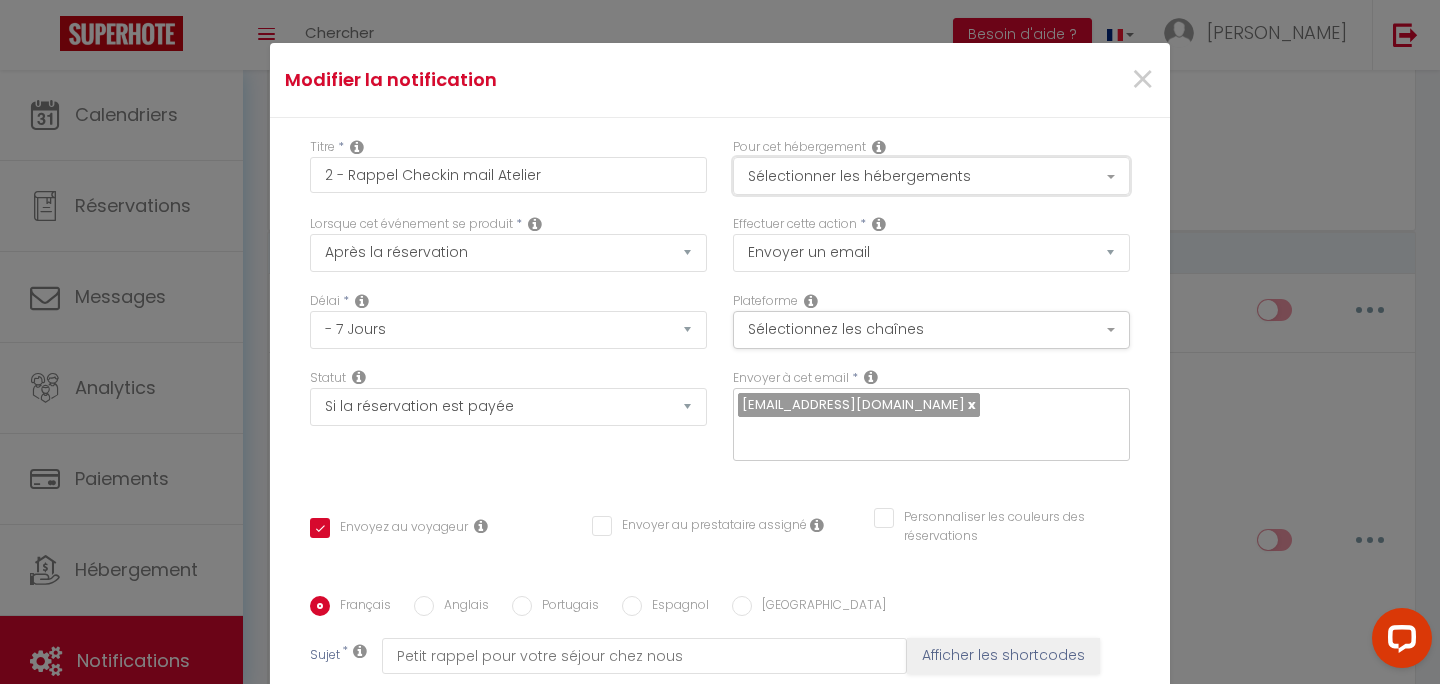 click on "Sélectionner les hébergements" at bounding box center [931, 176] 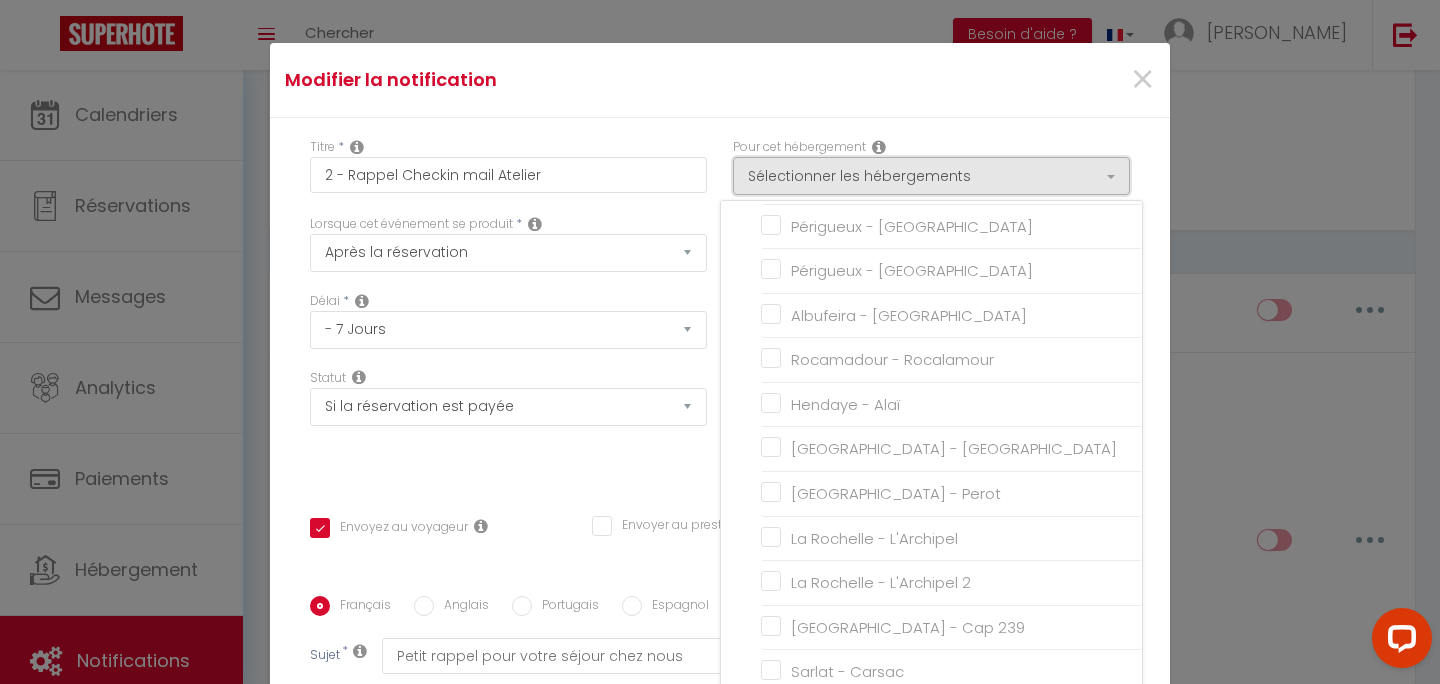 scroll, scrollTop: 657, scrollLeft: 0, axis: vertical 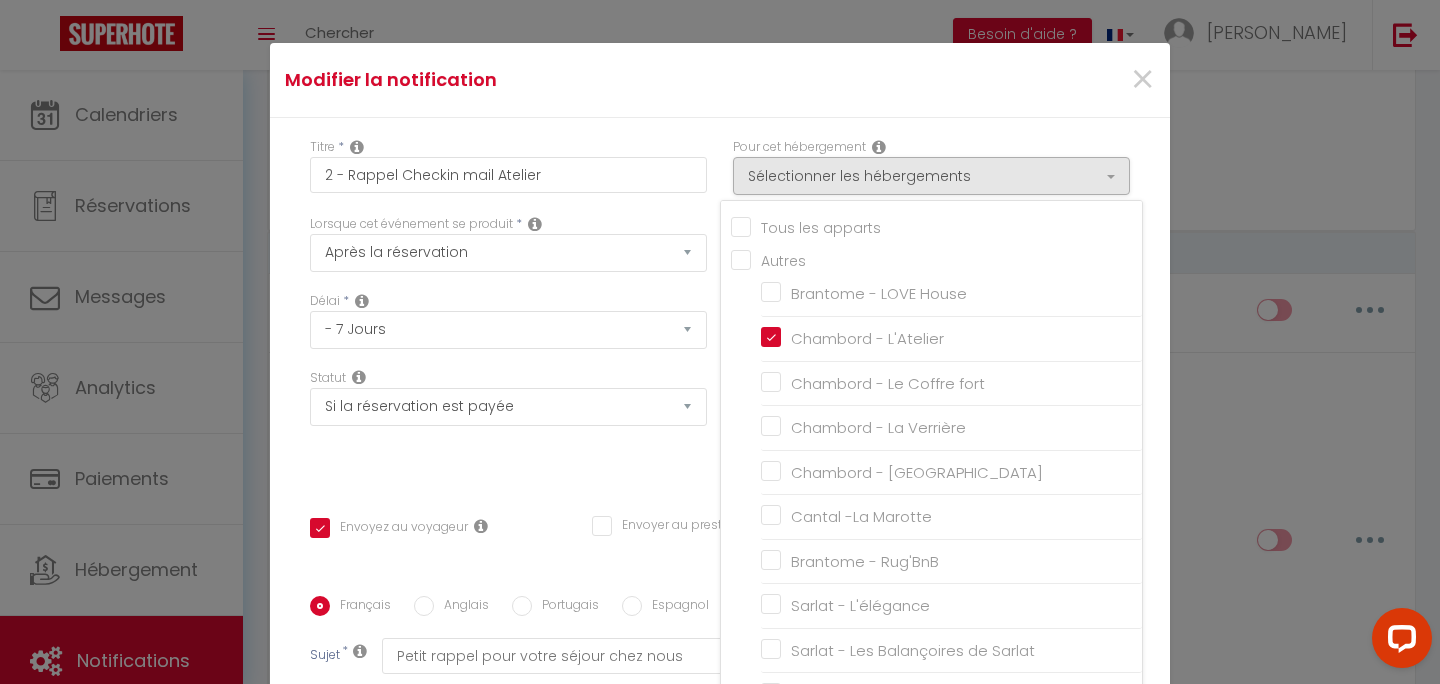 click on "×" at bounding box center [1018, 80] 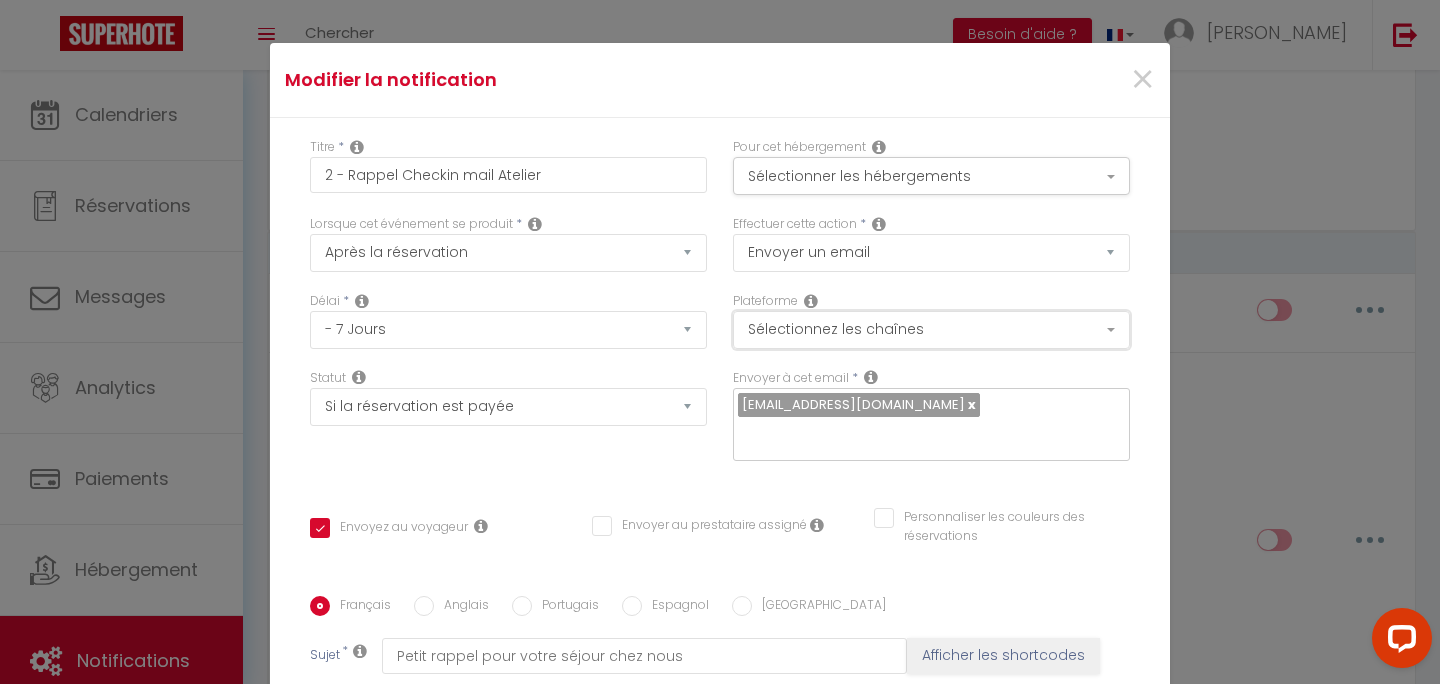 click on "Sélectionnez les chaînes" at bounding box center [931, 330] 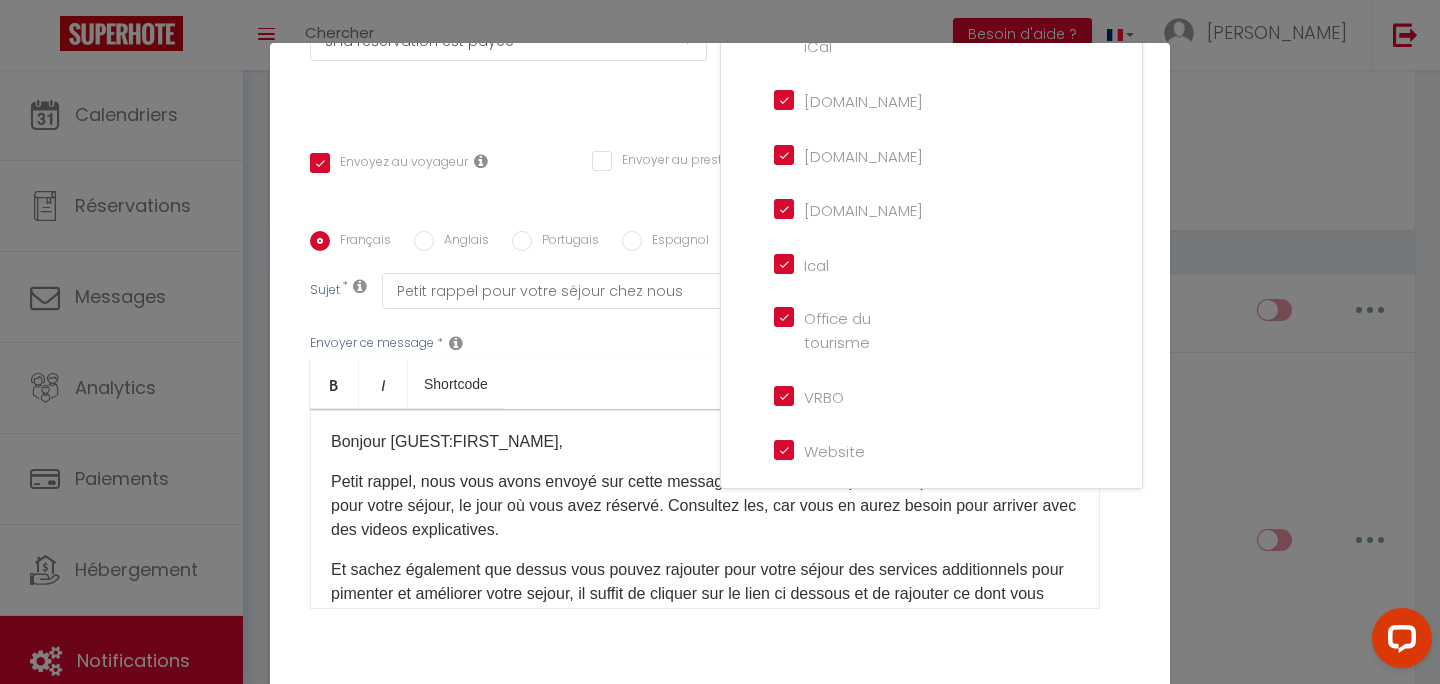 scroll, scrollTop: 409, scrollLeft: 0, axis: vertical 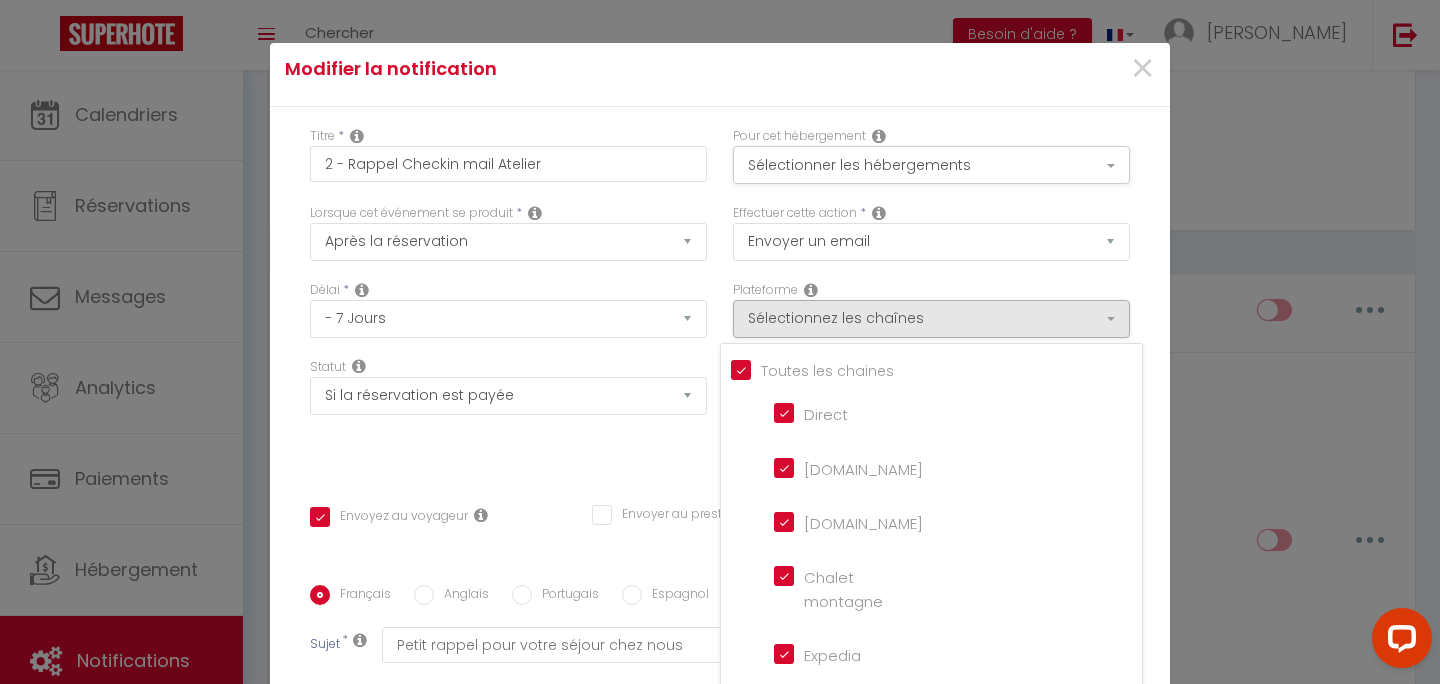 click on "Lorsque cet événement se produit   *      Après la réservation   Avant Checkin (à partir de 12h00)   Après Checkin (à partir de 12h00)   Avant Checkout (à partir de 12h00)   Après Checkout (à partir de 12h00)   Température   Co2   [MEDICAL_DATA] sonore   Après visualisation lien paiement   Après Paiement Lien KO   Après Caution Lien KO   Après Paiement Automatique KO   Après Caution Automatique KO   Après Visualisation du Contrat   Après Signature du Contrat   Paiement OK   Après soumission formulaire bienvenue   Aprés annulation réservation   Après remboursement automatique   Date spécifique   Après Assignation   Après Désassignation   Après soumission online checkin   Caution OK" at bounding box center [508, 242] 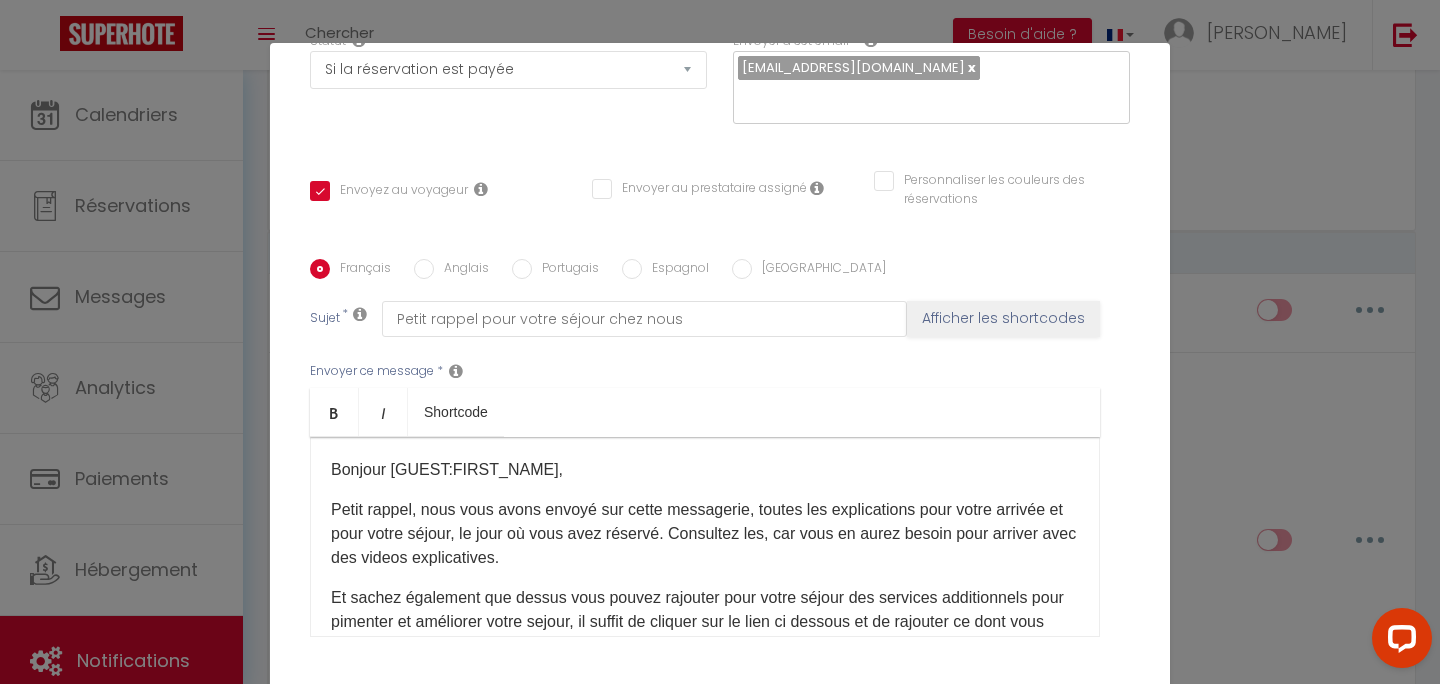 scroll, scrollTop: 409, scrollLeft: 0, axis: vertical 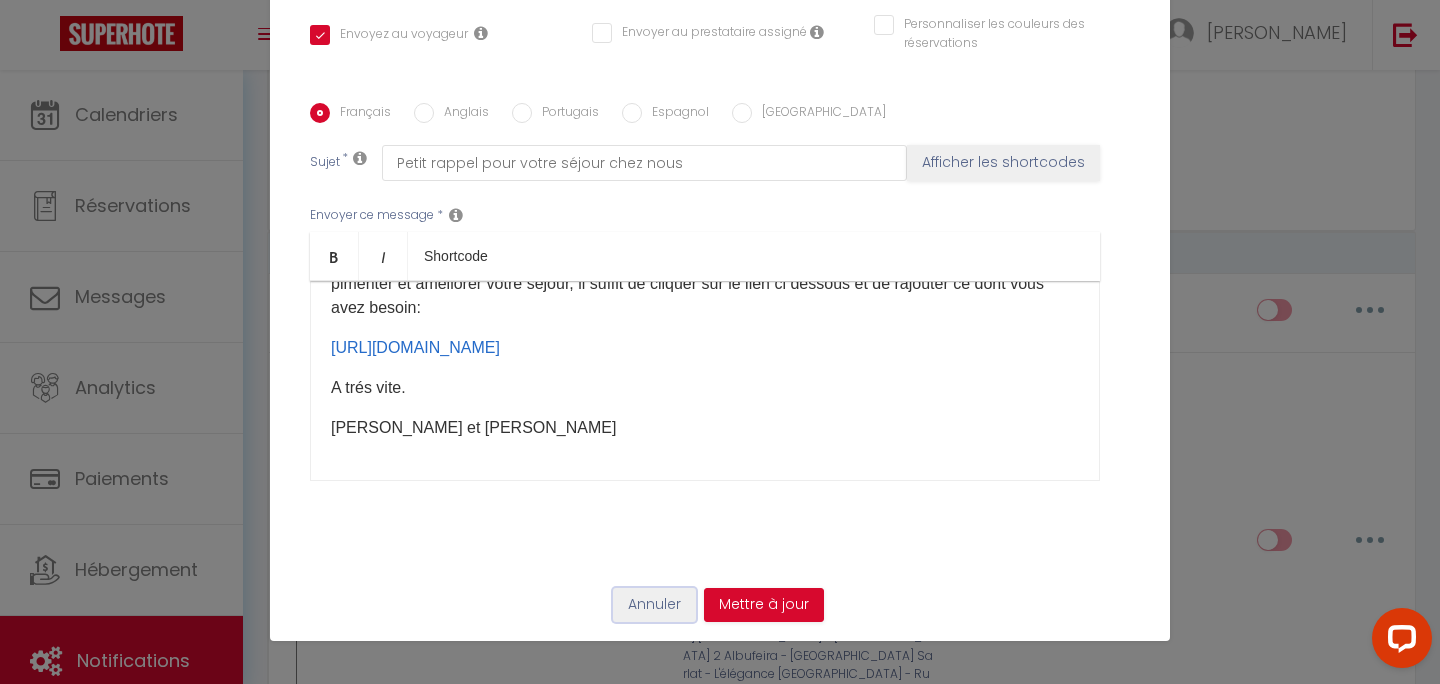 click on "Annuler" at bounding box center (654, 605) 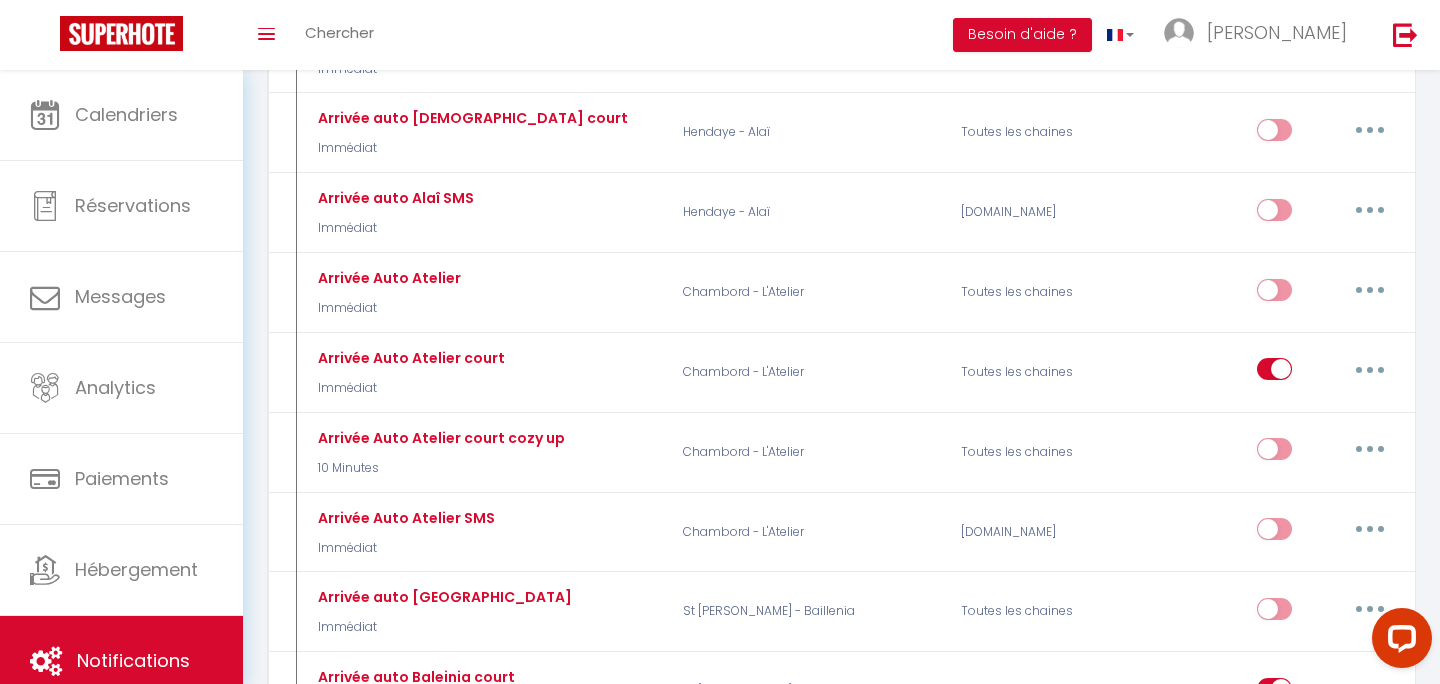 scroll, scrollTop: 0, scrollLeft: 0, axis: both 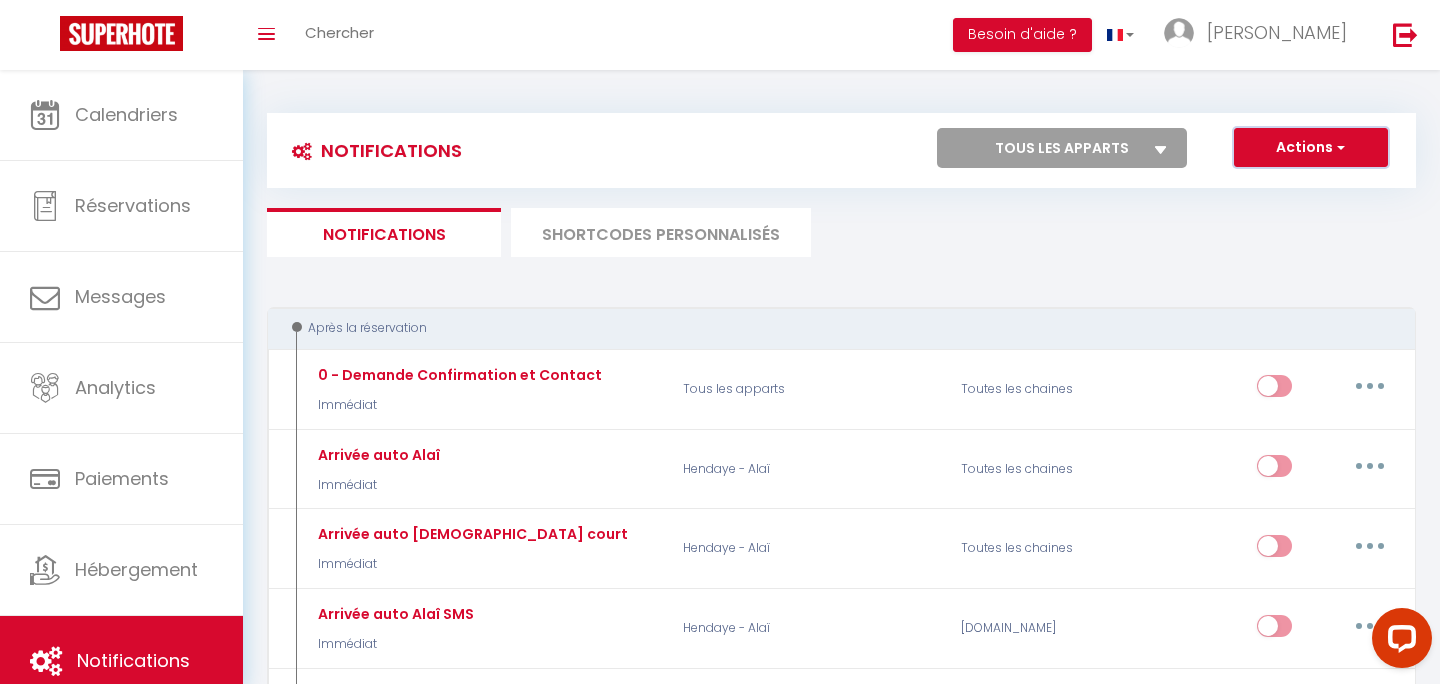click on "Actions" at bounding box center (1311, 148) 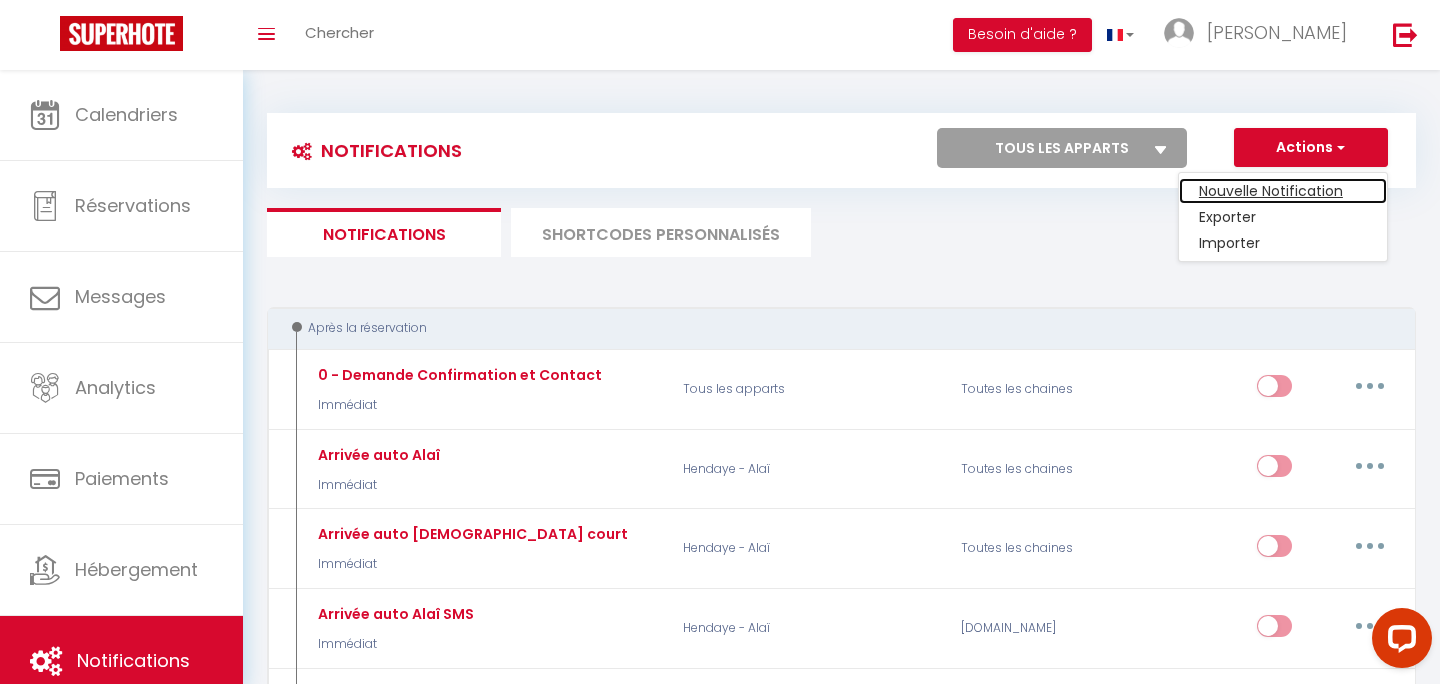 click on "Nouvelle Notification" at bounding box center (1283, 191) 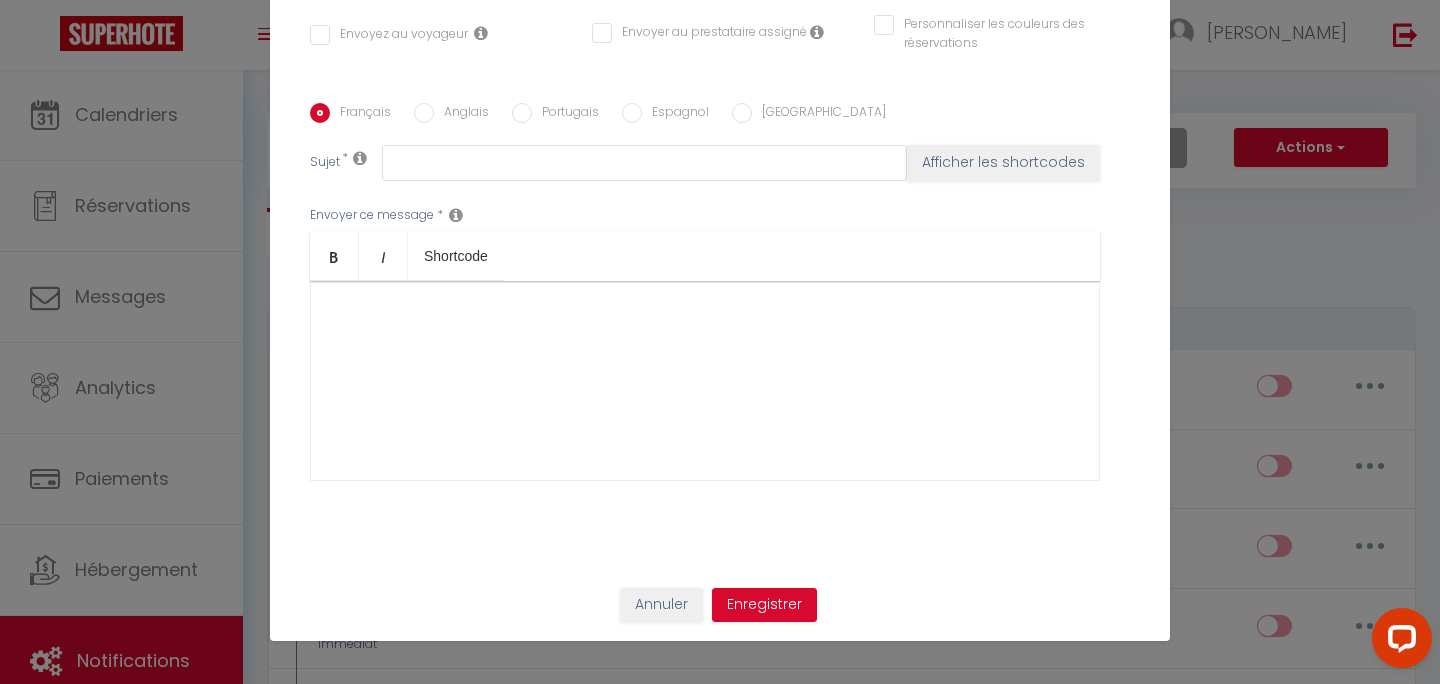 scroll, scrollTop: 0, scrollLeft: 0, axis: both 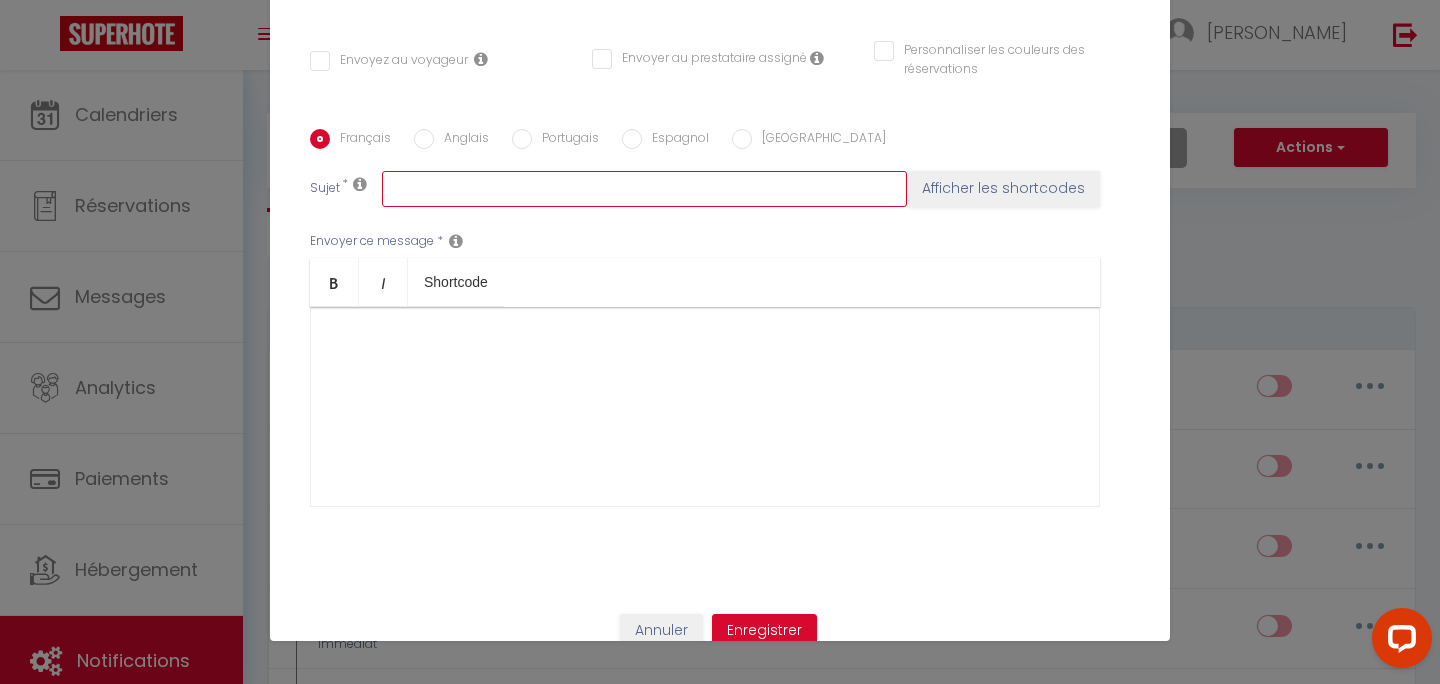 click at bounding box center [644, 189] 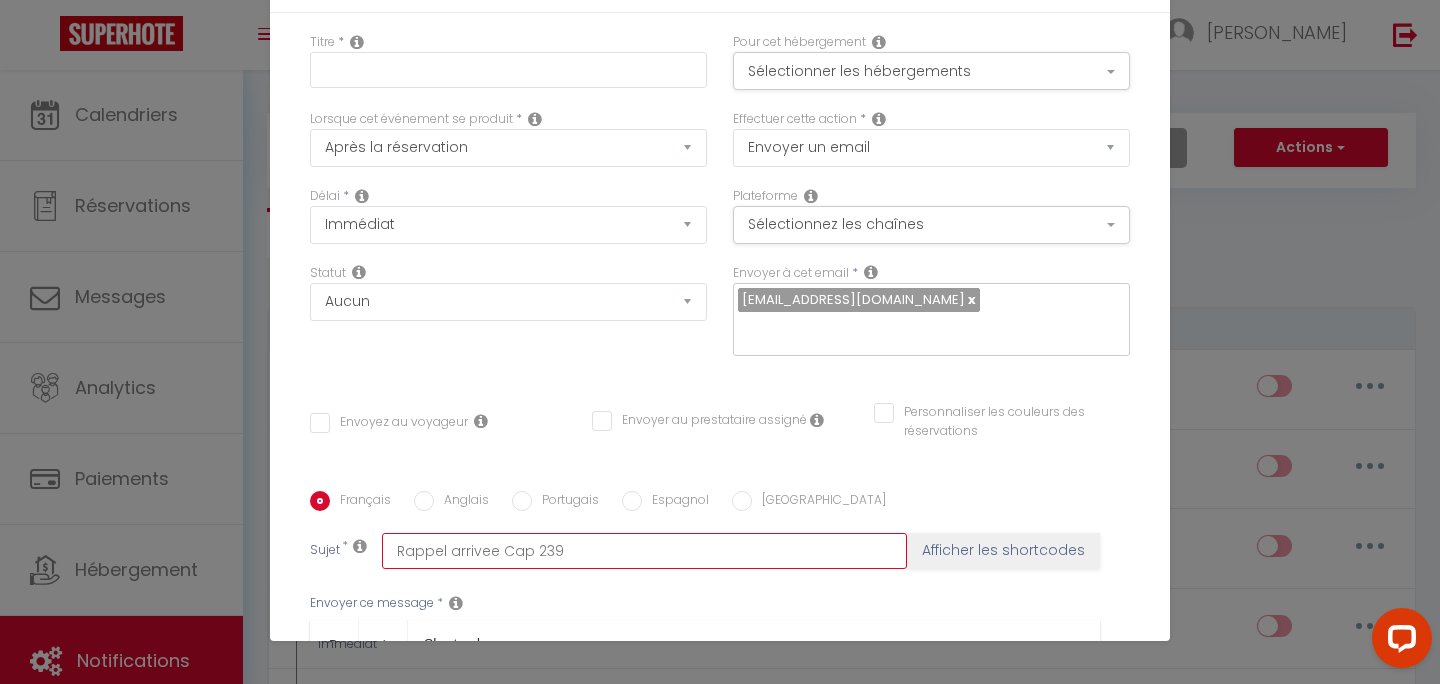 scroll, scrollTop: 0, scrollLeft: 0, axis: both 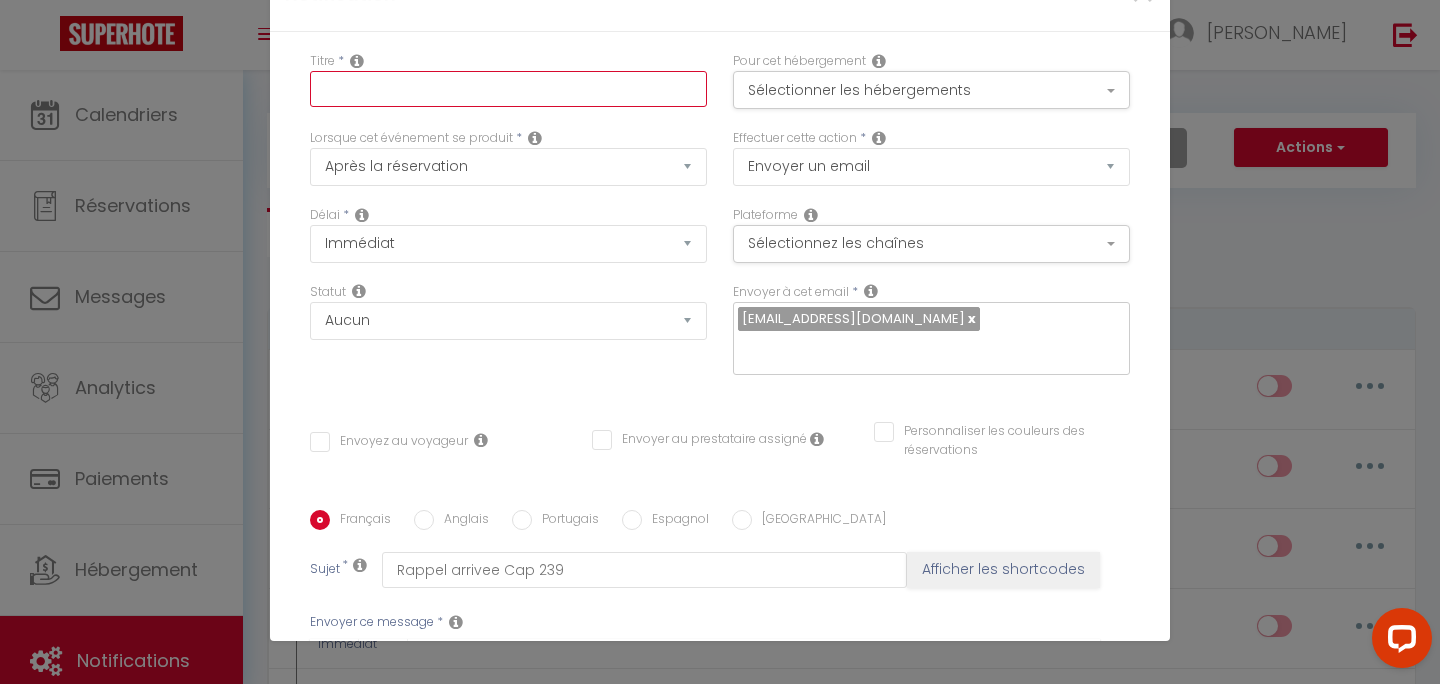 click at bounding box center [508, 89] 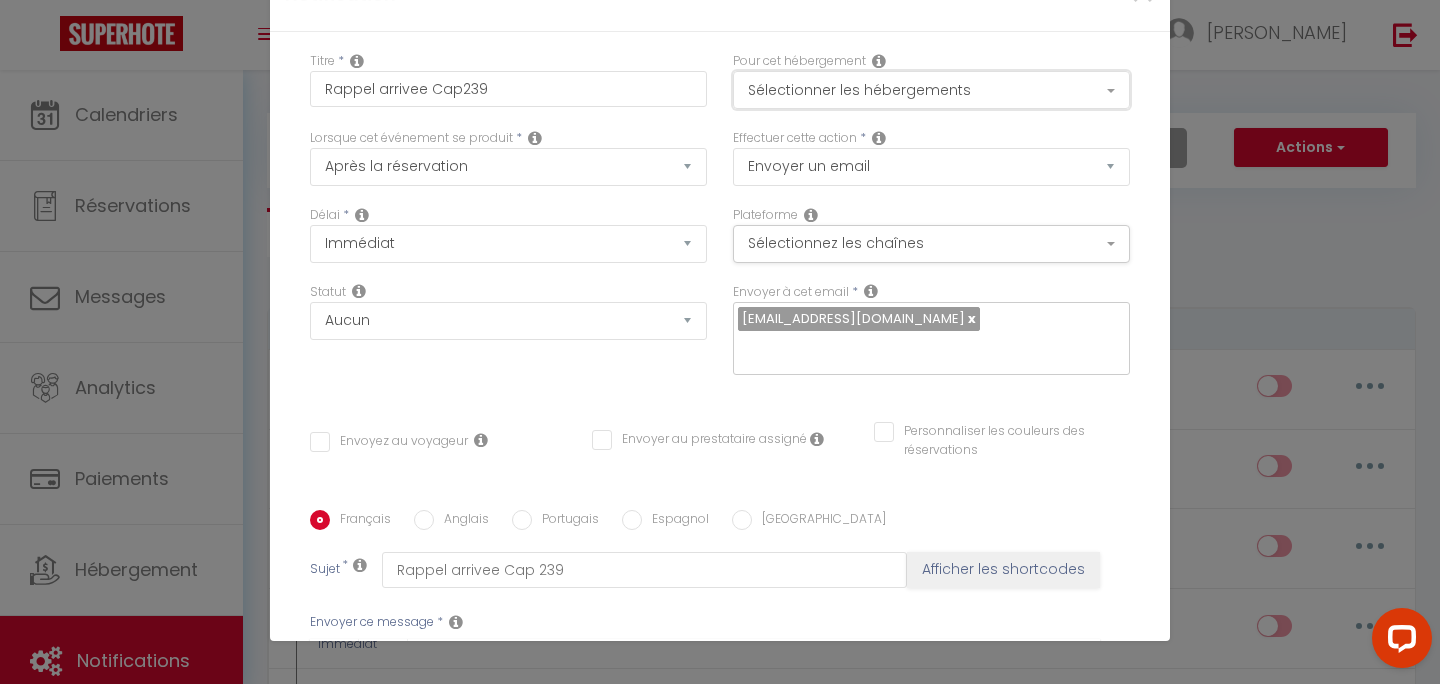 click on "Sélectionner les hébergements" at bounding box center (931, 90) 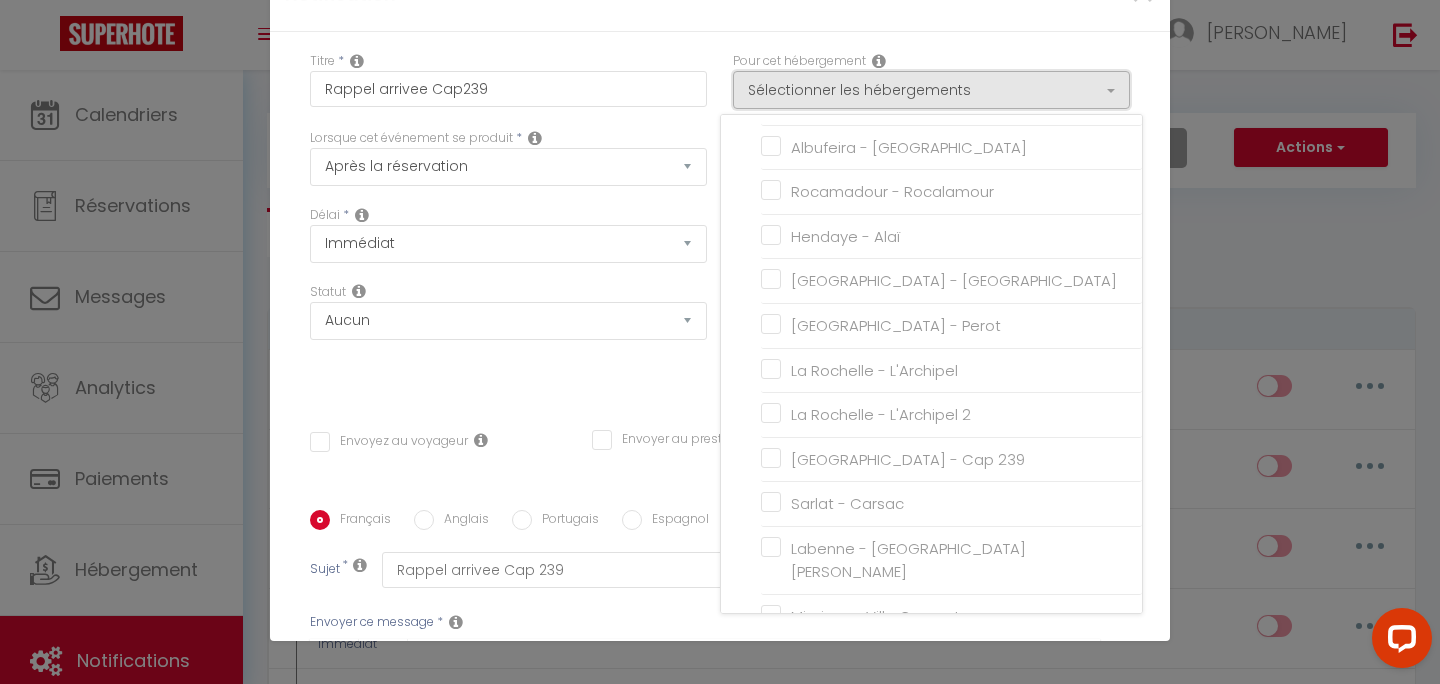 scroll, scrollTop: 651, scrollLeft: 0, axis: vertical 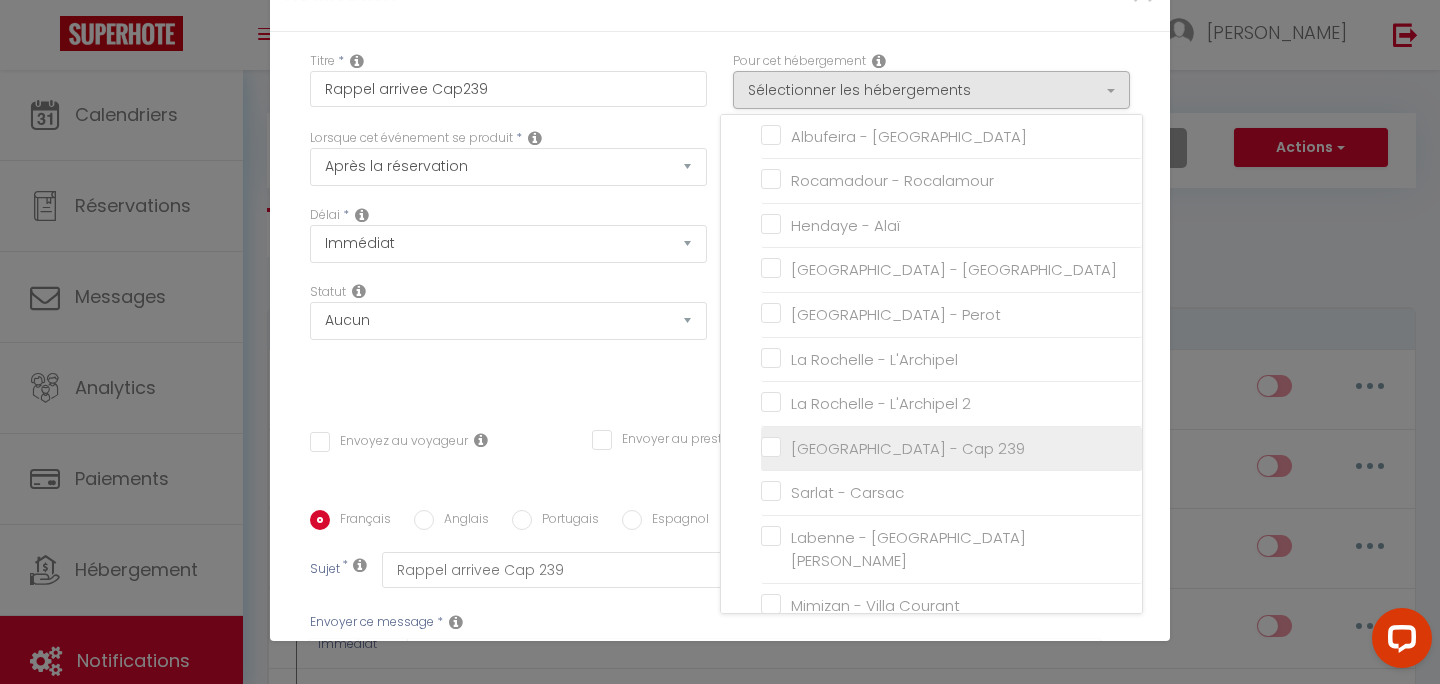click on "[GEOGRAPHIC_DATA] - Cap 239" at bounding box center (951, 448) 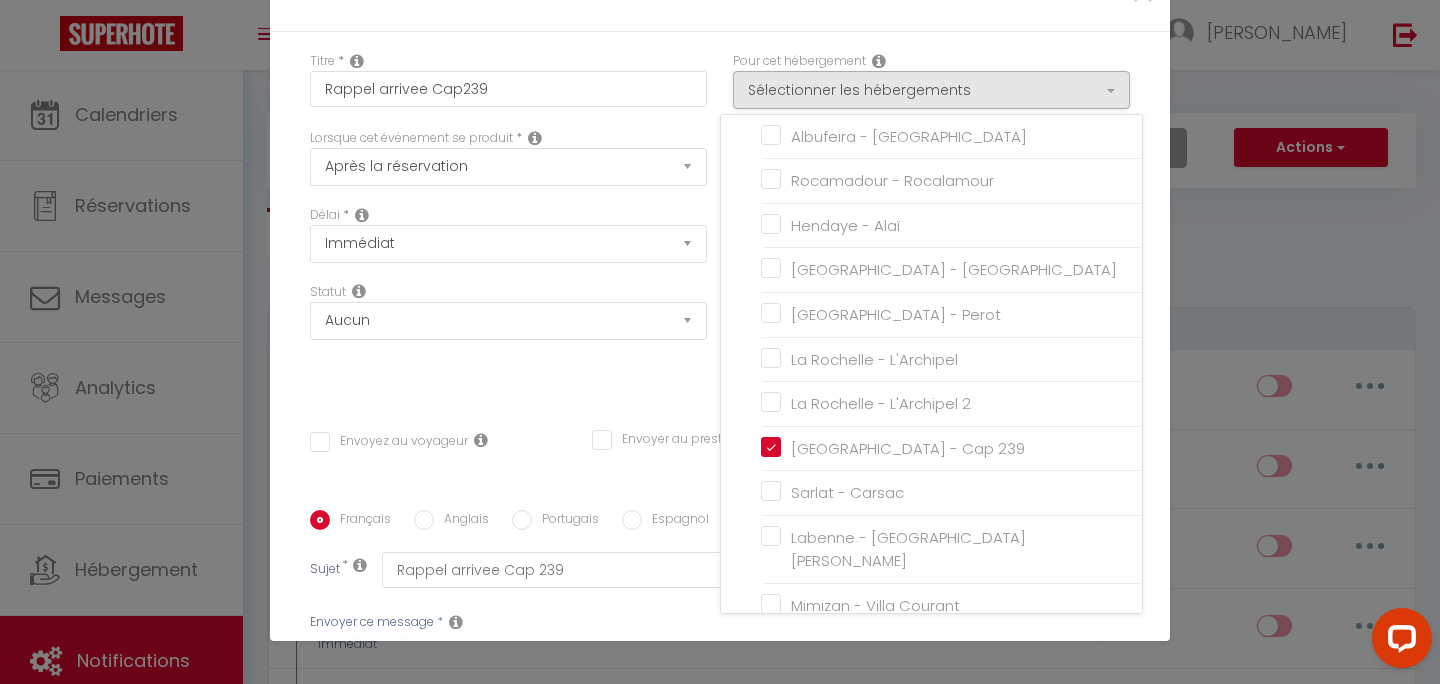 click on "Titre   *     Rappel arrivee Cap239" at bounding box center (508, 90) 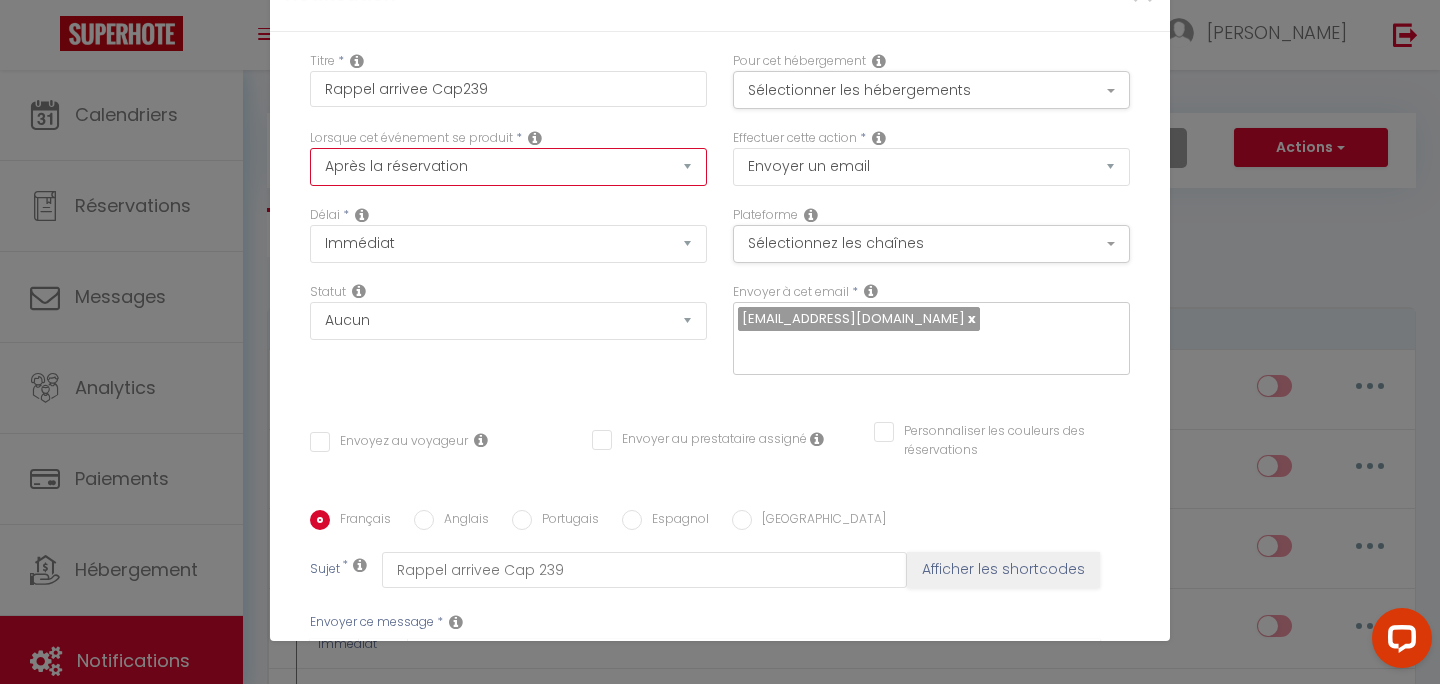 click on "Après la réservation   Avant Checkin (à partir de 12h00)   Après Checkin (à partir de 12h00)   Avant Checkout (à partir de 12h00)   Après Checkout (à partir de 12h00)   Température   Co2   Bruit sonore   Après visualisation lien paiement   Après Paiement Lien KO   Après Caution Lien KO   Après Paiement Automatique KO   Après Caution Automatique KO   Après Visualisation du Contrat   Après Signature du Contrat   Paiement OK   Après soumission formulaire bienvenue   Aprés annulation réservation   Après remboursement automatique   Date spécifique   Après Assignation   Après Désassignation   Après soumission online checkin   Caution OK" at bounding box center (508, 167) 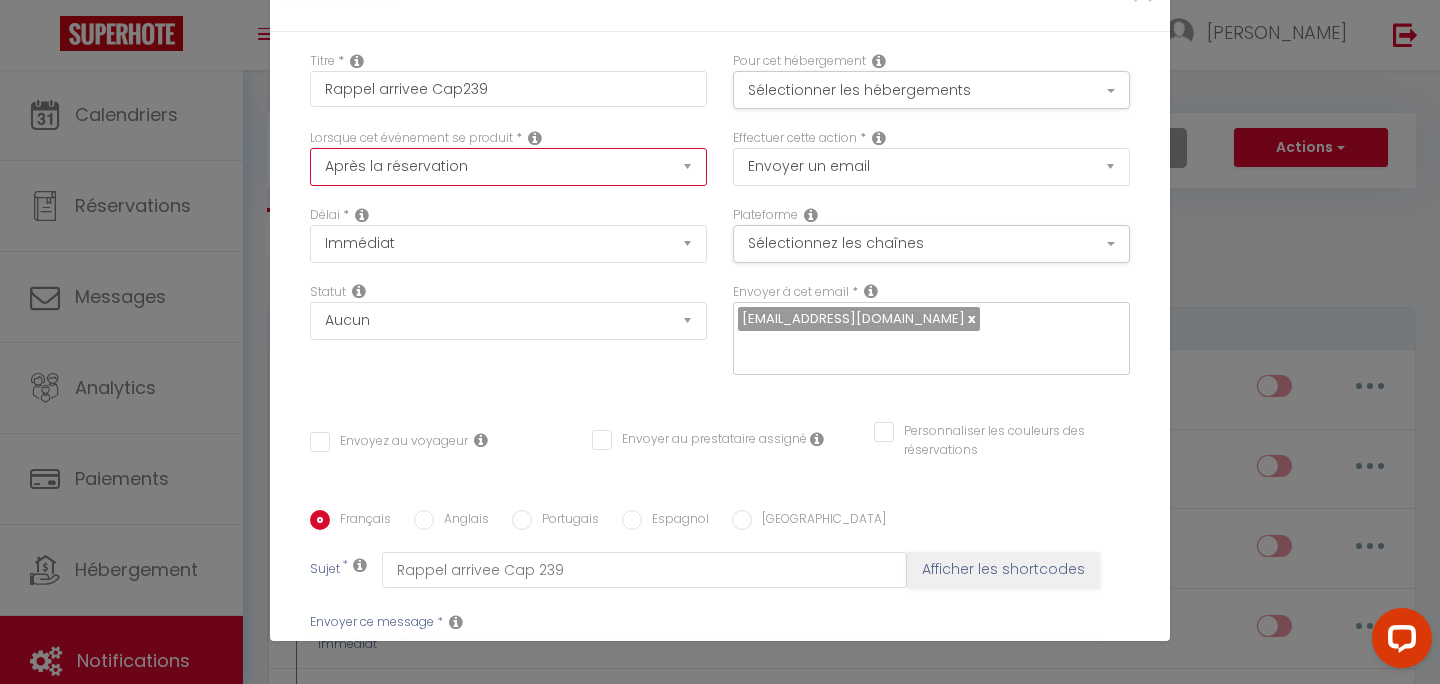scroll, scrollTop: 0, scrollLeft: 0, axis: both 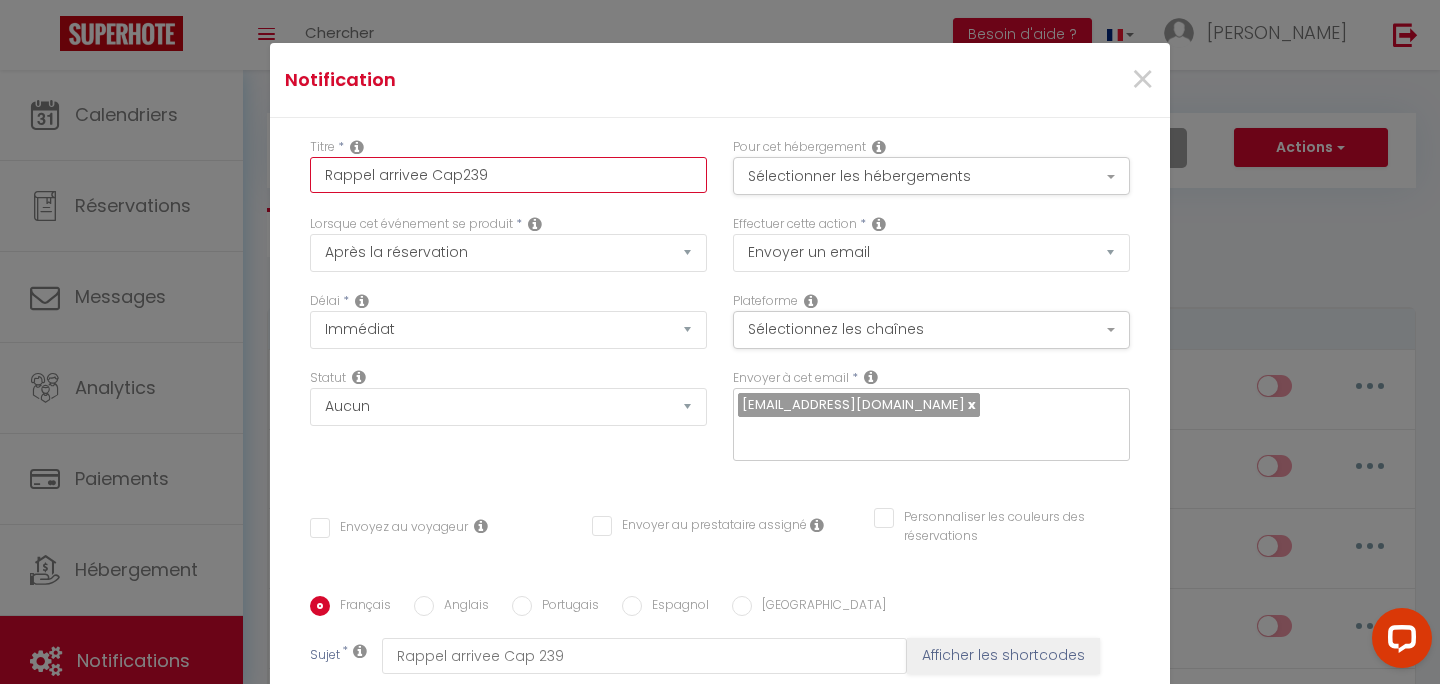 drag, startPoint x: 376, startPoint y: 177, endPoint x: 431, endPoint y: 179, distance: 55.03635 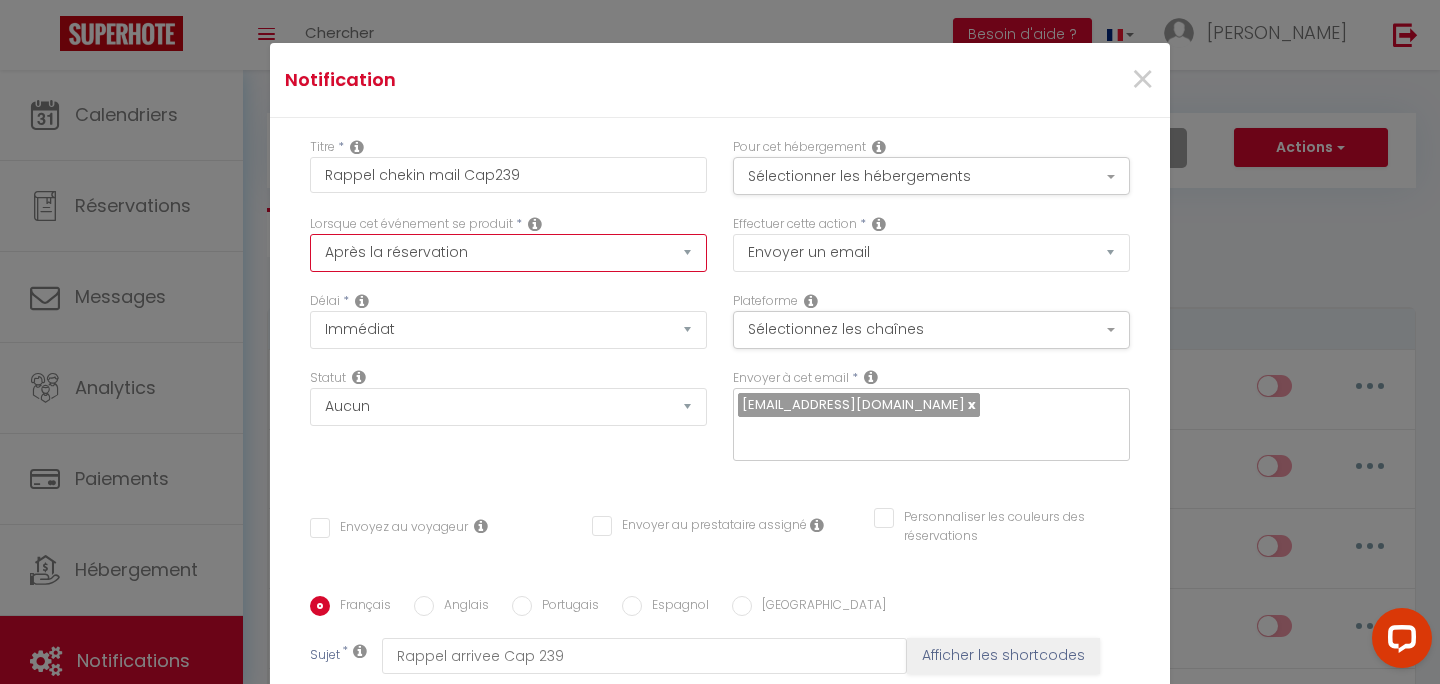 click on "Après la réservation   Avant Checkin (à partir de 12h00)   Après Checkin (à partir de 12h00)   Avant Checkout (à partir de 12h00)   Après Checkout (à partir de 12h00)   Température   Co2   Bruit sonore   Après visualisation lien paiement   Après Paiement Lien KO   Après Caution Lien KO   Après Paiement Automatique KO   Après Caution Automatique KO   Après Visualisation du Contrat   Après Signature du Contrat   Paiement OK   Après soumission formulaire bienvenue   Aprés annulation réservation   Après remboursement automatique   Date spécifique   Après Assignation   Après Désassignation   Après soumission online checkin   Caution OK" at bounding box center [508, 253] 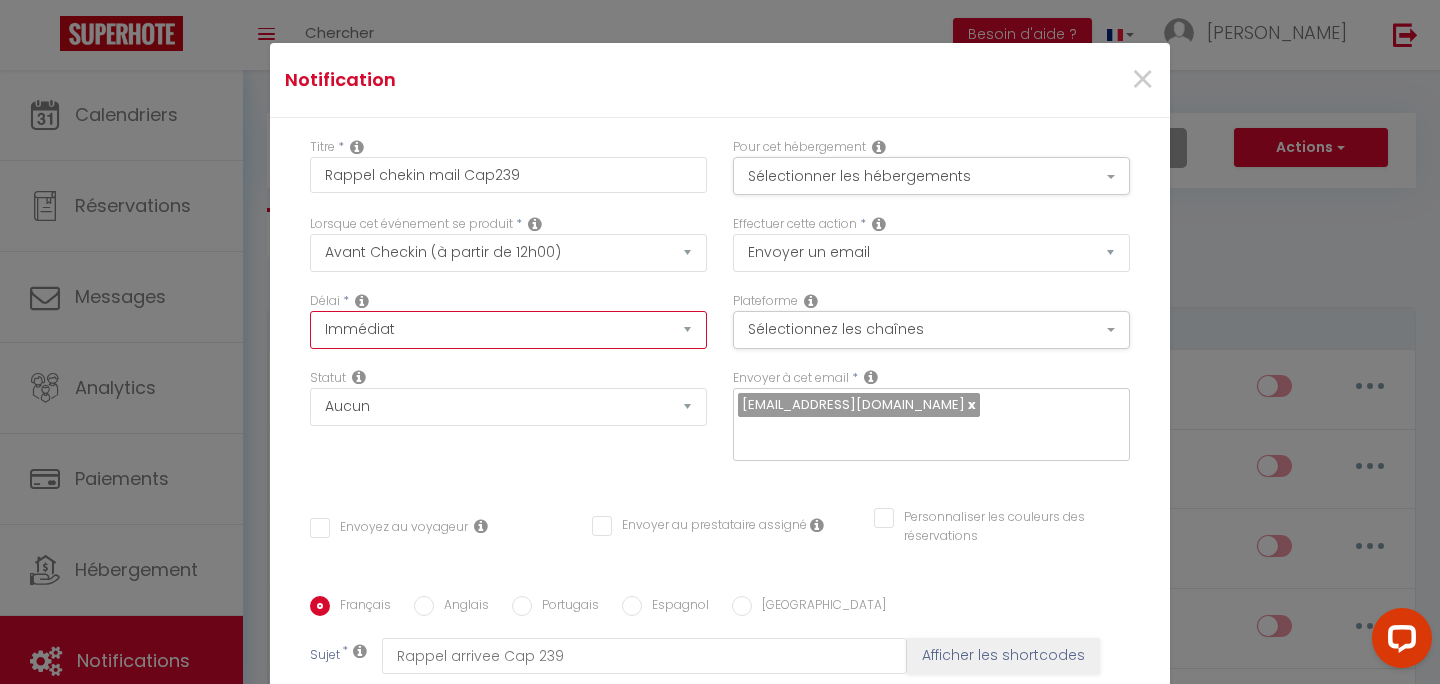 click on "Immédiat - 10 Minutes - 1 Heure - 2 Heures - 3 Heures - 4 Heures - 5 Heures - 6 Heures - 7 Heures - 8 Heures - 9 Heures - 10 Heures - 11 Heures - 12 Heures - 13 Heures - 14 Heures - 15 Heures - 16 Heures - 17 Heures - 18 Heures - 19 Heures - 20 Heures - 21 Heures - 22 Heures - 23 Heures   - 1 Jour - 2 Jours - 3 Jours - 4 Jours - 5 Jours - 6 Jours - 7 Jours - 8 Jours - 9 Jours - 10 Jours - 11 Jours - 12 Jours - 13 Jours - 14 Jours - 15 Jours - 16 Jours - 17 Jours - 18 Jours - 19 Jours - 20 Jours - 21 Jours - 22 Jours - 23 Jours - 24 Jours - 25 Jours - 26 Jours - 27 Jours - 28 Jours - 29 Jours - 30 Jours - 31 Jours - 32 Jours - 33 Jours - 34 Jours - 35 Jours - 36 Jours - 37 Jours - 38 Jours - 39 Jours - 40 Jours - 41 Jours - 42 Jours - 43 Jours - 44 Jours - 45 Jours - 46 Jours - 47 Jours - 48 Jours - 49 Jours - 50 Jours - 51 Jours - 52 Jours - 53 Jours - 54 Jours - 55 Jours - 56 Jours - 57 Jours - 58 Jours - 59 Jours - 60 Jours - 61 Jours - 62 Jours - 63 Jours - 64 Jours - 65 Jours - 66 Jours - 67 Jours" at bounding box center [508, 330] 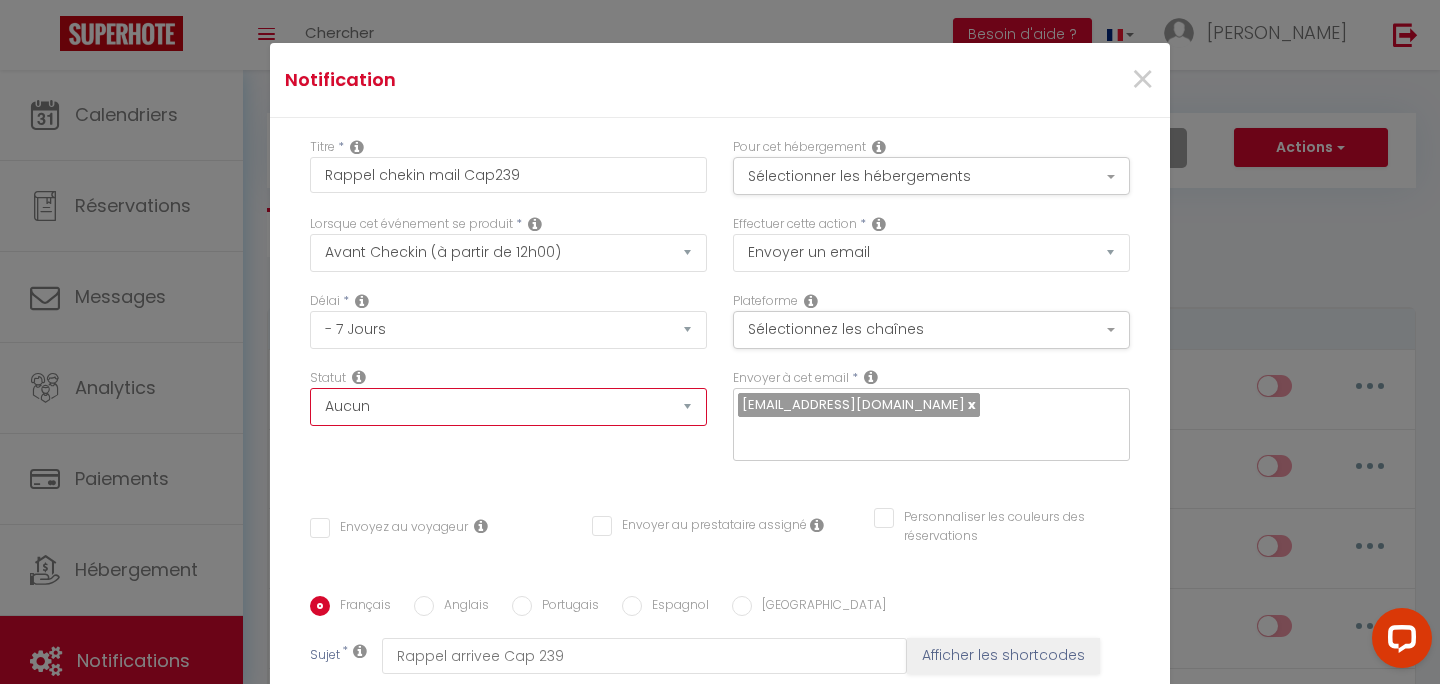 click on "Aucun   Si la réservation est payée   Si réservation non payée   Si la caution a été prise   Si caution non payée" at bounding box center [508, 407] 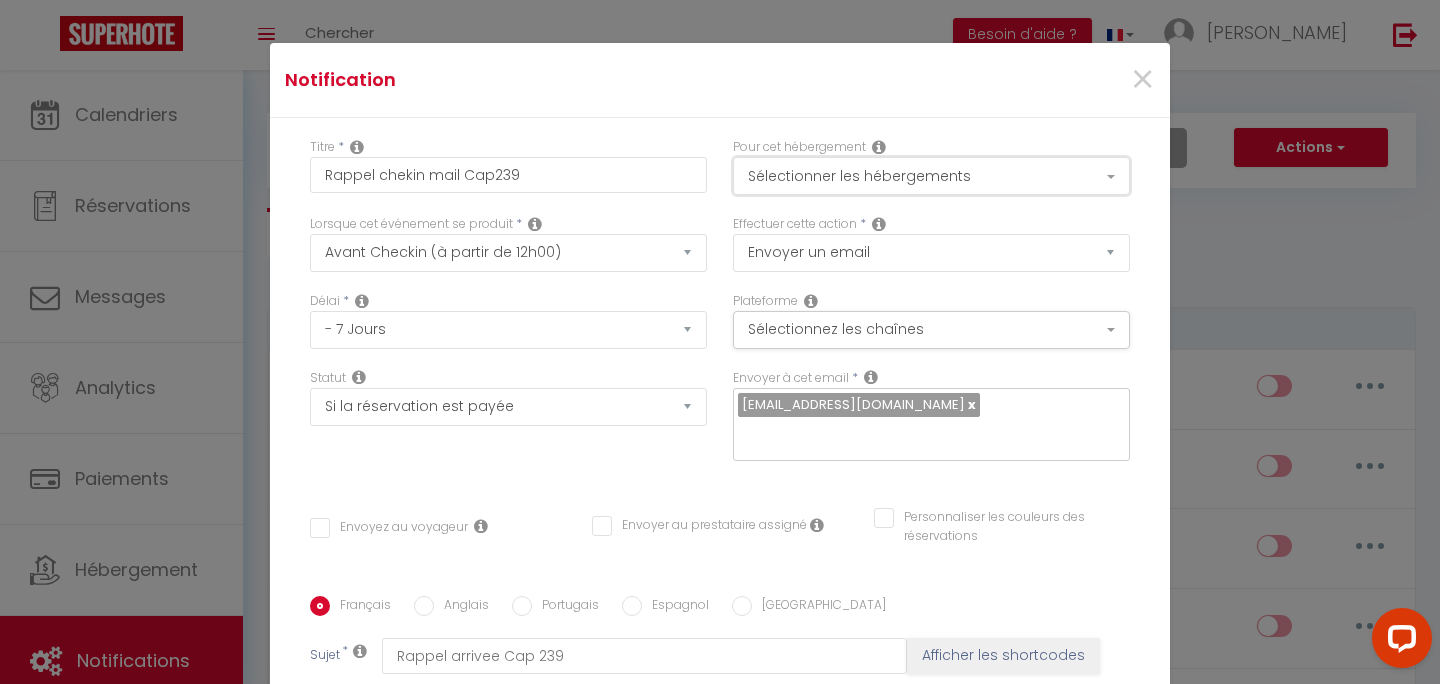 click on "Sélectionner les hébergements" at bounding box center [931, 176] 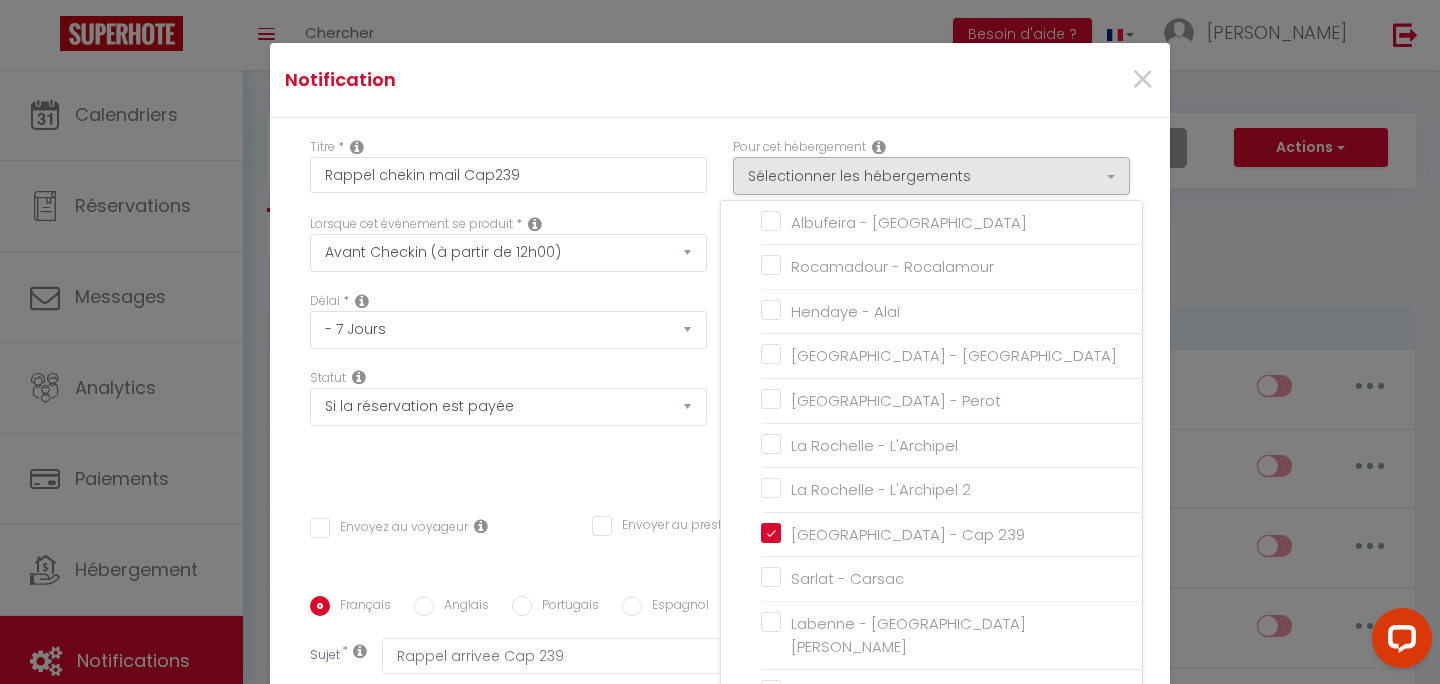 click on "×" at bounding box center [1018, 80] 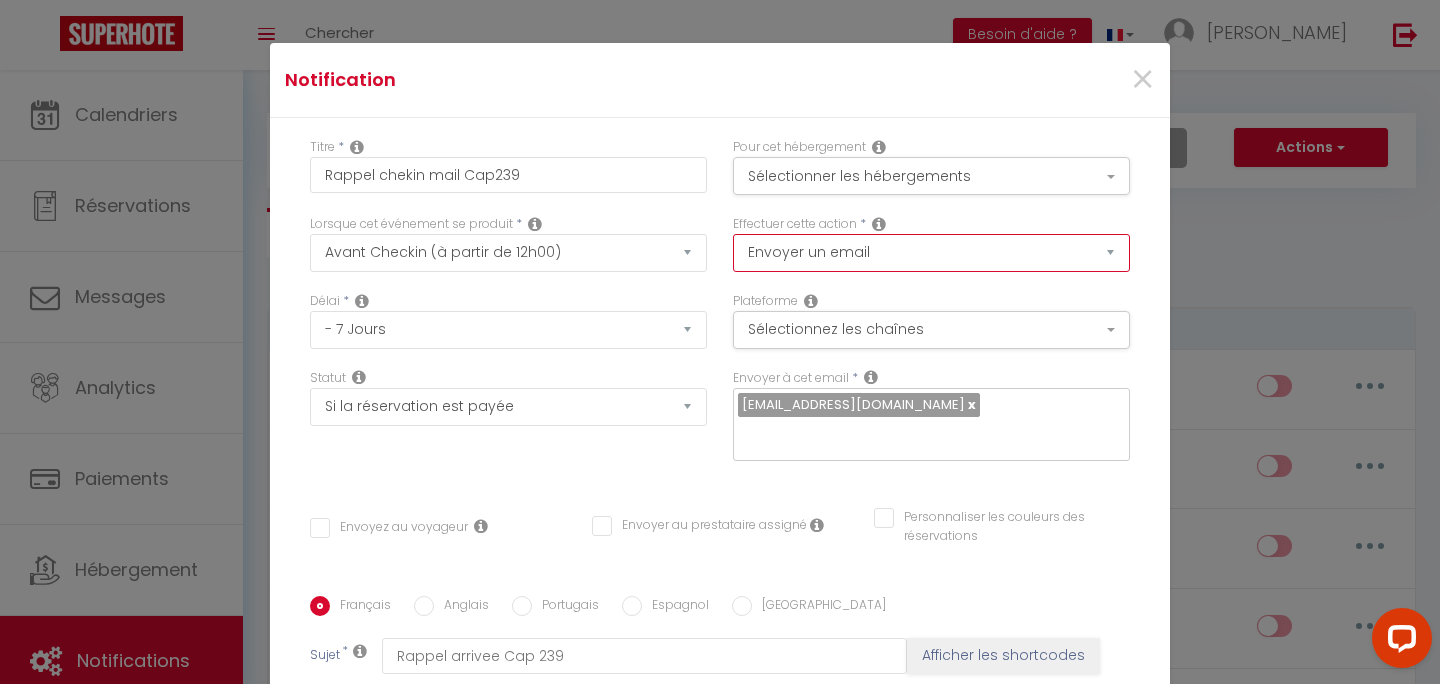 click on "Envoyer un email   Envoyer un SMS   Envoyer une notification push" at bounding box center [931, 253] 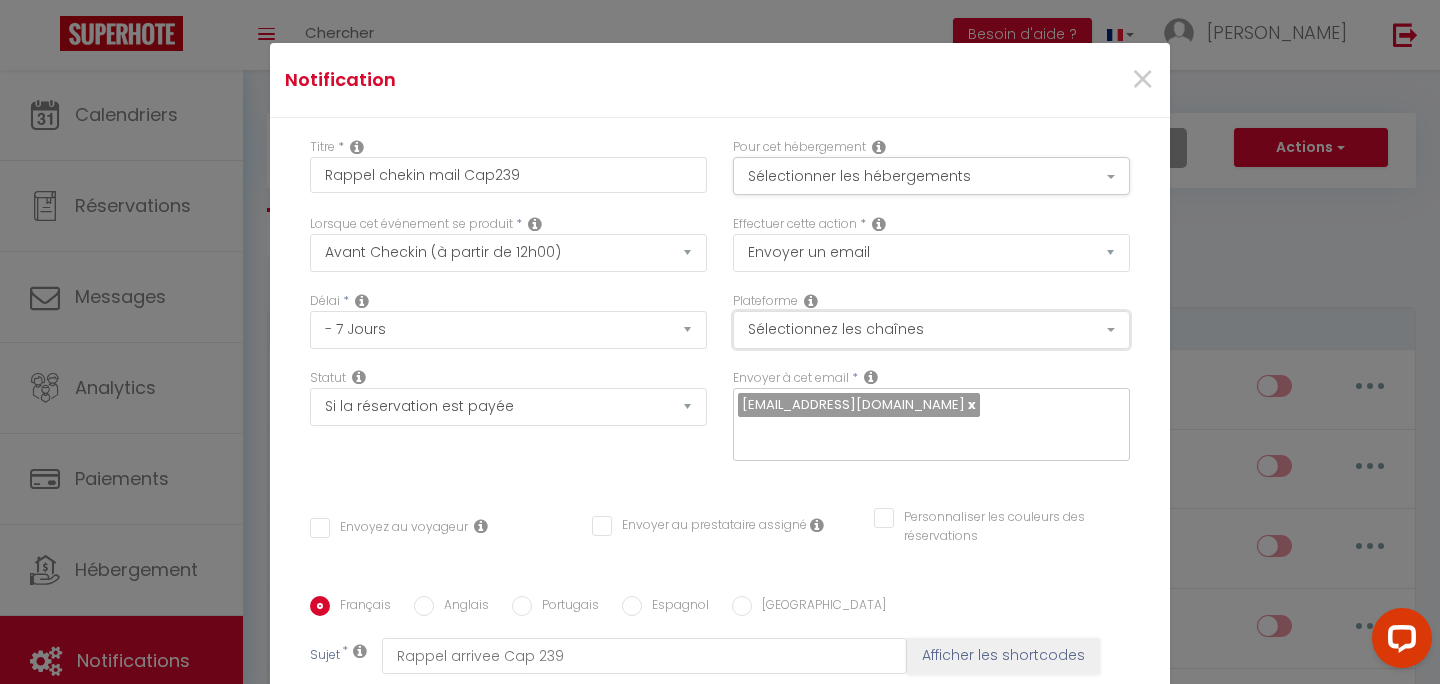 click on "Sélectionnez les chaînes" at bounding box center [931, 330] 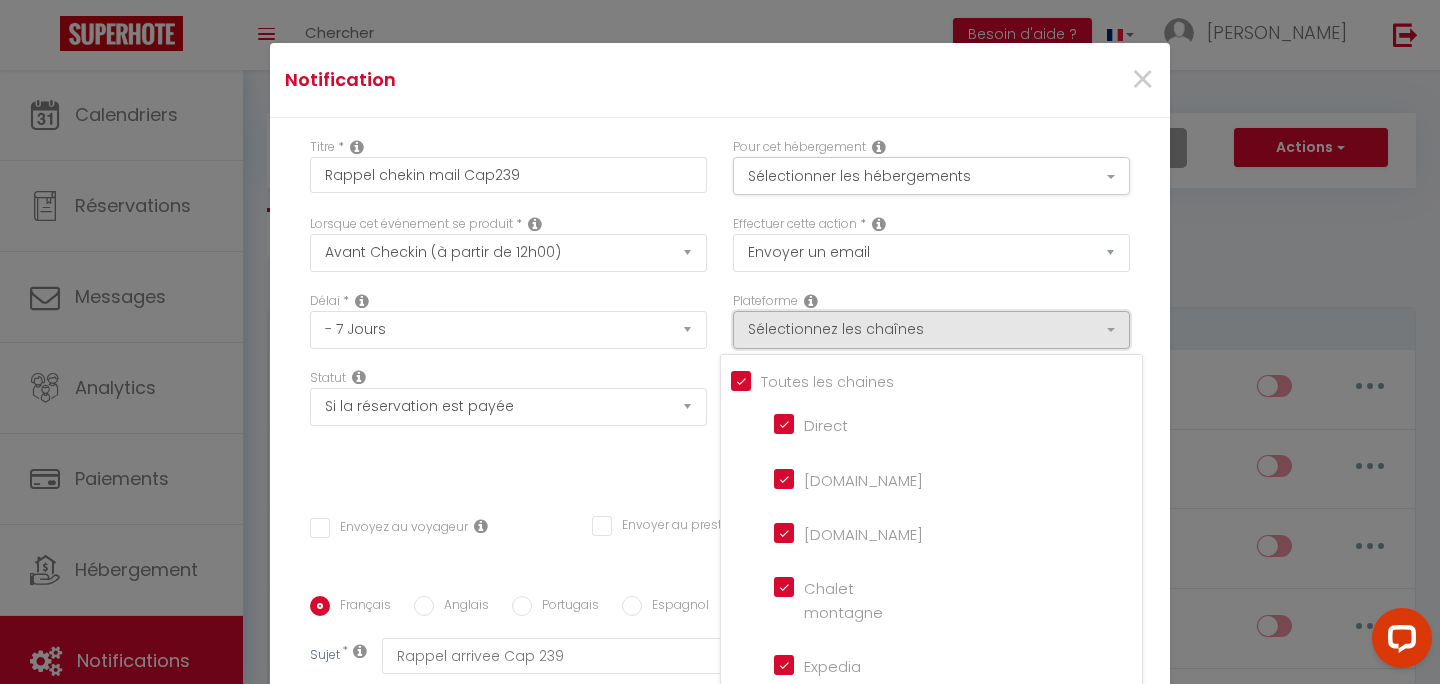scroll, scrollTop: 5, scrollLeft: 0, axis: vertical 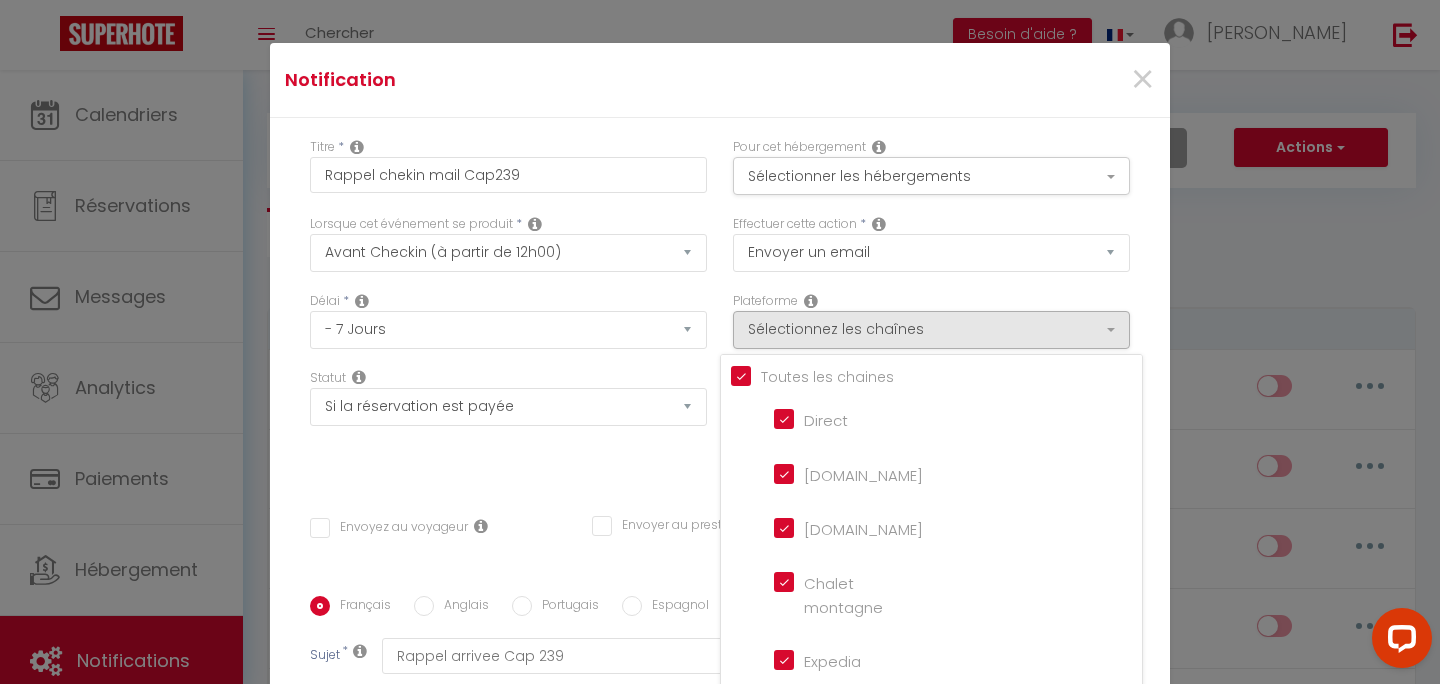 click on "Toutes les chaines" at bounding box center (822, 377) 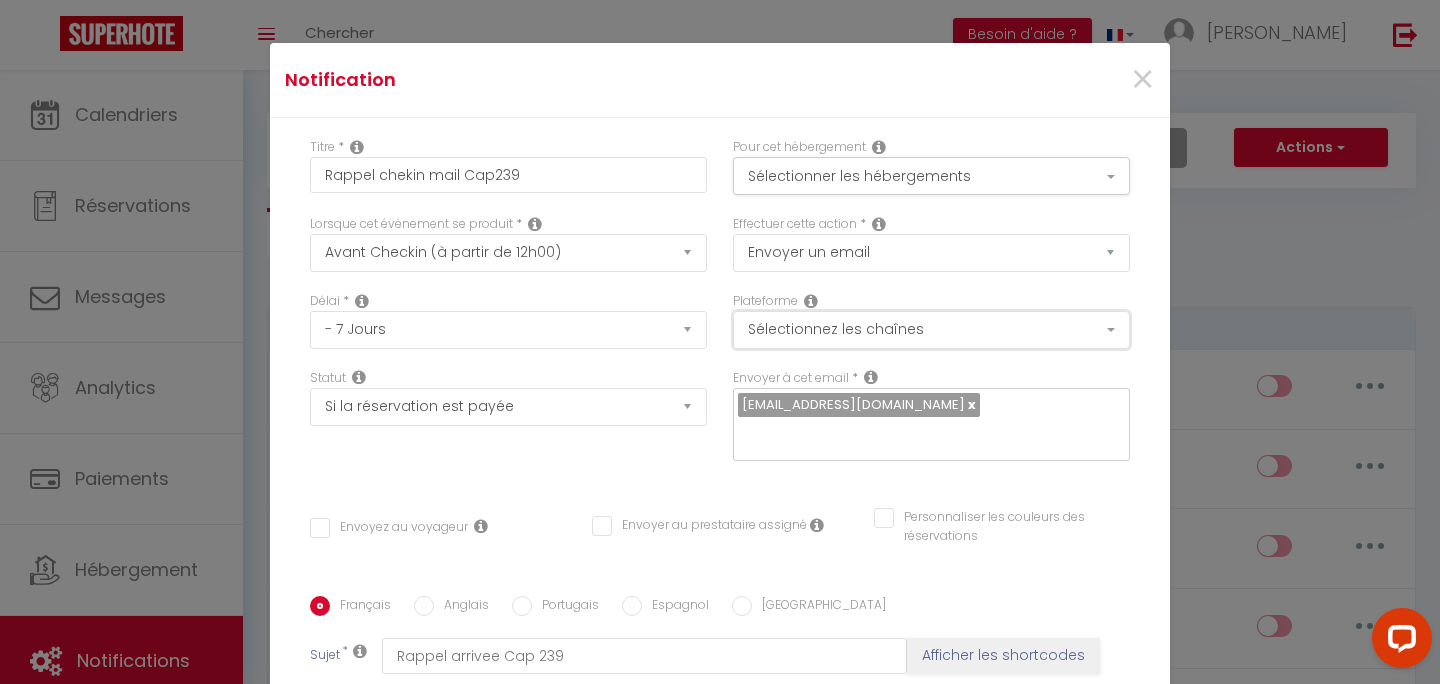 click on "Sélectionnez les chaînes" at bounding box center [931, 330] 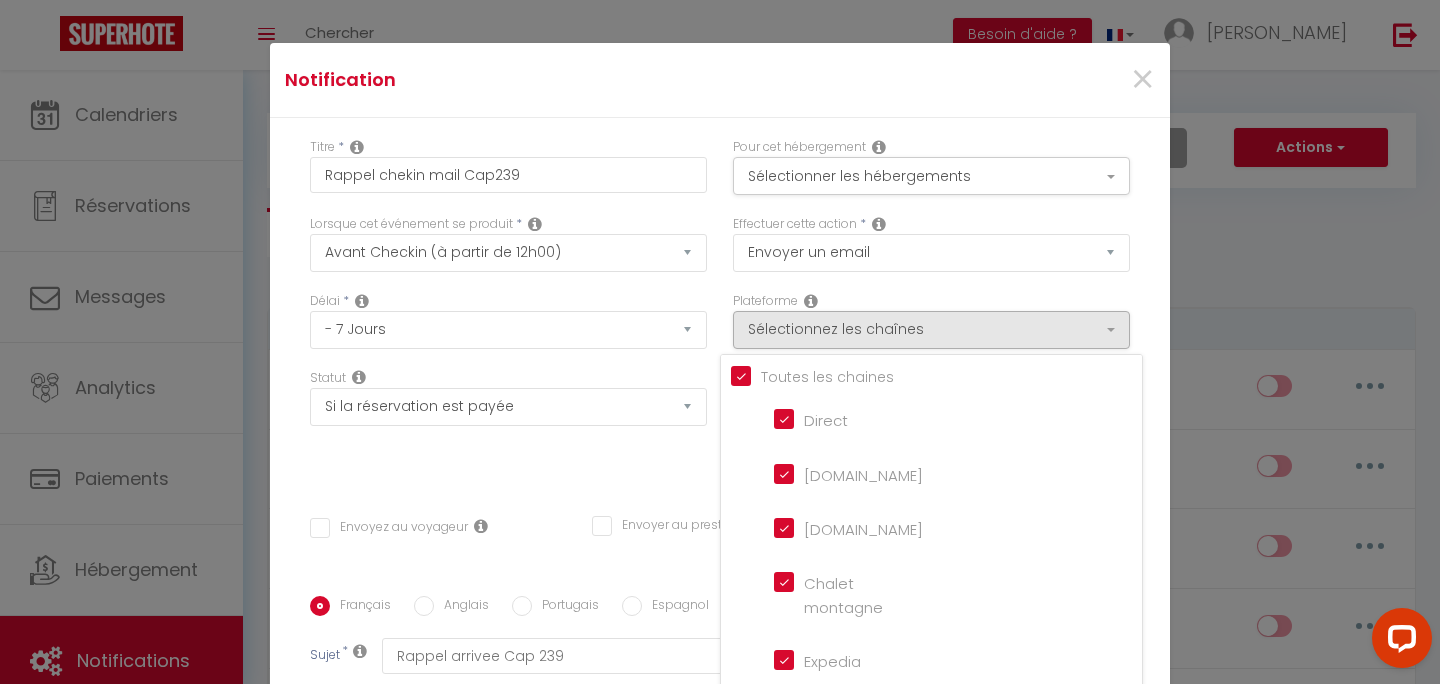 click on "Tous les apparts" at bounding box center (936, 375) 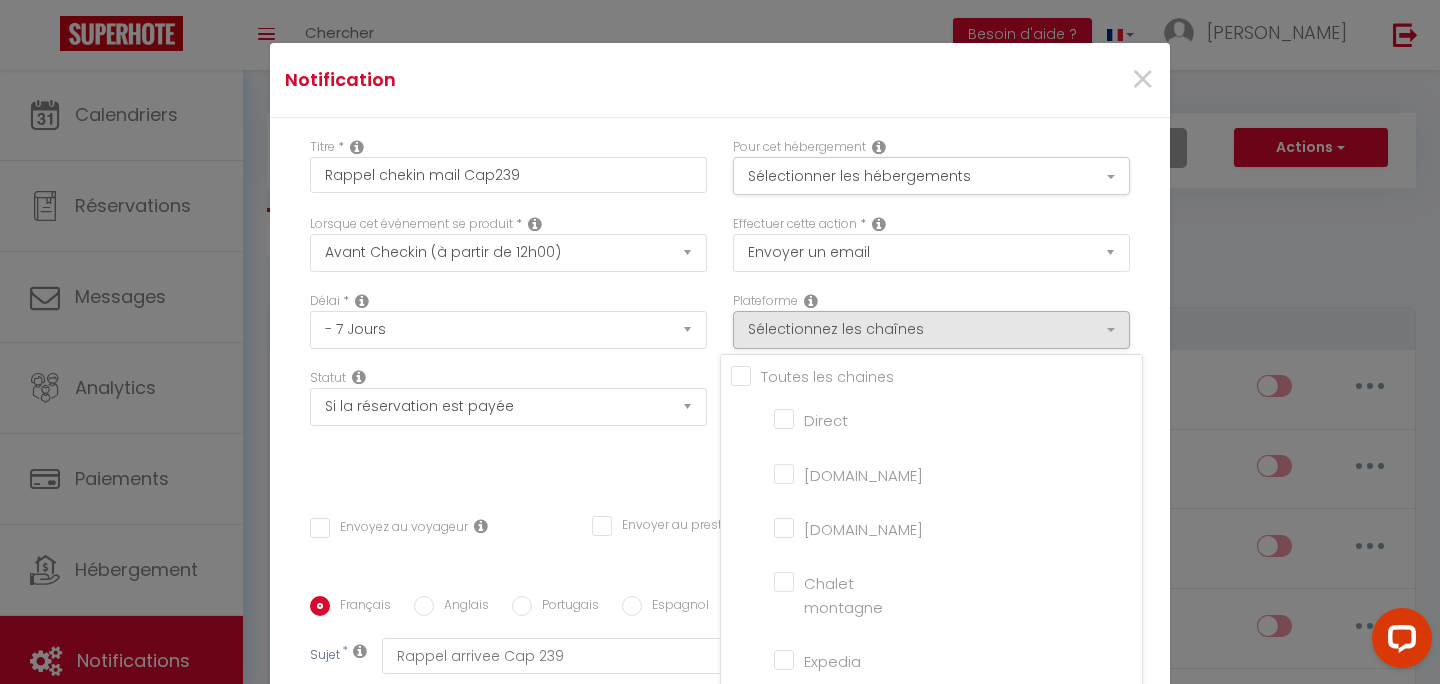 click on "[DOMAIN_NAME]" at bounding box center (831, 473) 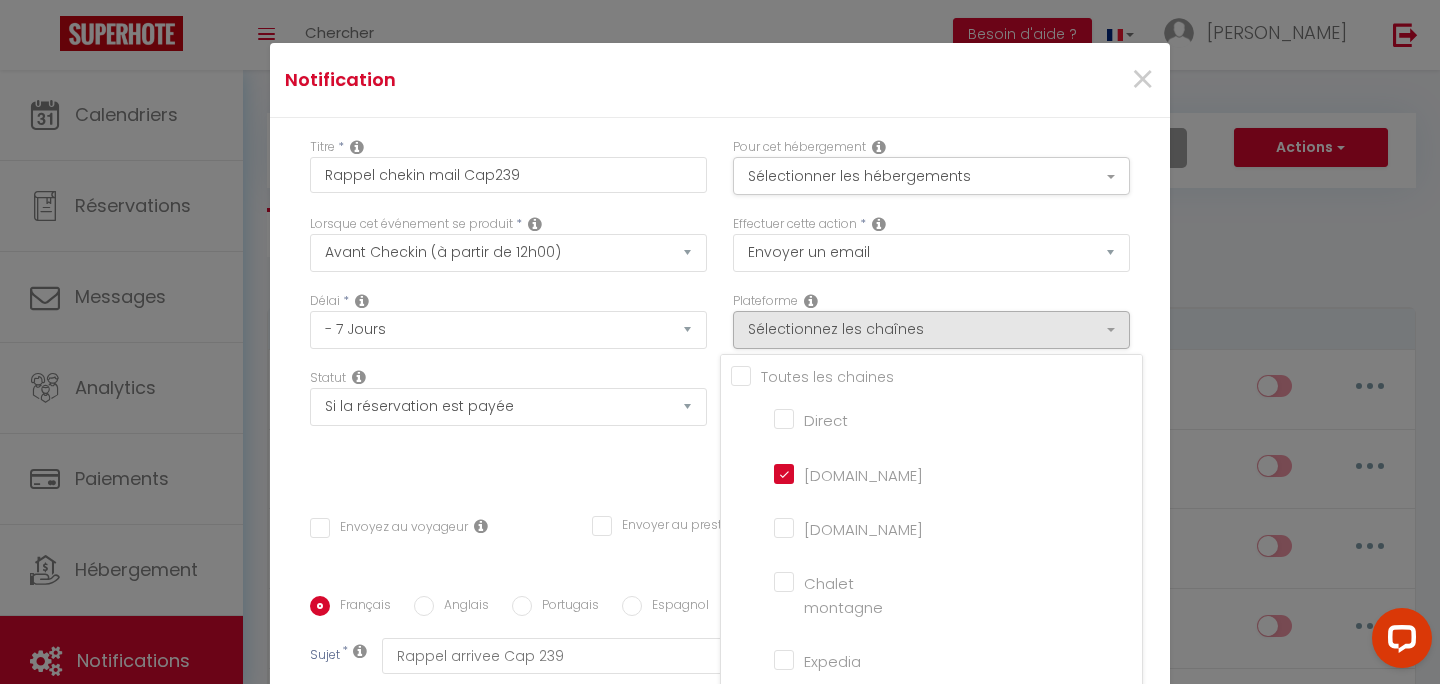 click on "Notification   ×" at bounding box center (720, 80) 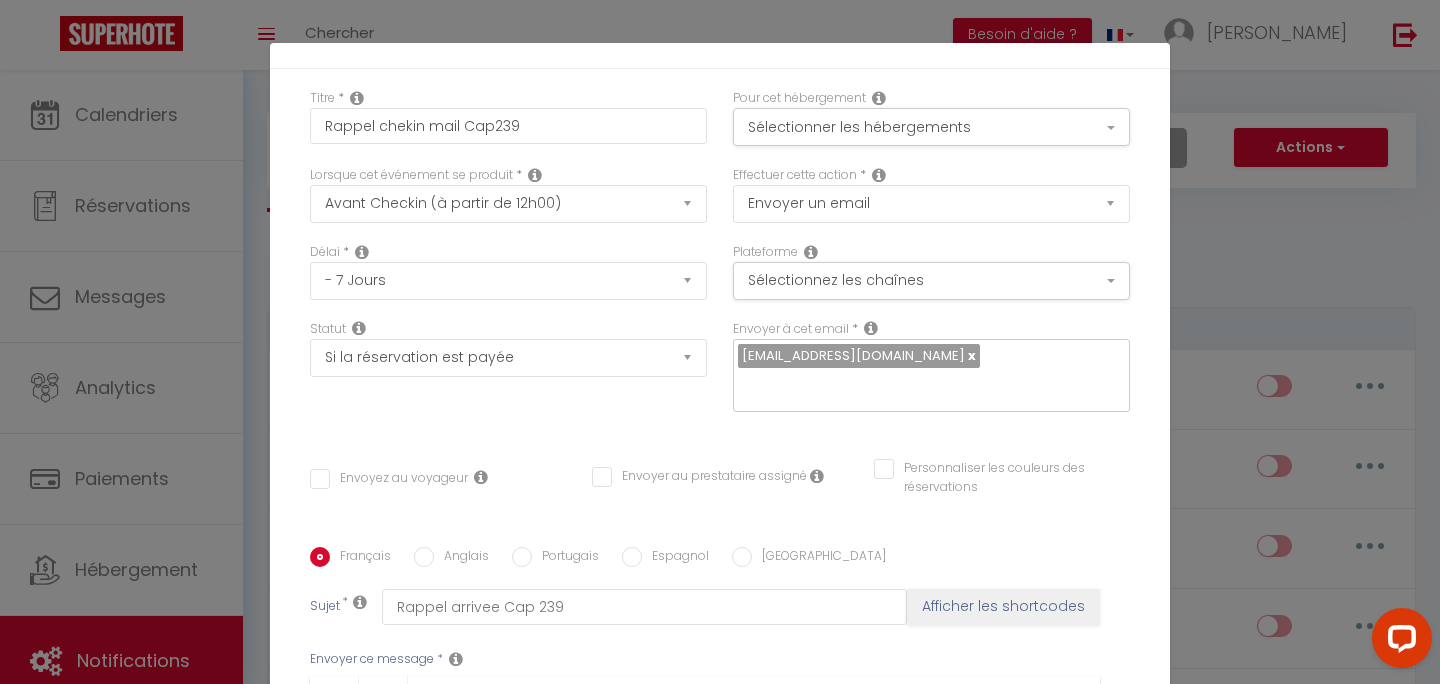 scroll, scrollTop: 50, scrollLeft: 0, axis: vertical 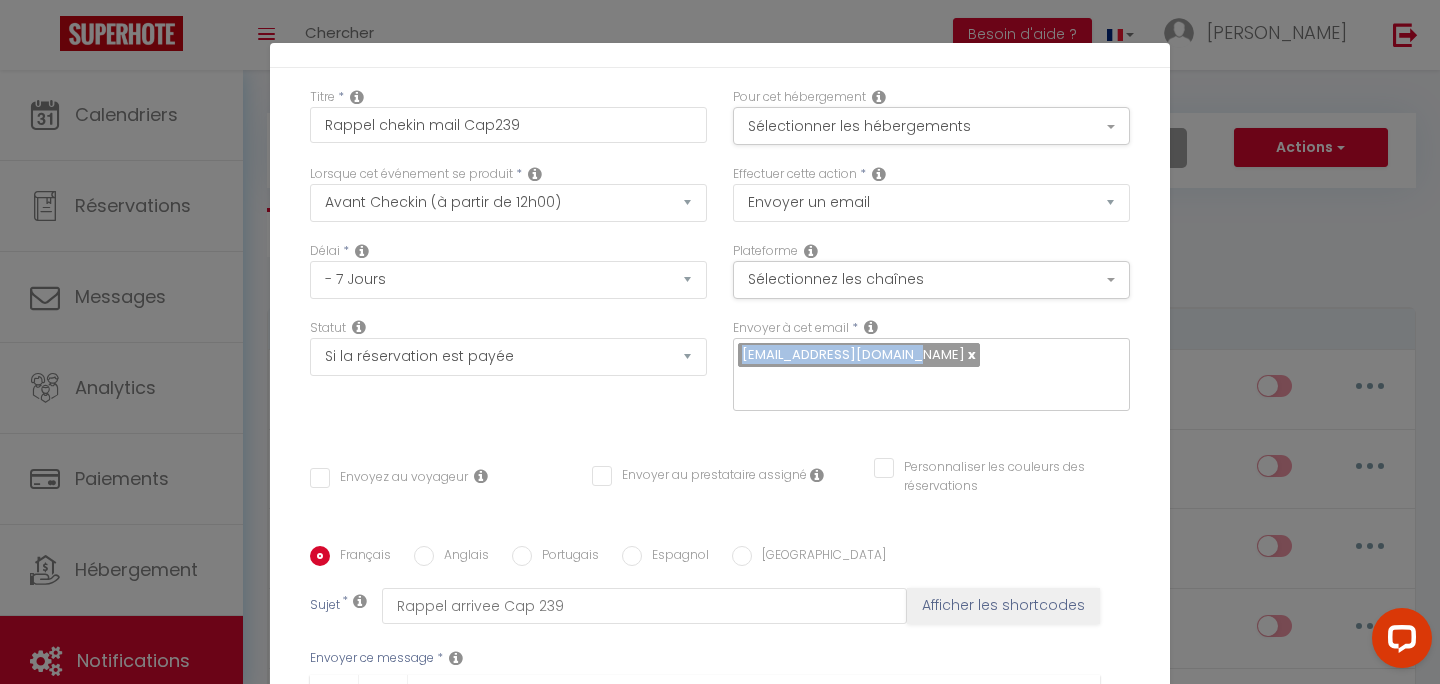 drag, startPoint x: 924, startPoint y: 355, endPoint x: 739, endPoint y: 354, distance: 185.0027 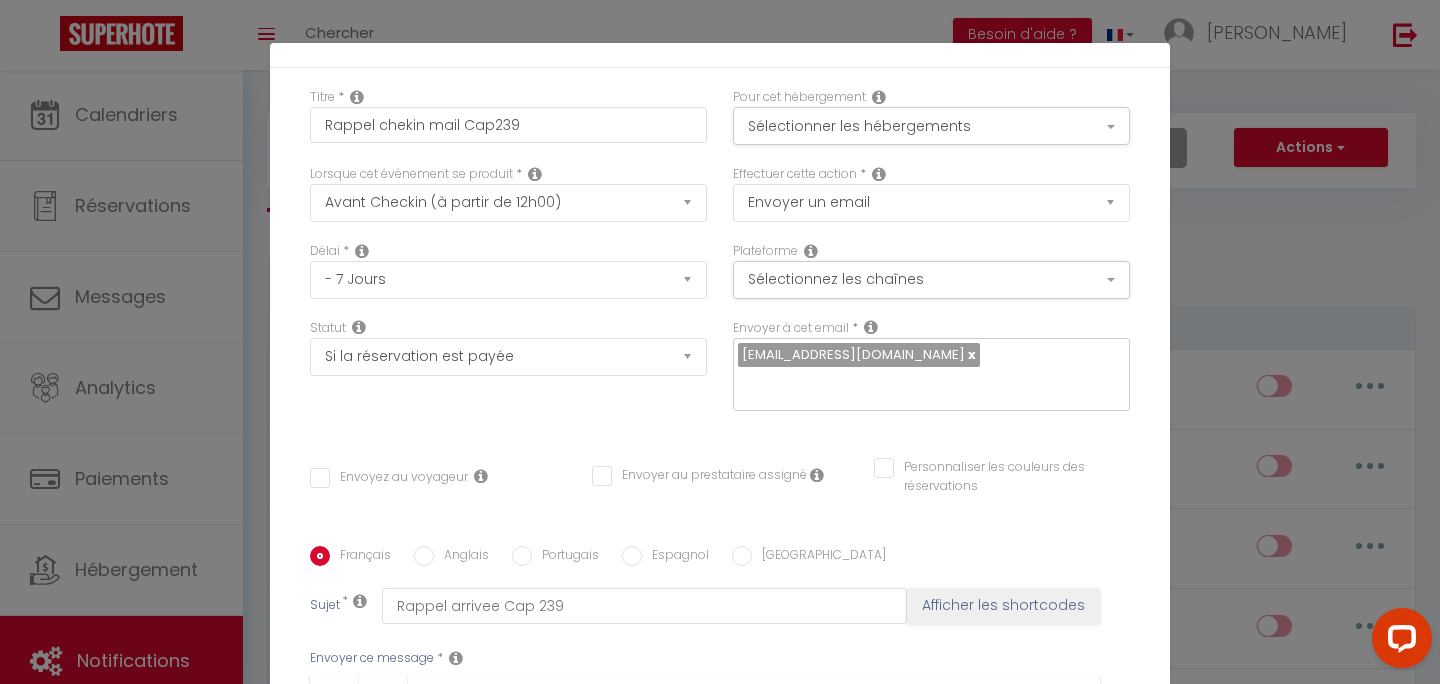 paste on "Bonjour [GUEST:FIRST_NAME]​,   Petit rappel, nous vous avons envoyé sur cette messagerie, toutes les explications pour votre arrivée et pour votre séjour, le jour où vous avez réservé. Consultez les, car vous en aurez besoin pour arriver jusqu'au logement avec videos explicatives.   Et sachez également que dessus vous pouvez rajouter pour votre séjour des services additionnels pour pimenter et améliorer votre sejour, il suffit de cliquer sur le lien ci dessous et de rajouter ce dont vous avez besoin:  [URL][DOMAIN_NAME]​​​​  A trés vite.  [PERSON_NAME] et [PERSON_NAME]" 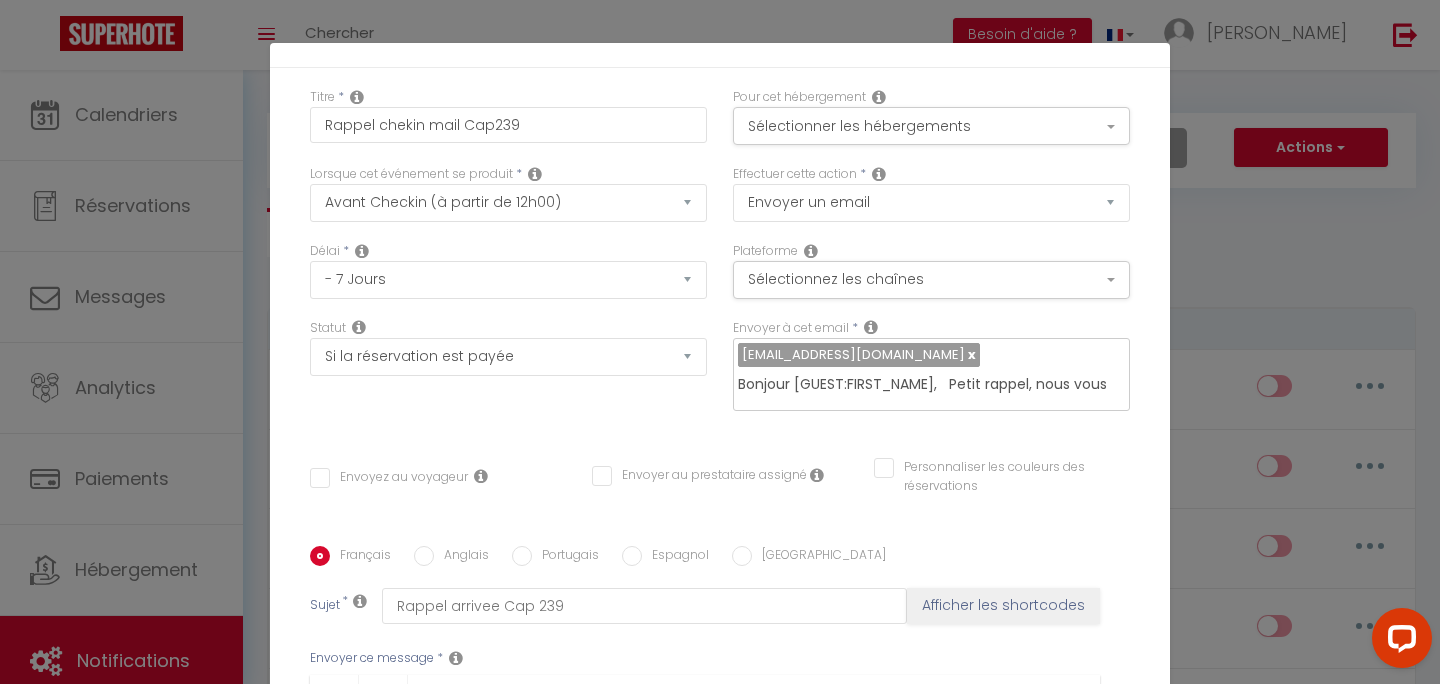 scroll, scrollTop: 0, scrollLeft: 3761, axis: horizontal 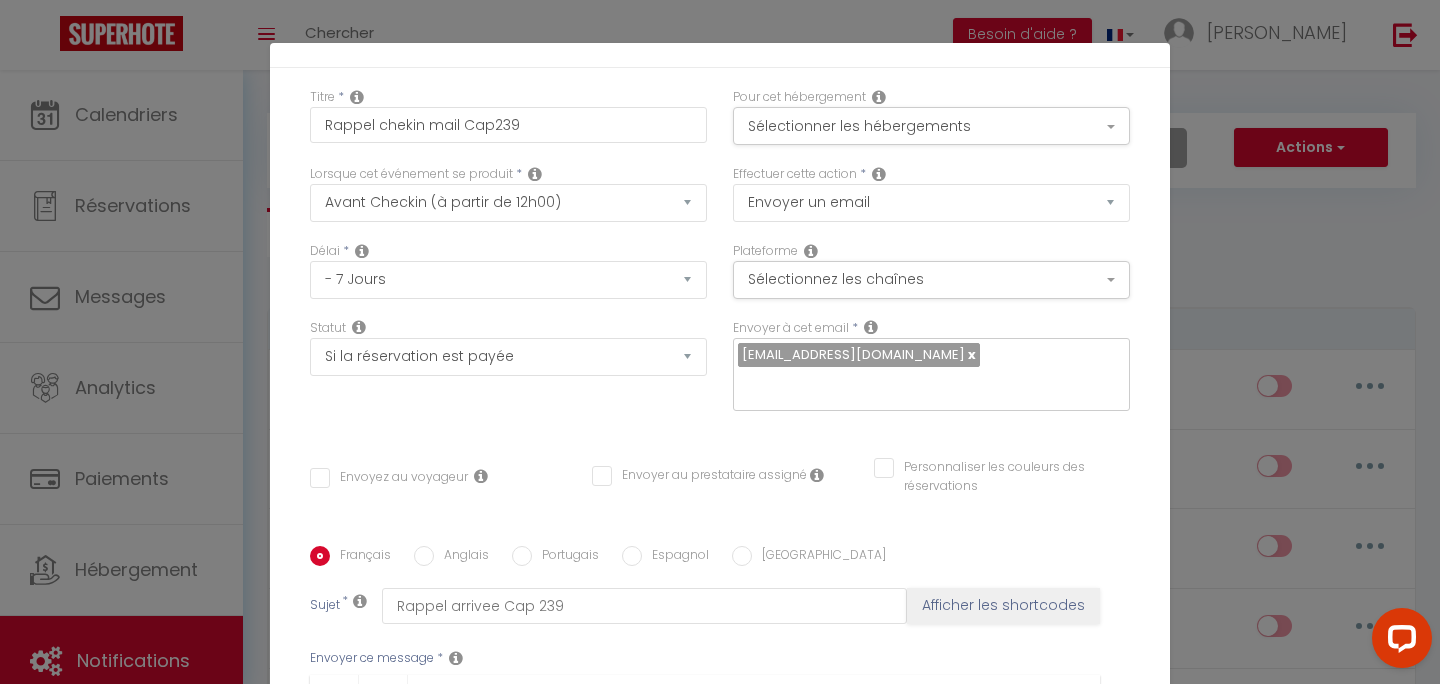 click at bounding box center [970, 354] 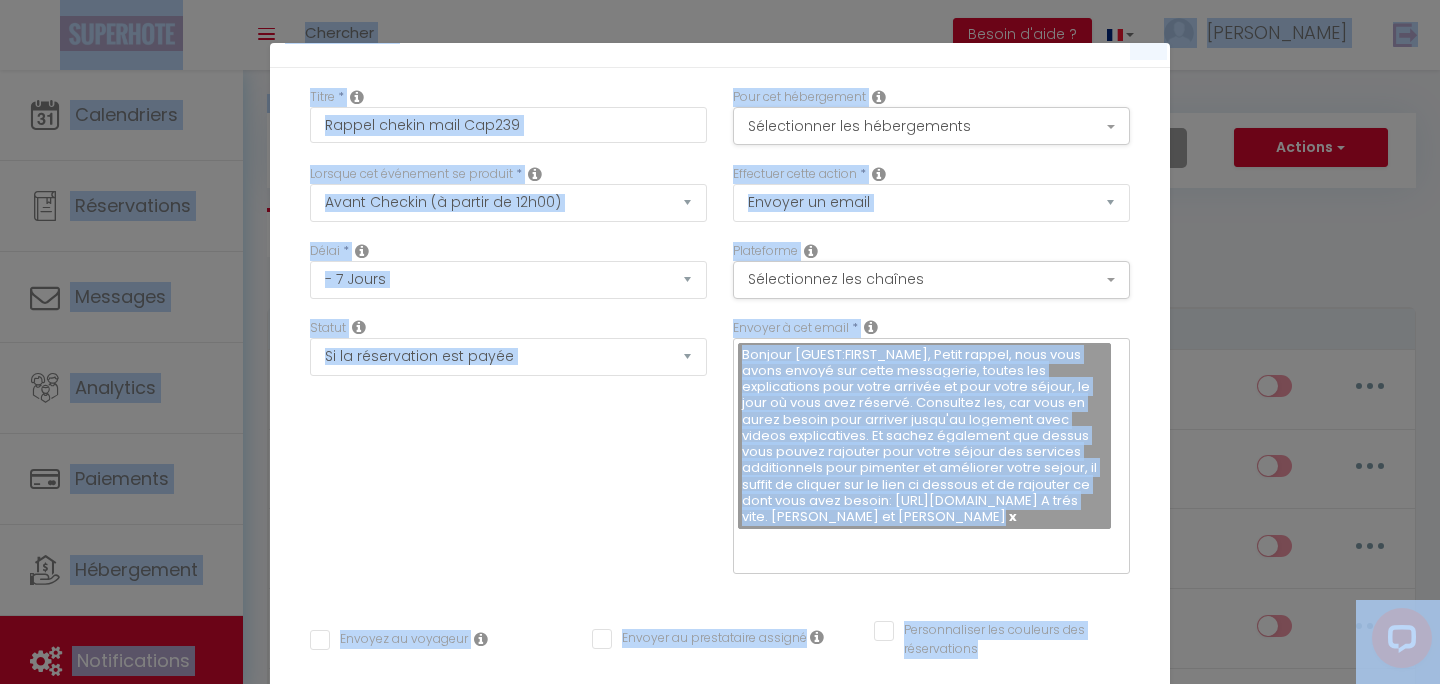 click on "Bonjour [GUEST:FIRST_NAME]​,   Petit rappel, nous vous avons envoyé sur cette messagerie, toutes les explications pour votre arrivée et pour votre séjour, le jour où vous avez réservé. Consultez les, car vous en aurez besoin pour arriver jusqu'au logement avec videos explicatives.   Et sachez également que dessus vous pouvez rajouter pour votre séjour des services additionnels pour pimenter et améliorer votre sejour, il suffit de cliquer sur le lien ci dessous et de rajouter ce dont vous avez besoin:  [URL][DOMAIN_NAME]​​​​  A trés vite.  [PERSON_NAME] et [PERSON_NAME]" at bounding box center (919, 436) 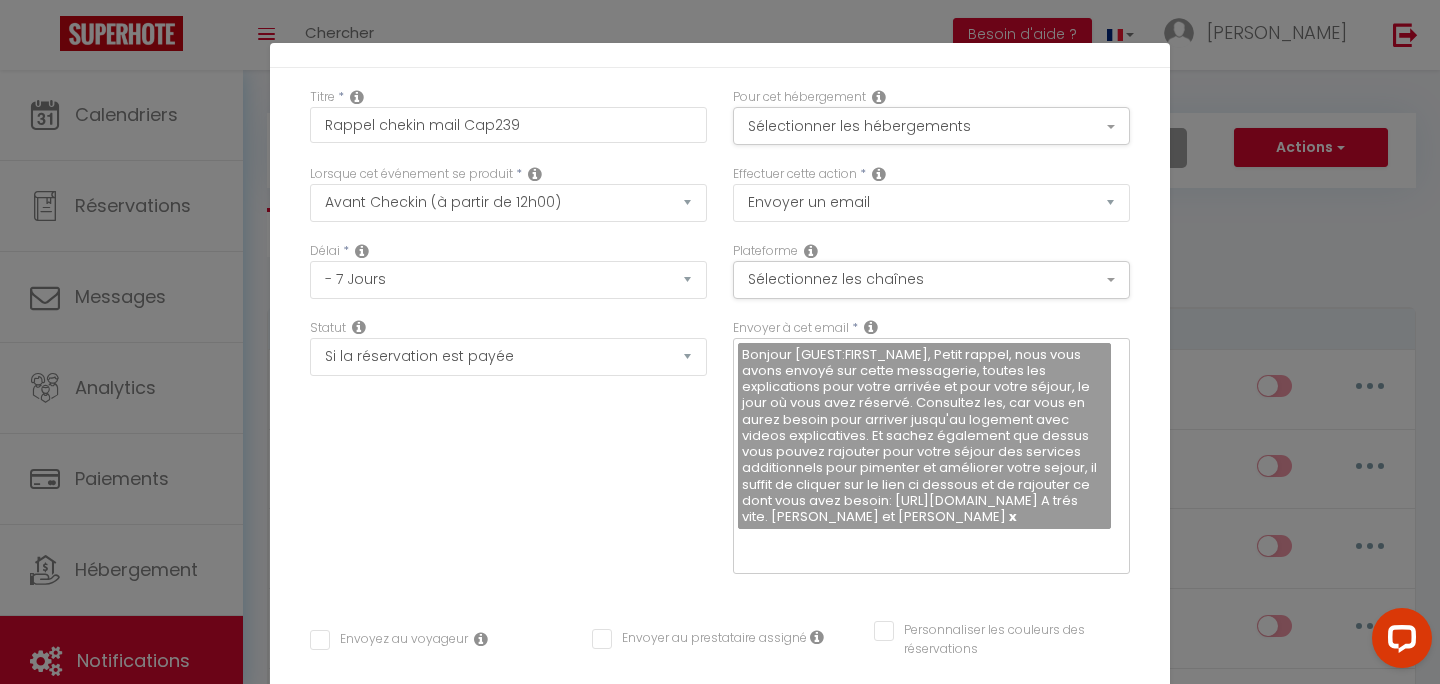 click on "Bonjour [GUEST:FIRST_NAME]​,   Petit rappel, nous vous avons envoyé sur cette messagerie, toutes les explications pour votre arrivée et pour votre séjour, le jour où vous avez réservé. Consultez les, car vous en aurez besoin pour arriver jusqu'au logement avec videos explicatives.   Et sachez également que dessus vous pouvez rajouter pour votre séjour des services additionnels pour pimenter et améliorer votre sejour, il suffit de cliquer sur le lien ci dessous et de rajouter ce dont vous avez besoin:  [URL][DOMAIN_NAME]​​​​  A trés vite.  [PERSON_NAME] et [PERSON_NAME]" at bounding box center (919, 436) 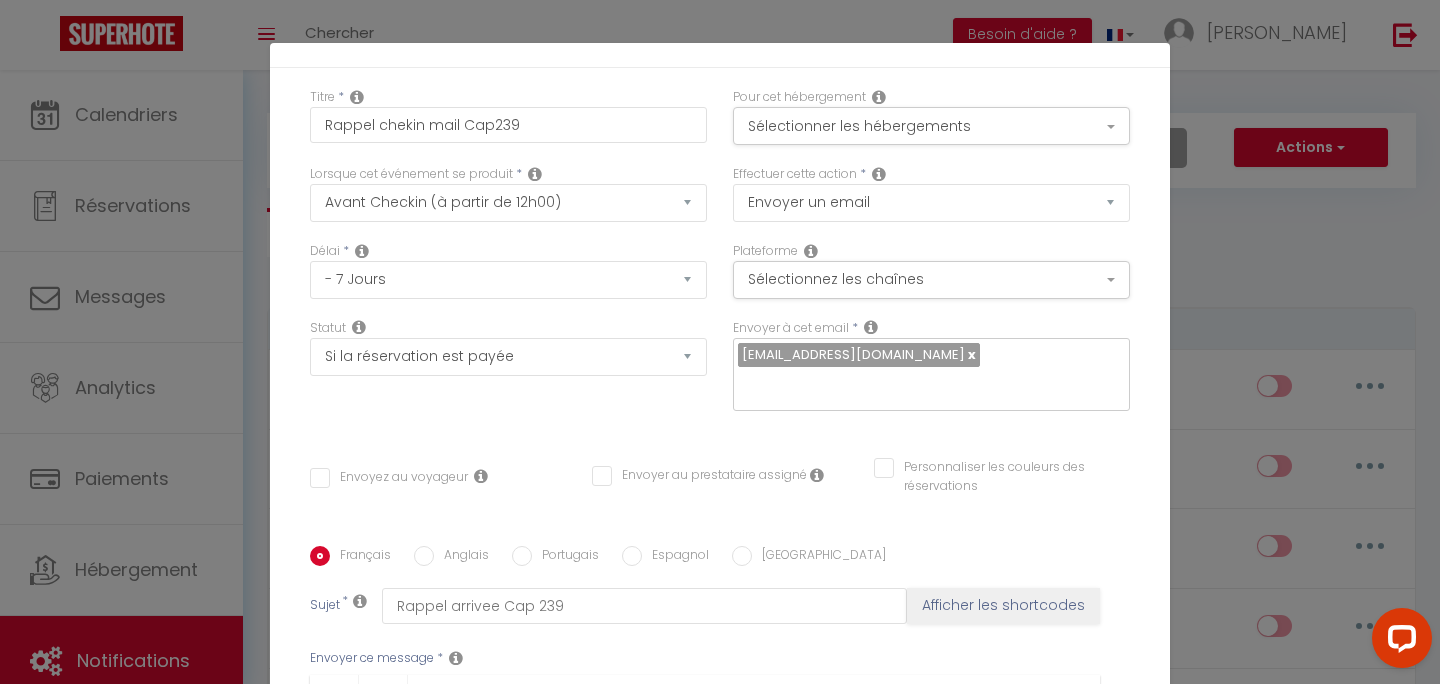 click on "[EMAIL_ADDRESS][DOMAIN_NAME]" at bounding box center (853, 354) 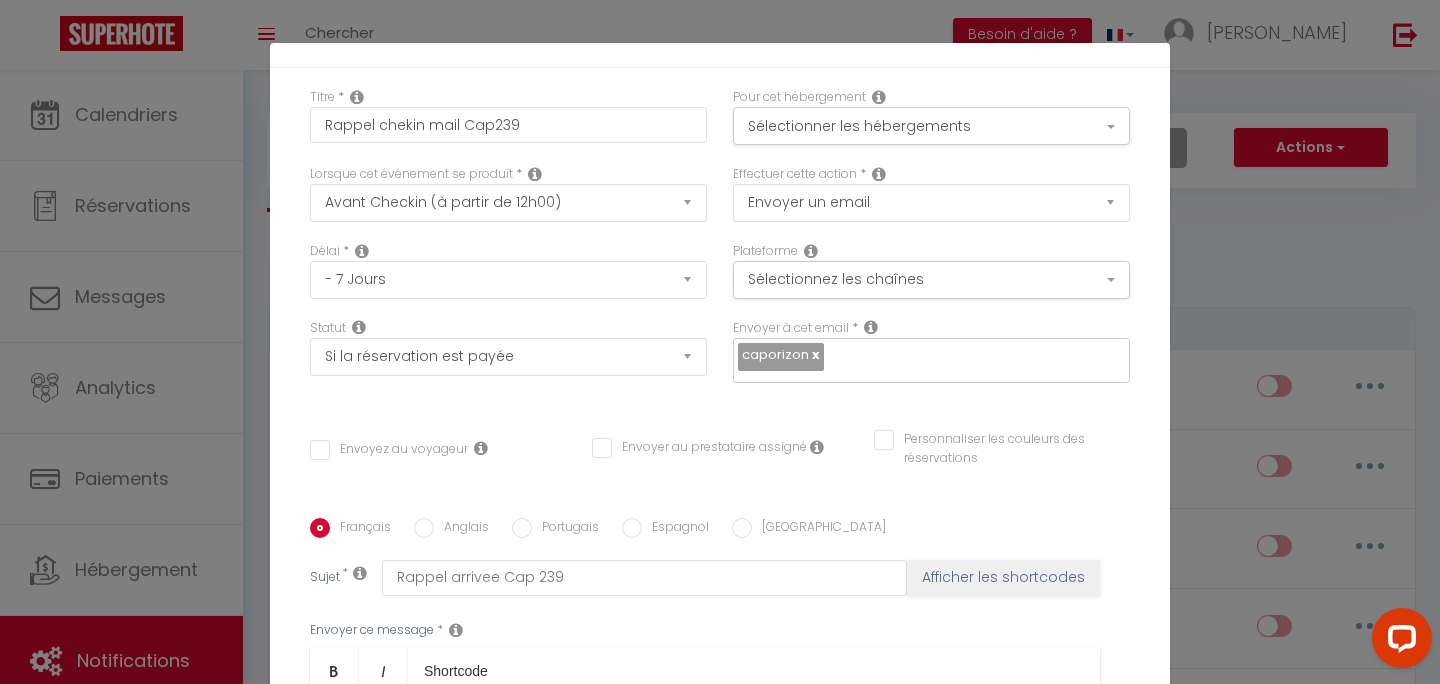 click at bounding box center (814, 354) 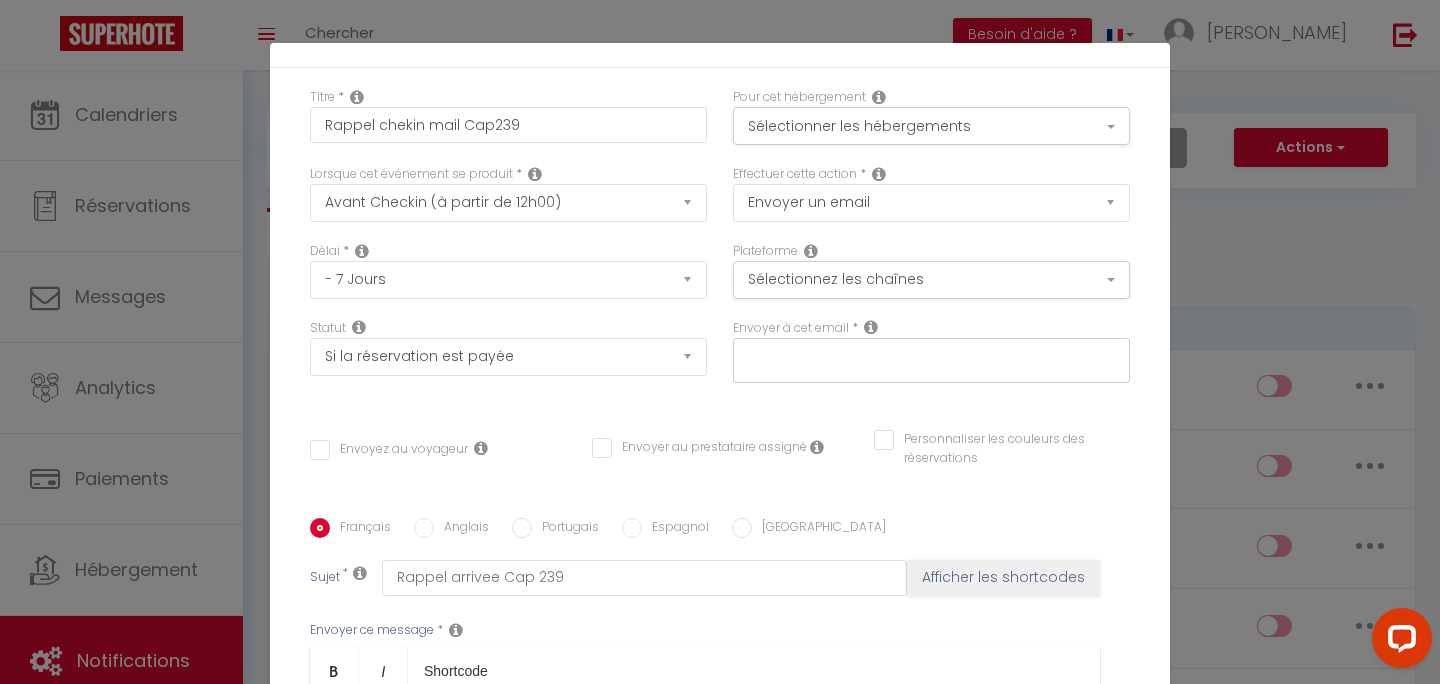 click at bounding box center (926, 357) 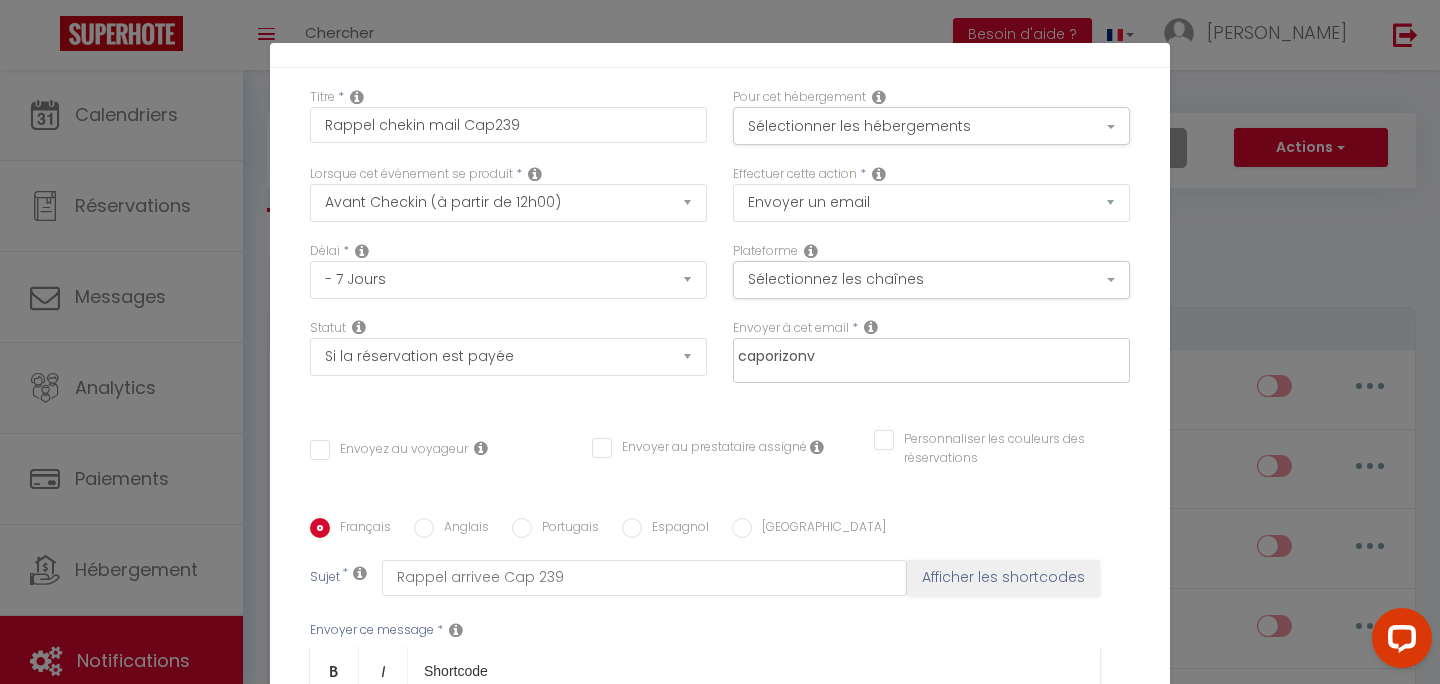 click on "caporizonv" at bounding box center [926, 357] 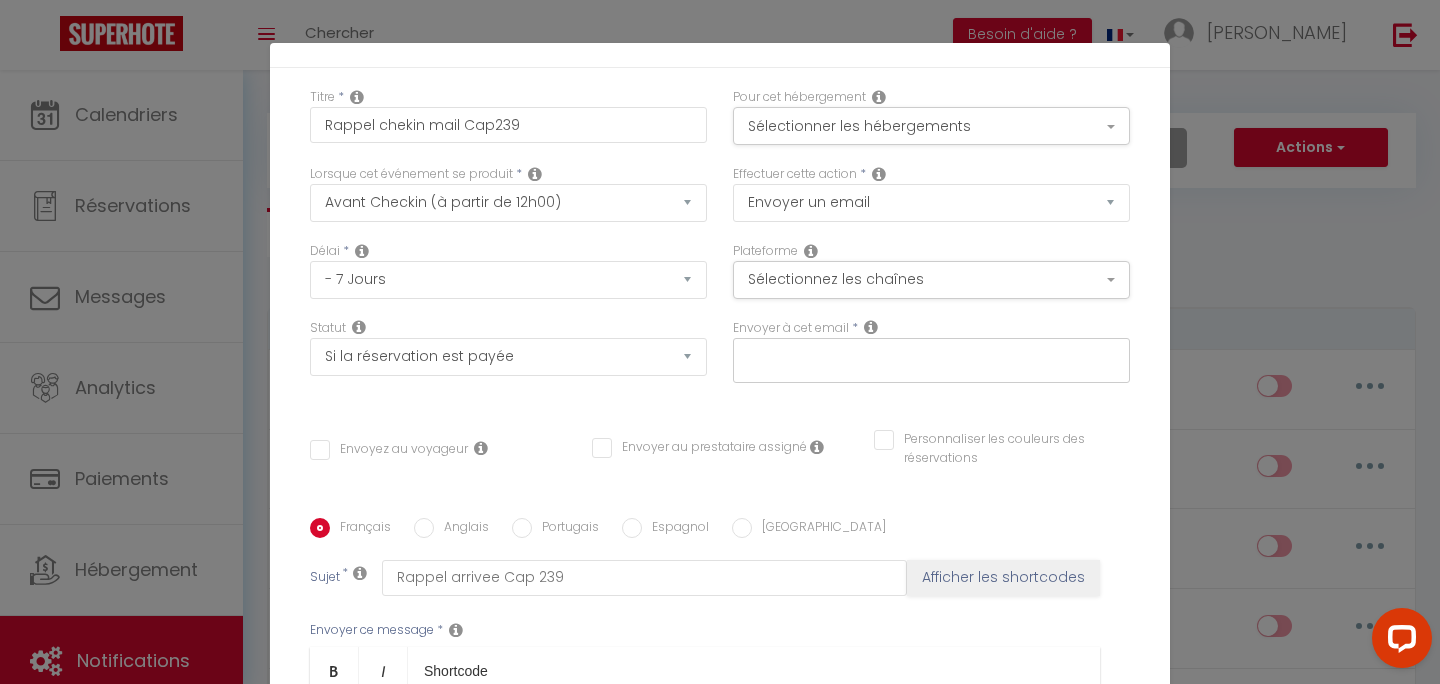 click on "Titre   *     Rappel chekin mail Cap239   Pour cet hébergement
Sélectionner les hébergements
Tous les apparts
Autres
Brantome - LOVE House
Chambord - L'Atelier
[GEOGRAPHIC_DATA] fort
Chambord - [GEOGRAPHIC_DATA]
[GEOGRAPHIC_DATA]
Cantal -[GEOGRAPHIC_DATA]
Brantome - Rug'BnB" at bounding box center (720, 532) 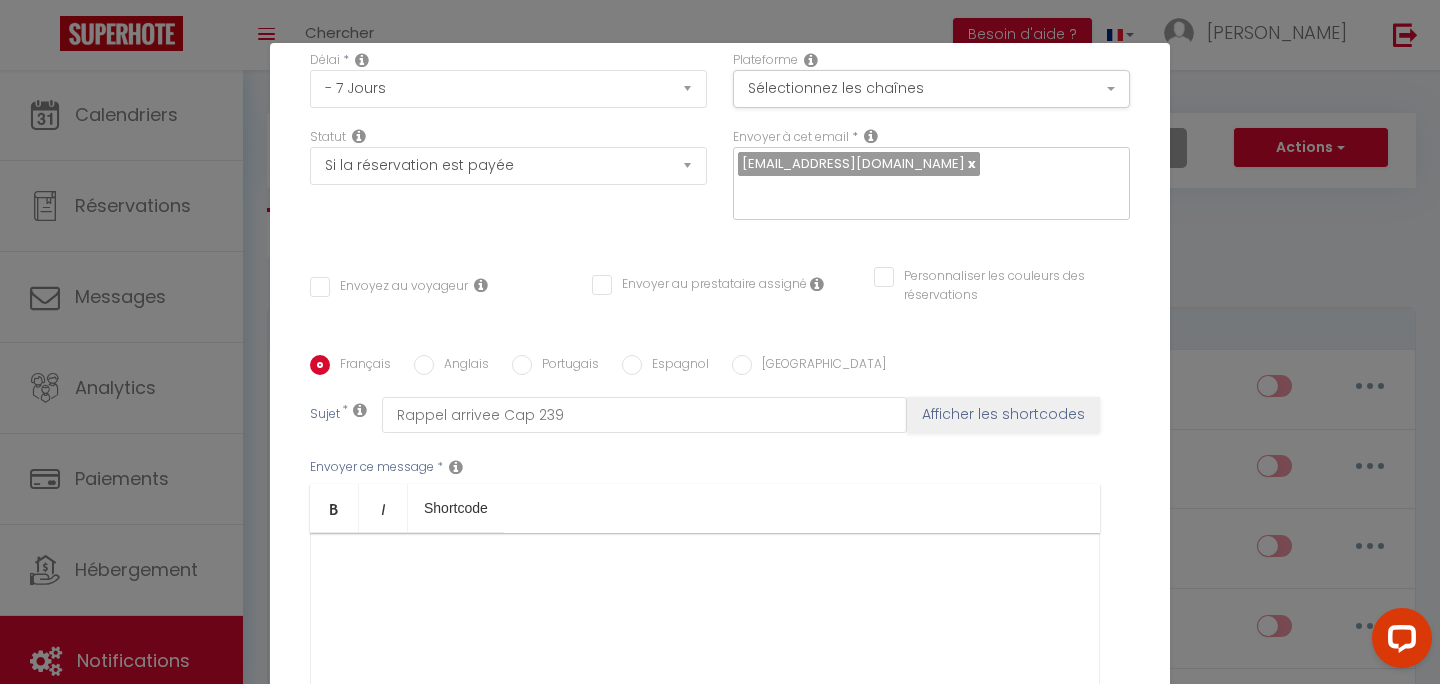 scroll, scrollTop: 257, scrollLeft: 0, axis: vertical 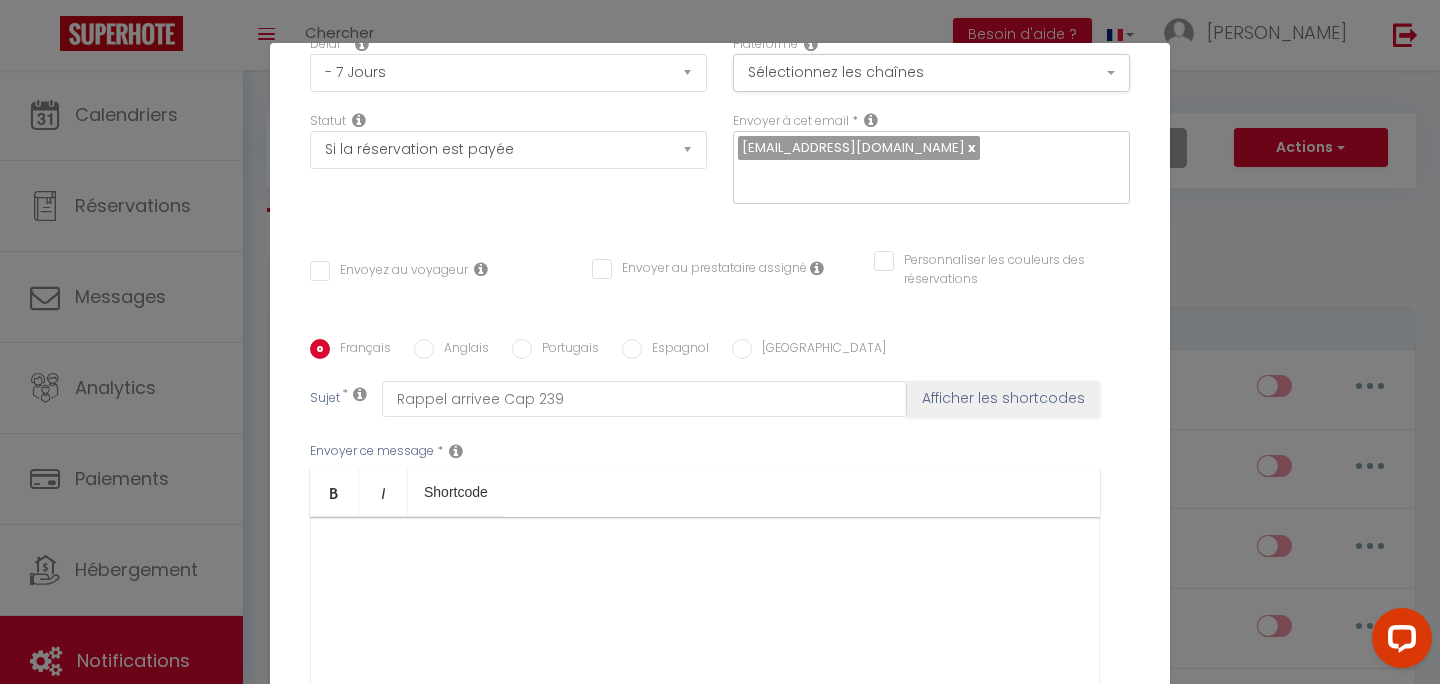 click on "Envoyez au voyageur" at bounding box center [389, 271] 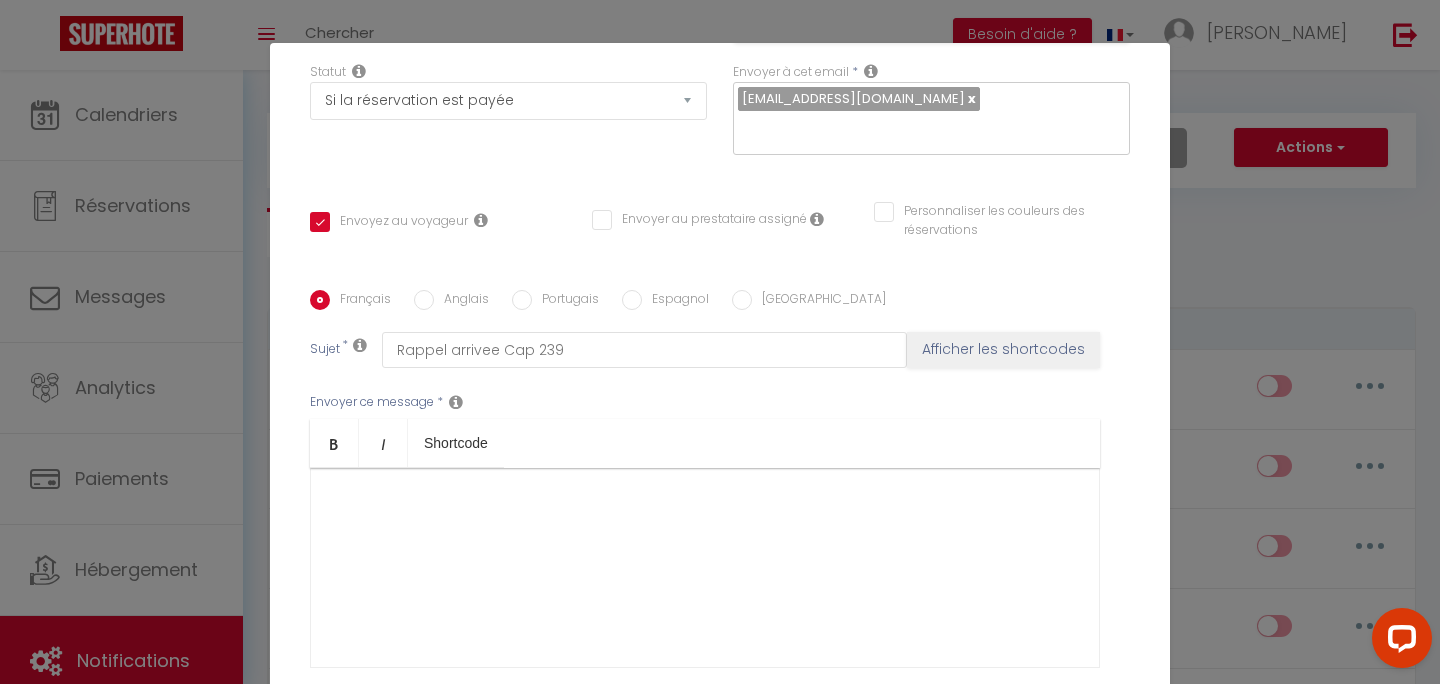 scroll, scrollTop: 308, scrollLeft: 0, axis: vertical 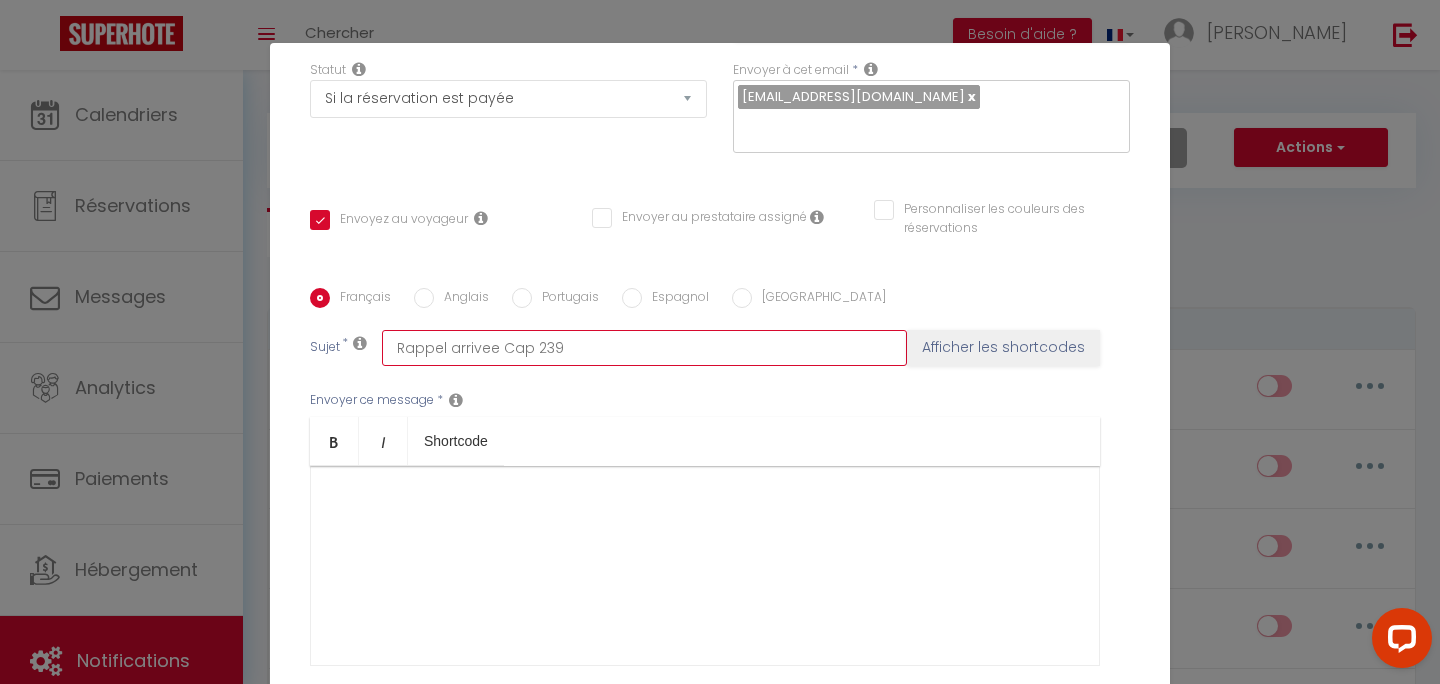 drag, startPoint x: 581, startPoint y: 353, endPoint x: 336, endPoint y: 360, distance: 245.09998 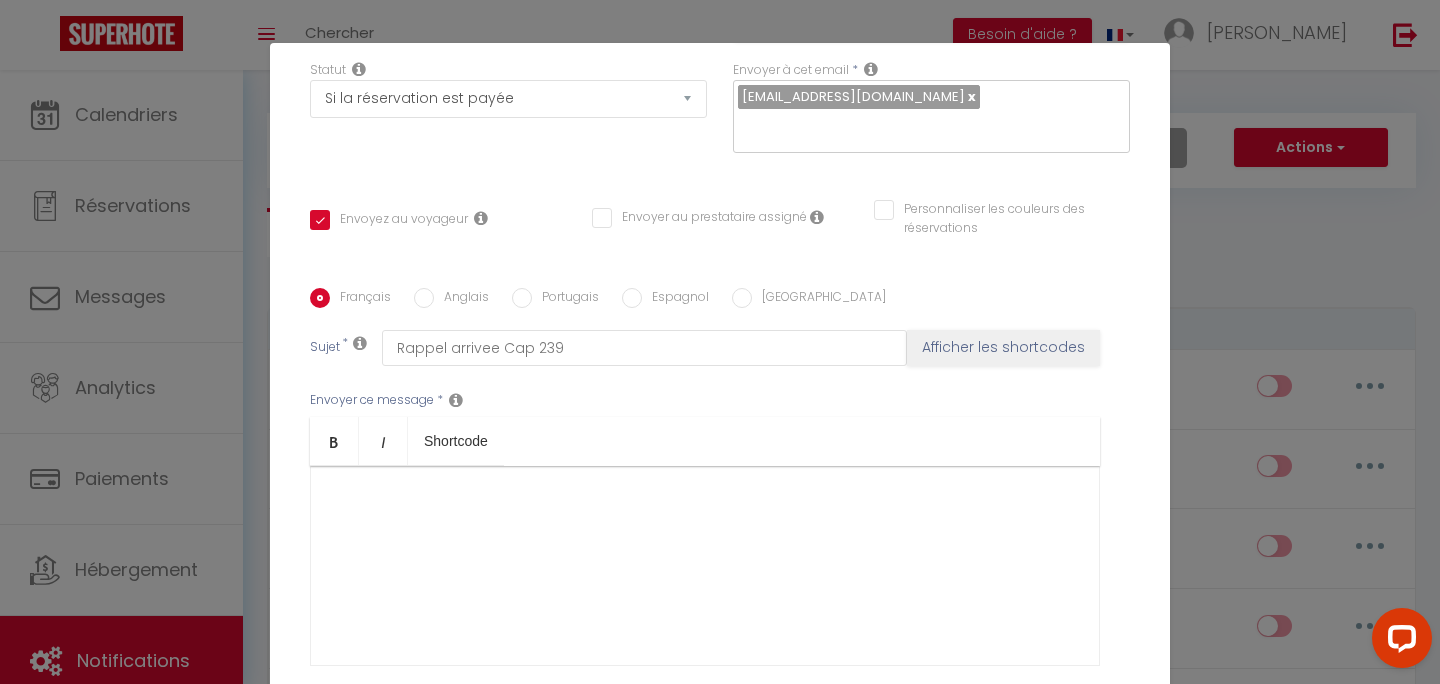 click on "Sujet" at bounding box center (325, 348) 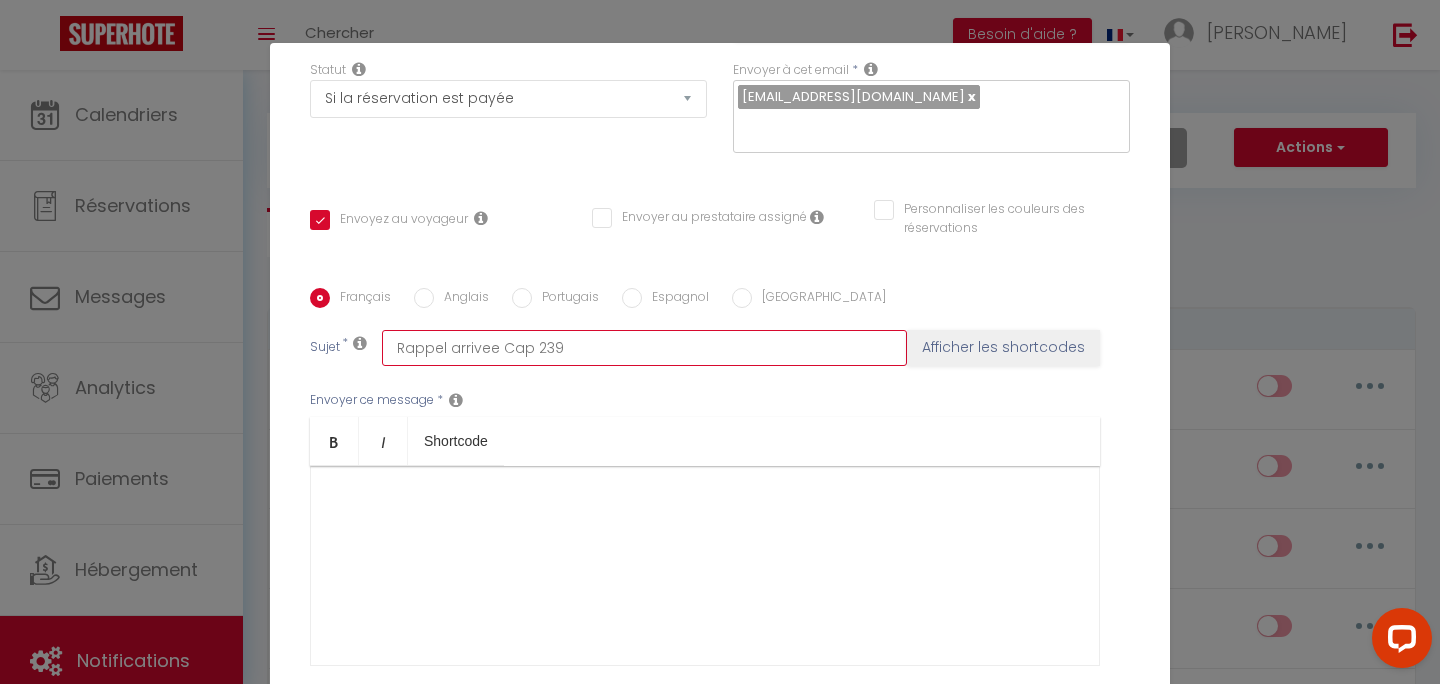 drag, startPoint x: 606, startPoint y: 344, endPoint x: 386, endPoint y: 348, distance: 220.03636 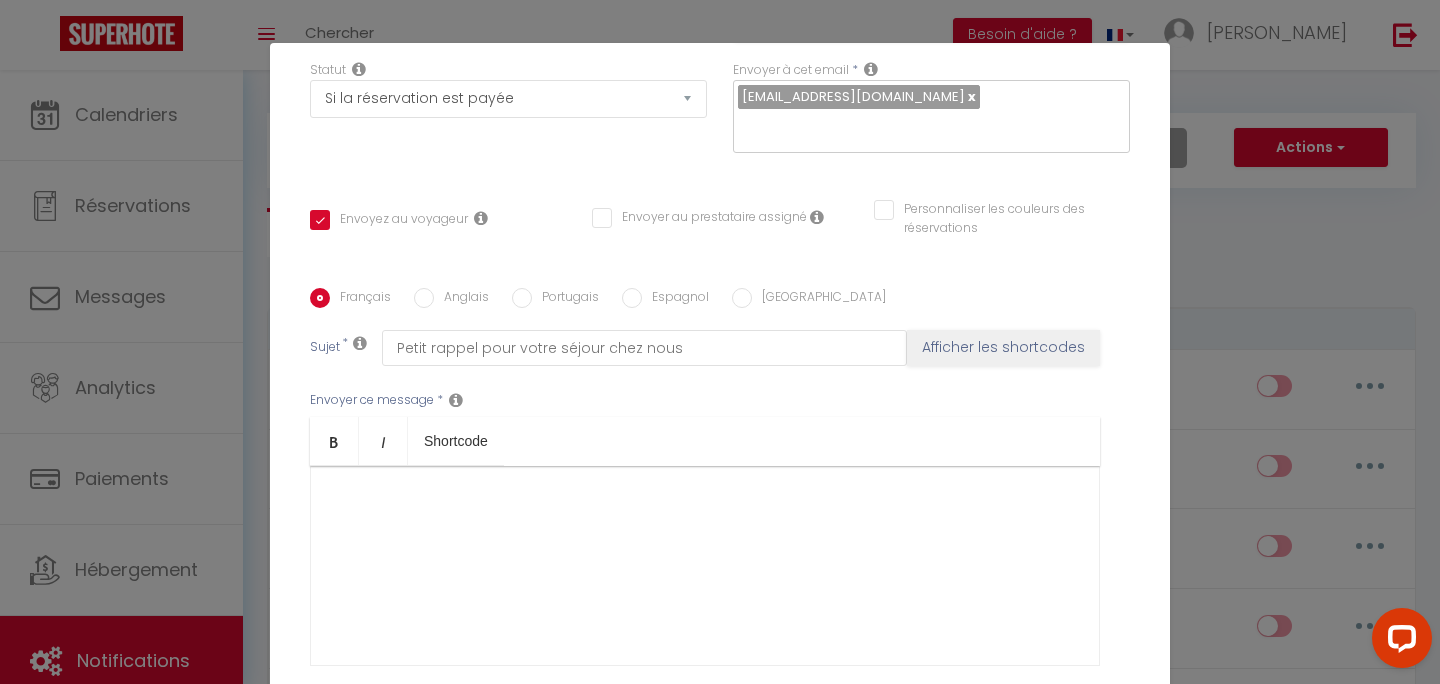 click at bounding box center (705, 566) 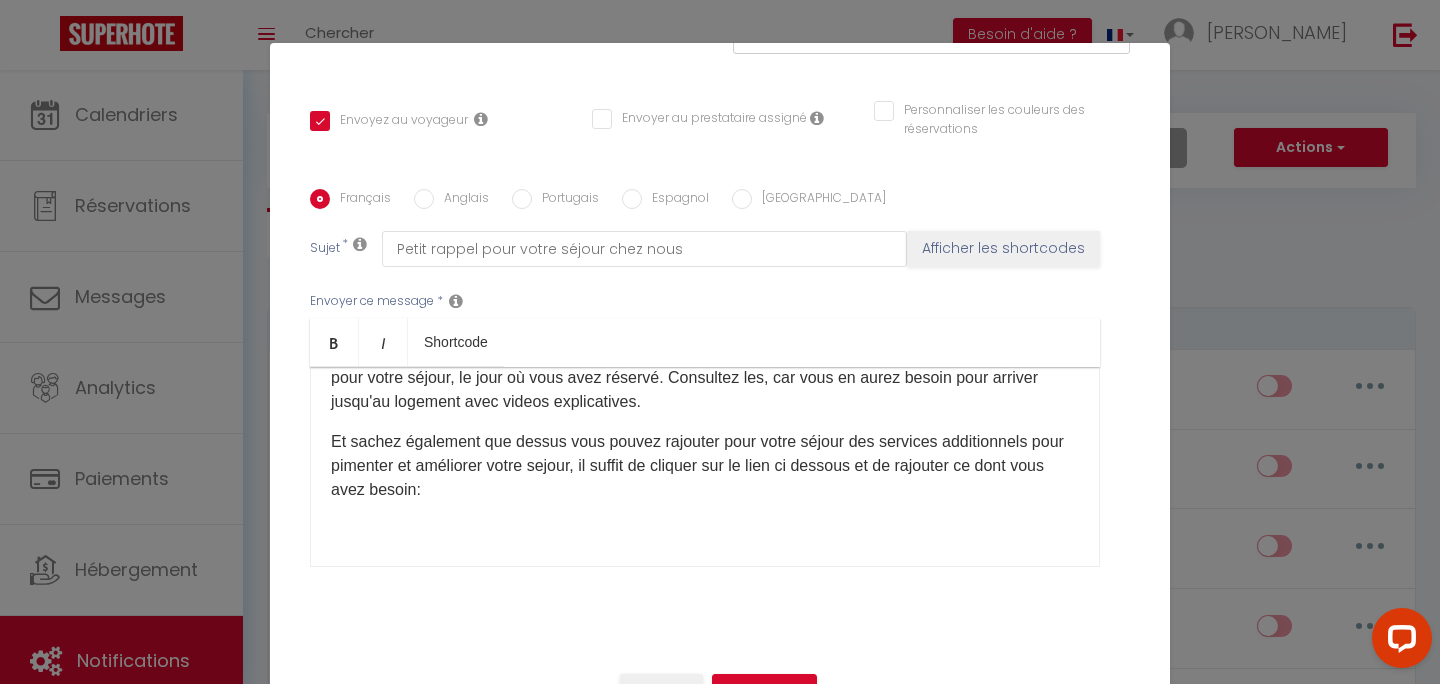 scroll, scrollTop: 99, scrollLeft: 0, axis: vertical 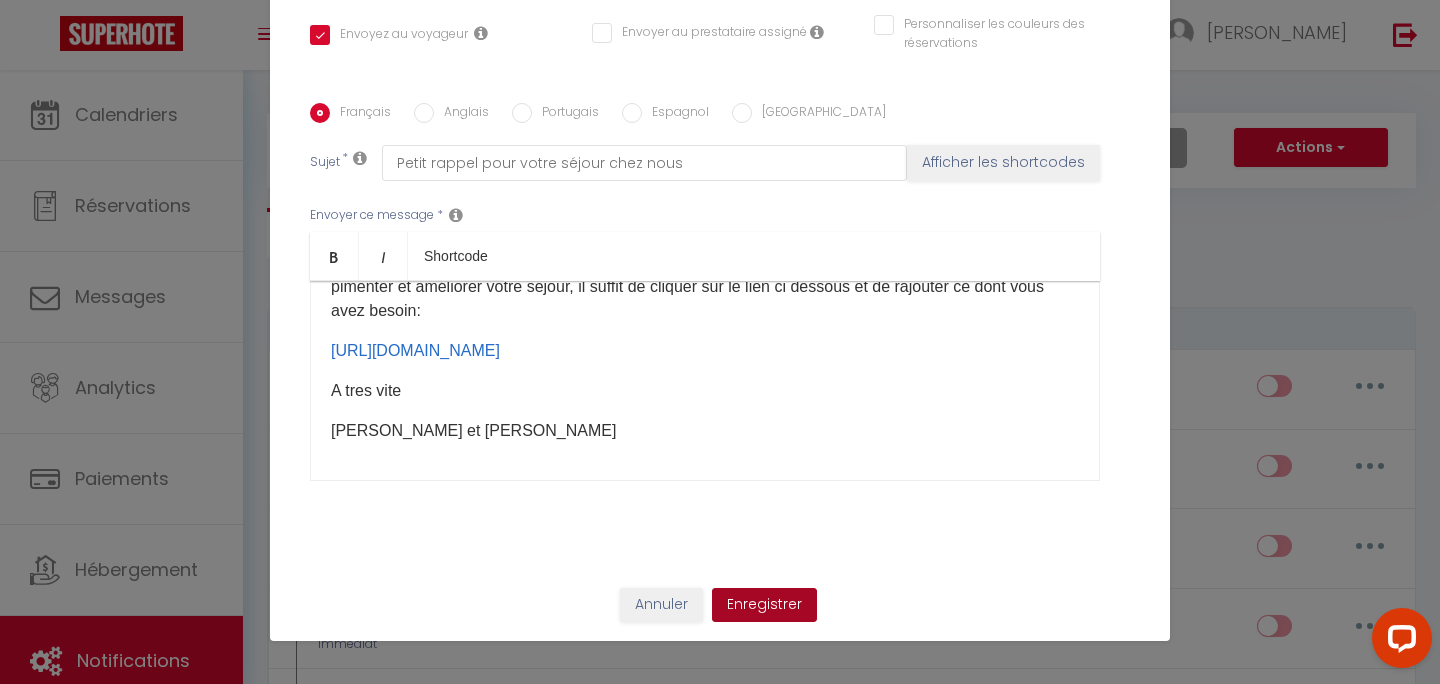 click on "Enregistrer" at bounding box center [764, 605] 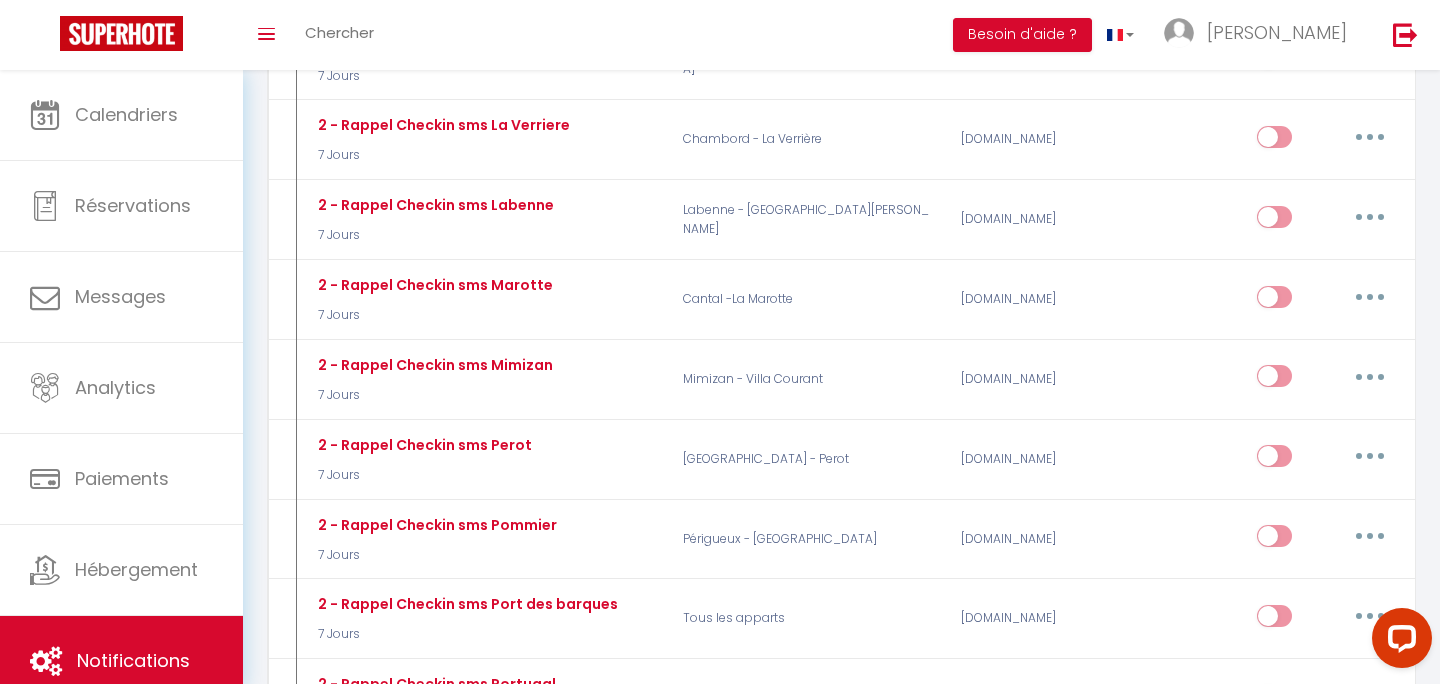 scroll, scrollTop: 11682, scrollLeft: 0, axis: vertical 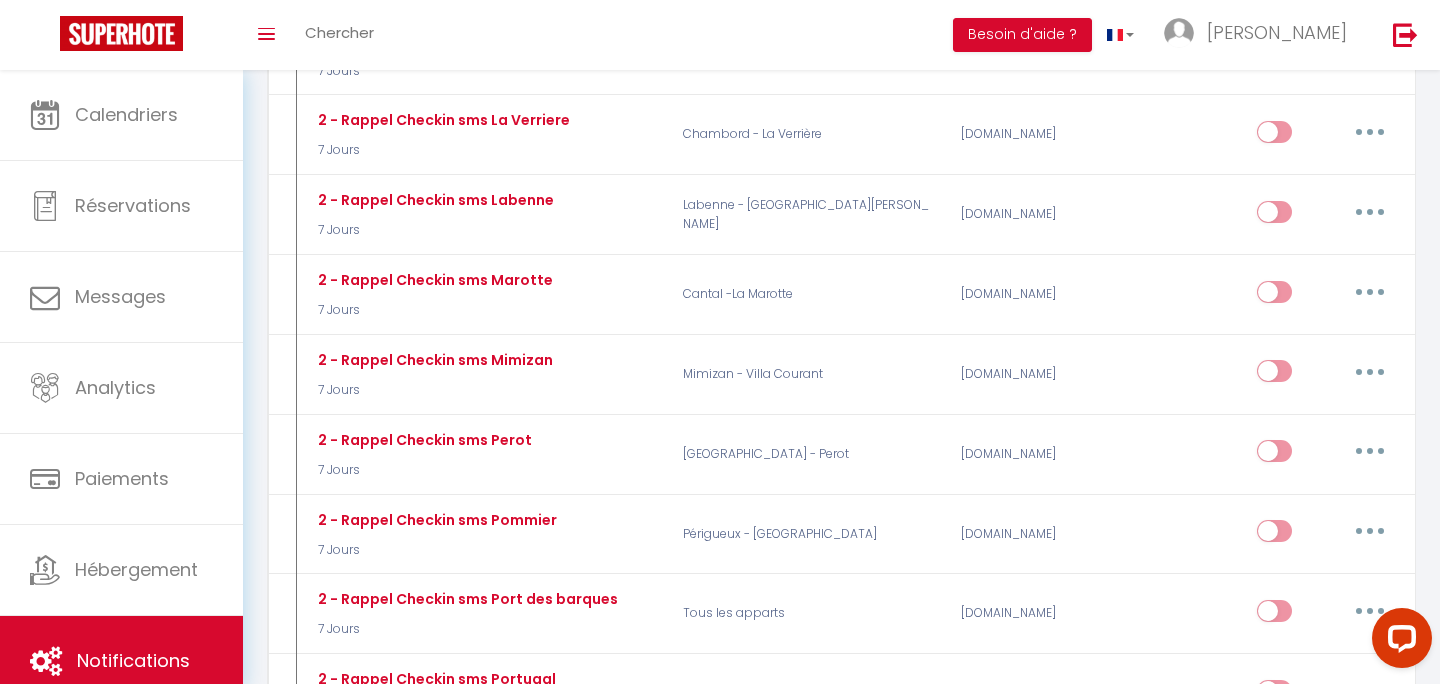 click at bounding box center (1370, 1090) 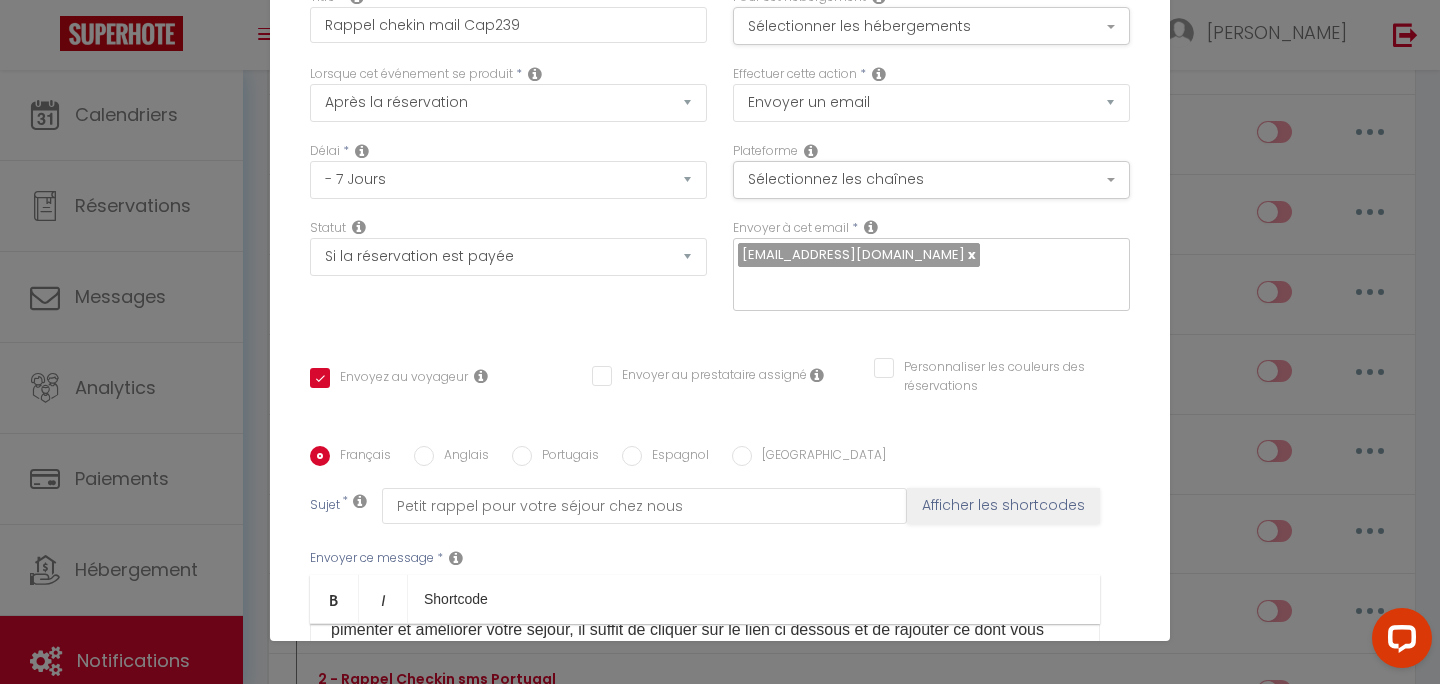 scroll, scrollTop: 0, scrollLeft: 0, axis: both 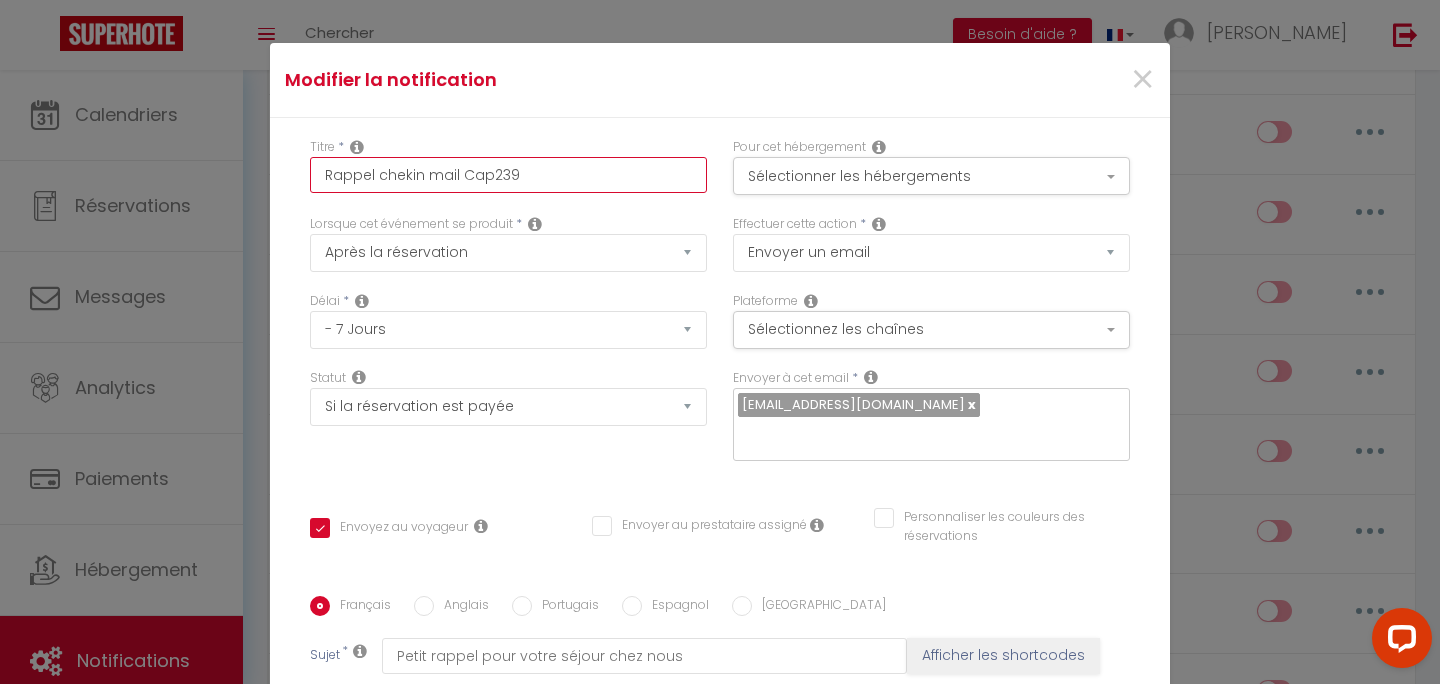 click on "Rappel chekin mail Cap239" at bounding box center [508, 175] 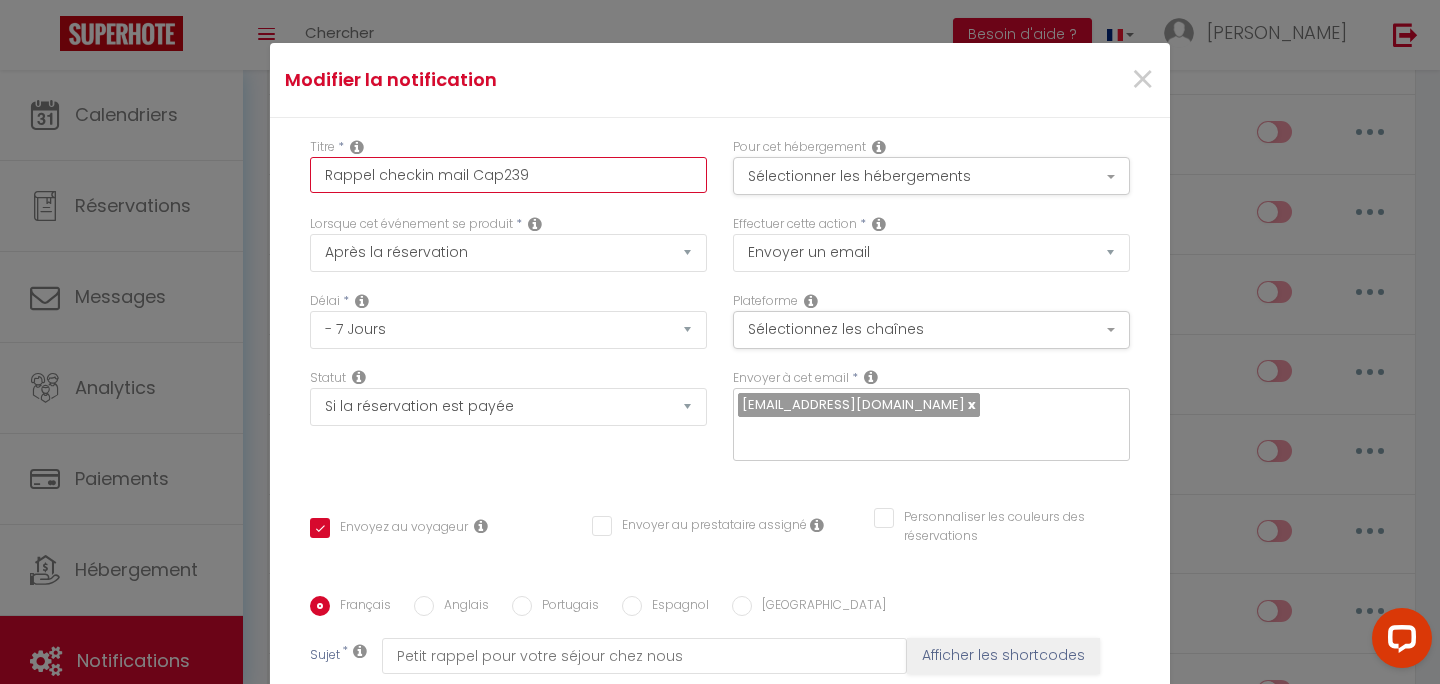 click on "Rappel checkin mail Cap239" at bounding box center [508, 175] 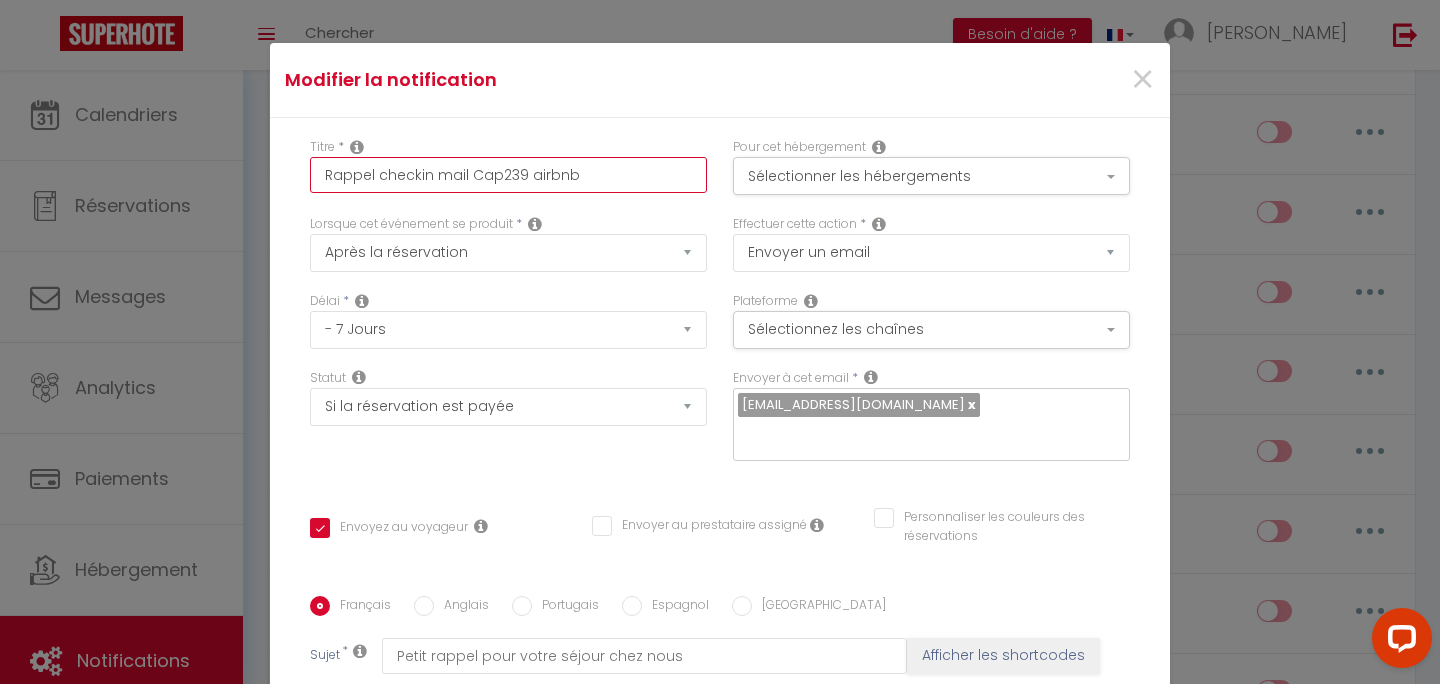 scroll, scrollTop: 409, scrollLeft: 0, axis: vertical 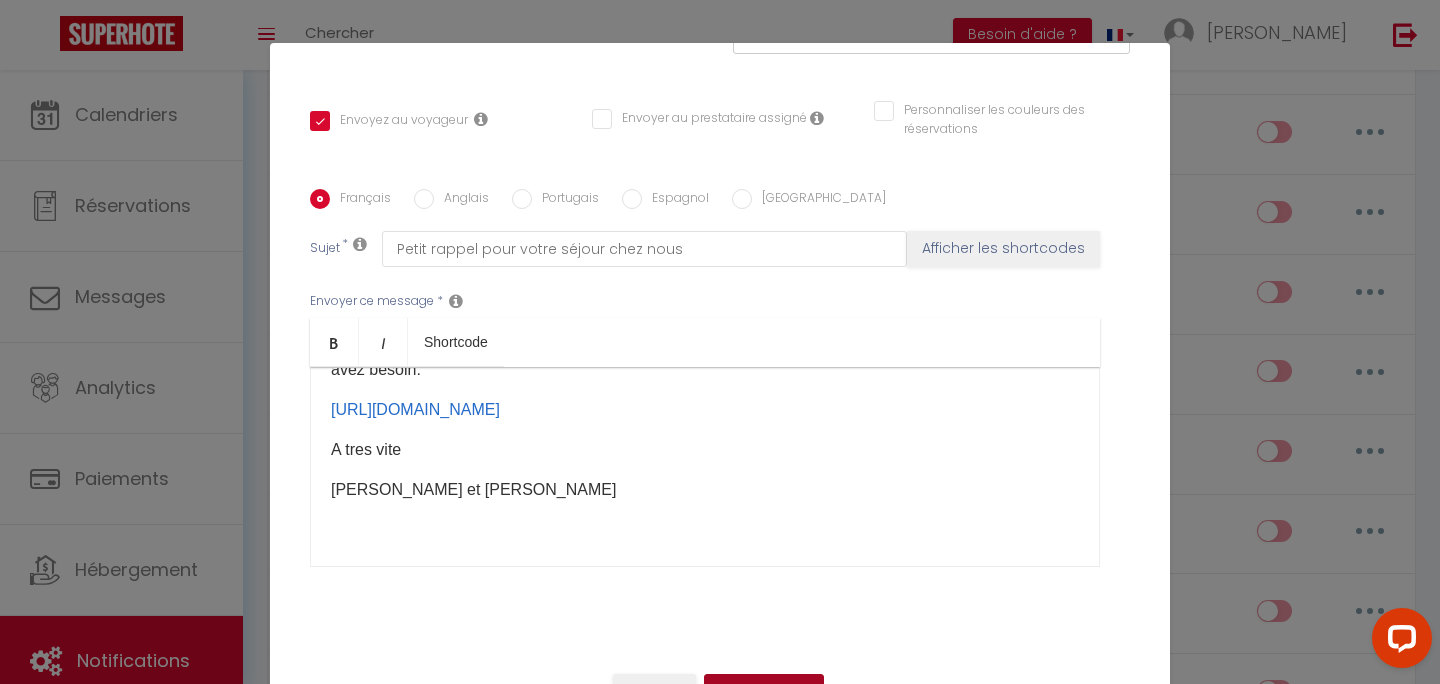 click on "Mettre à jour" at bounding box center [764, 691] 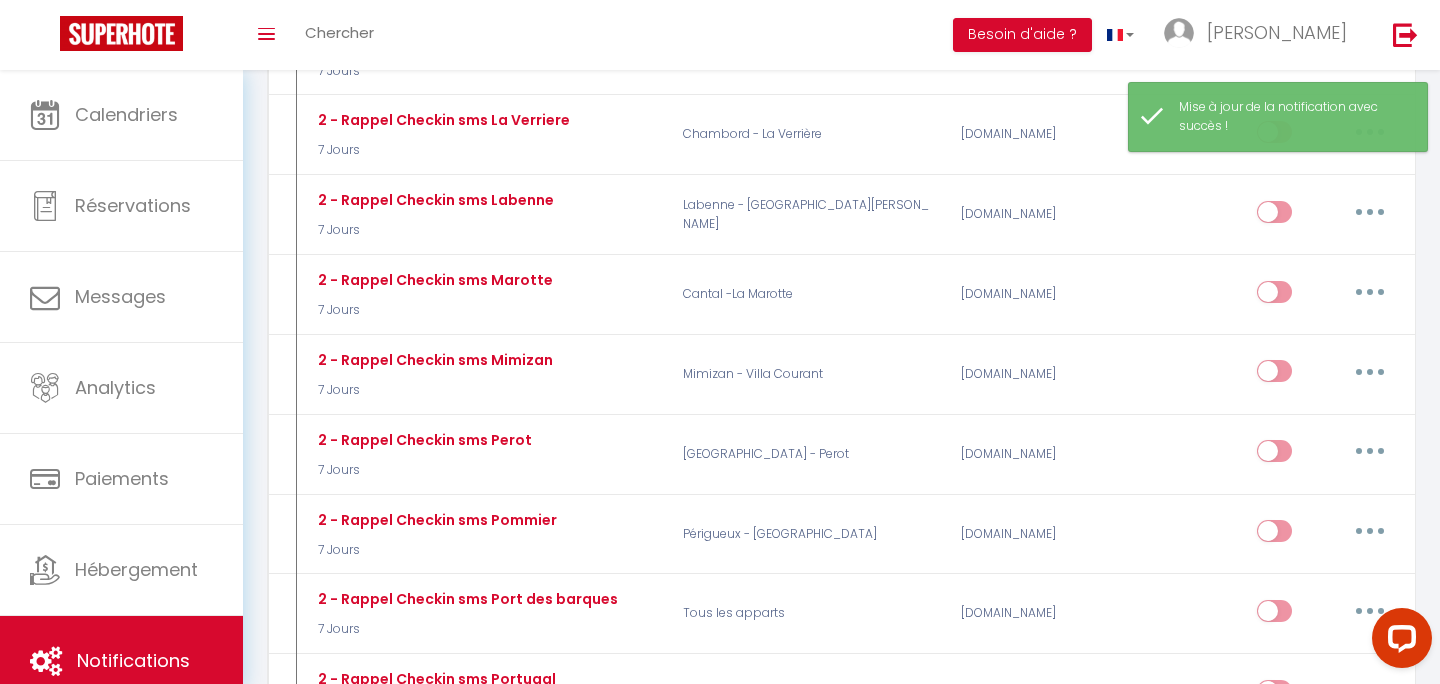 click at bounding box center [1274, 1094] 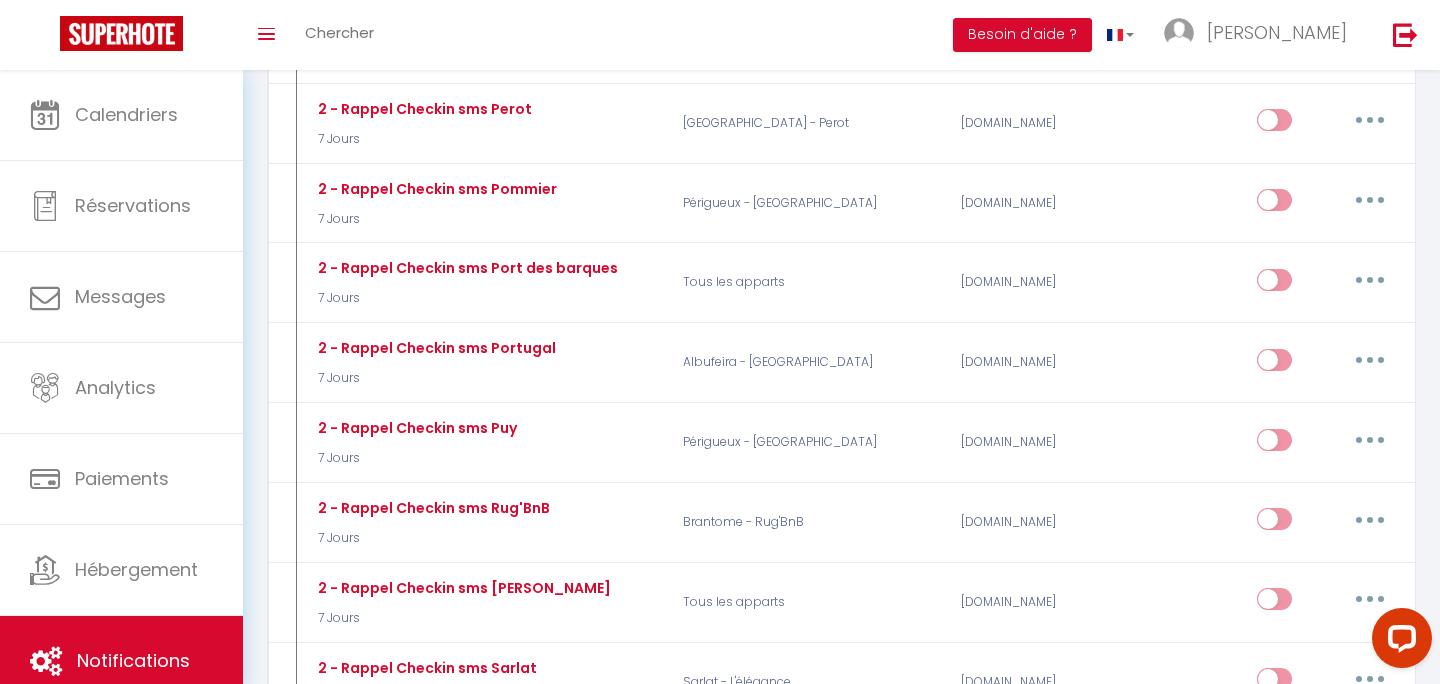 scroll, scrollTop: 12016, scrollLeft: 0, axis: vertical 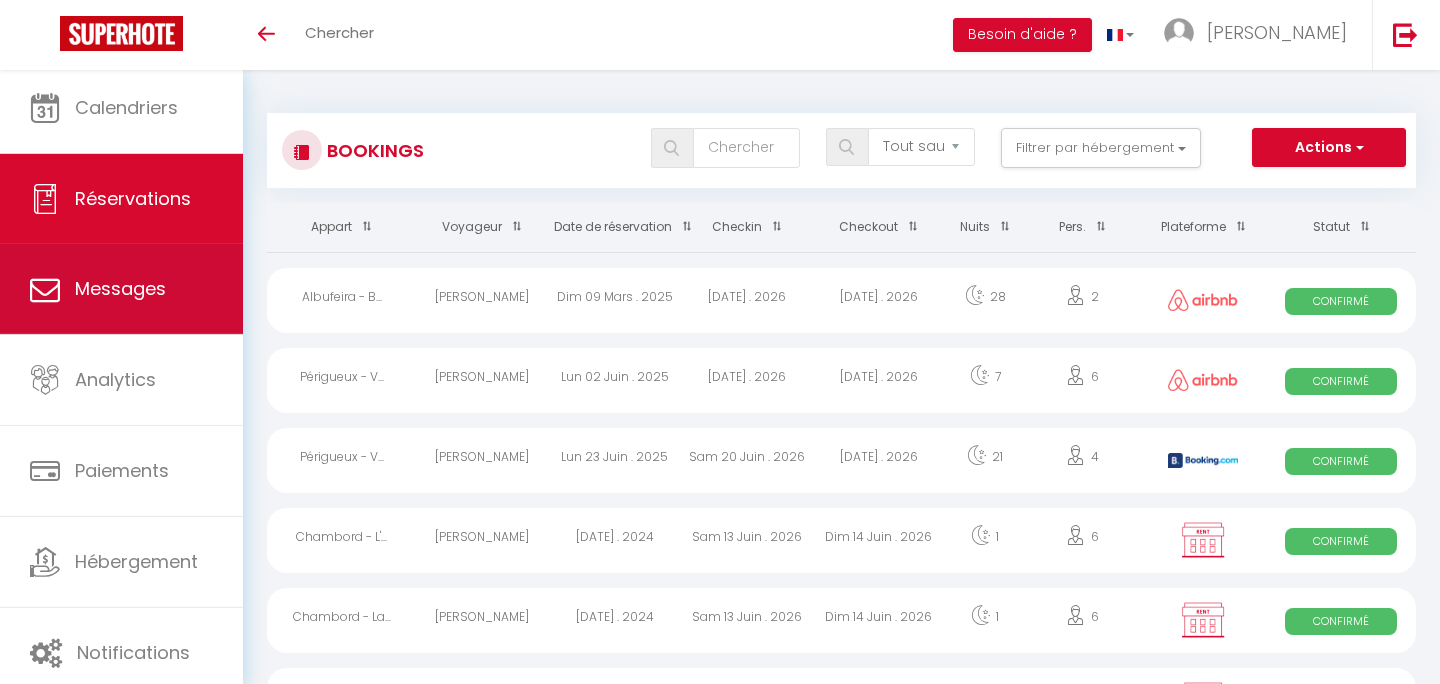 click on "Messages" at bounding box center [121, 289] 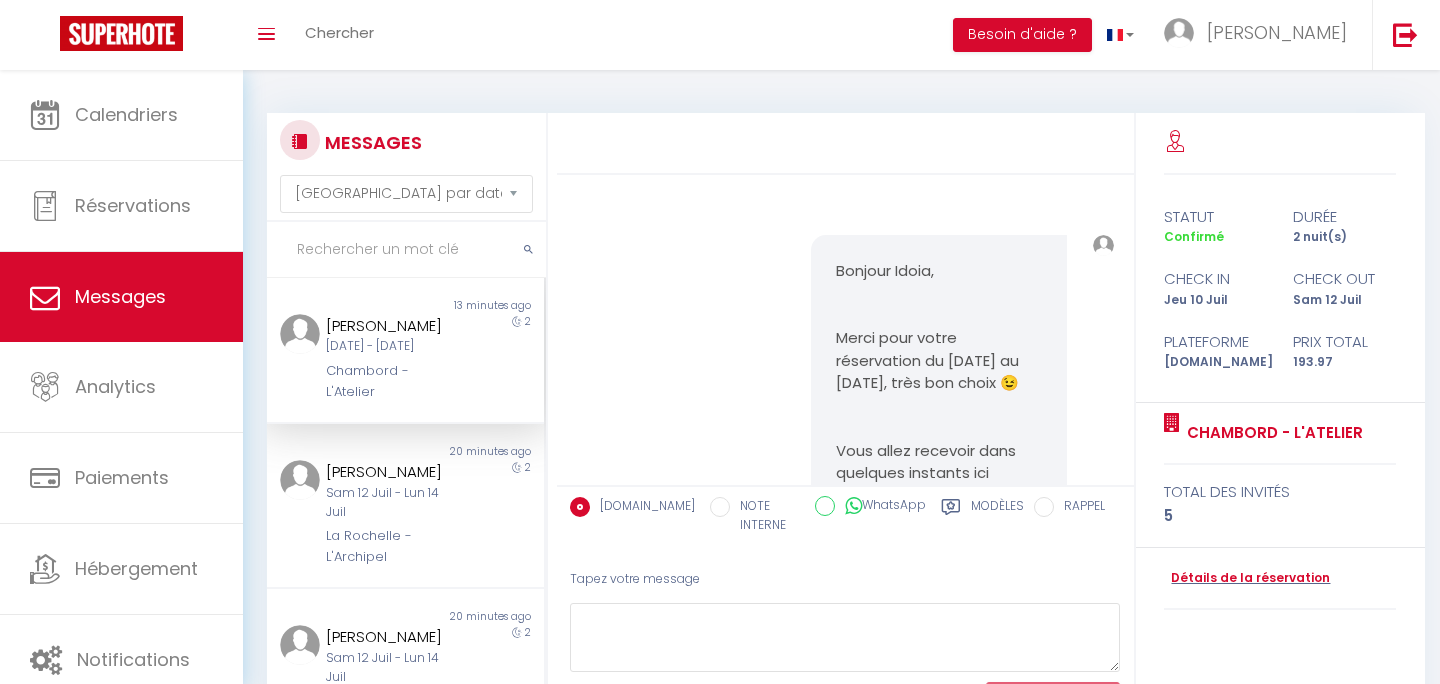 scroll, scrollTop: 11103, scrollLeft: 0, axis: vertical 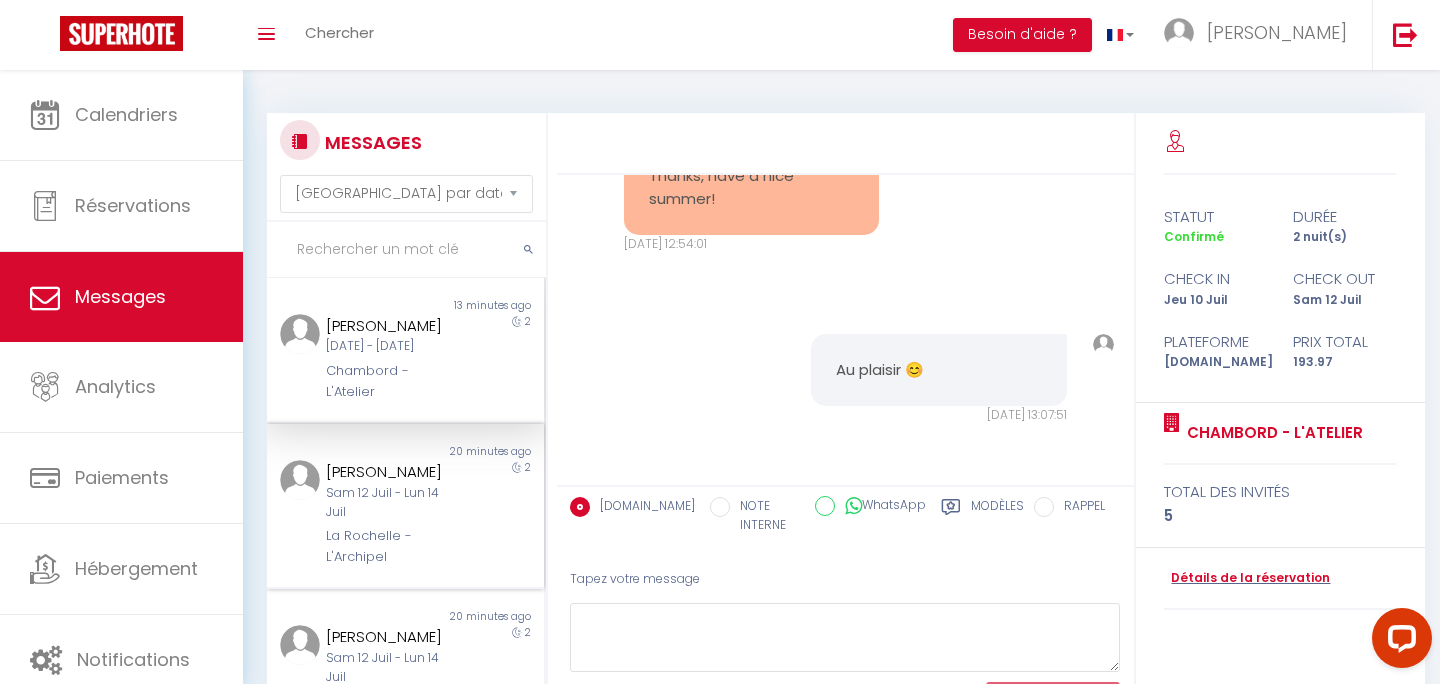 click on "Maëva Michelot" at bounding box center (393, 472) 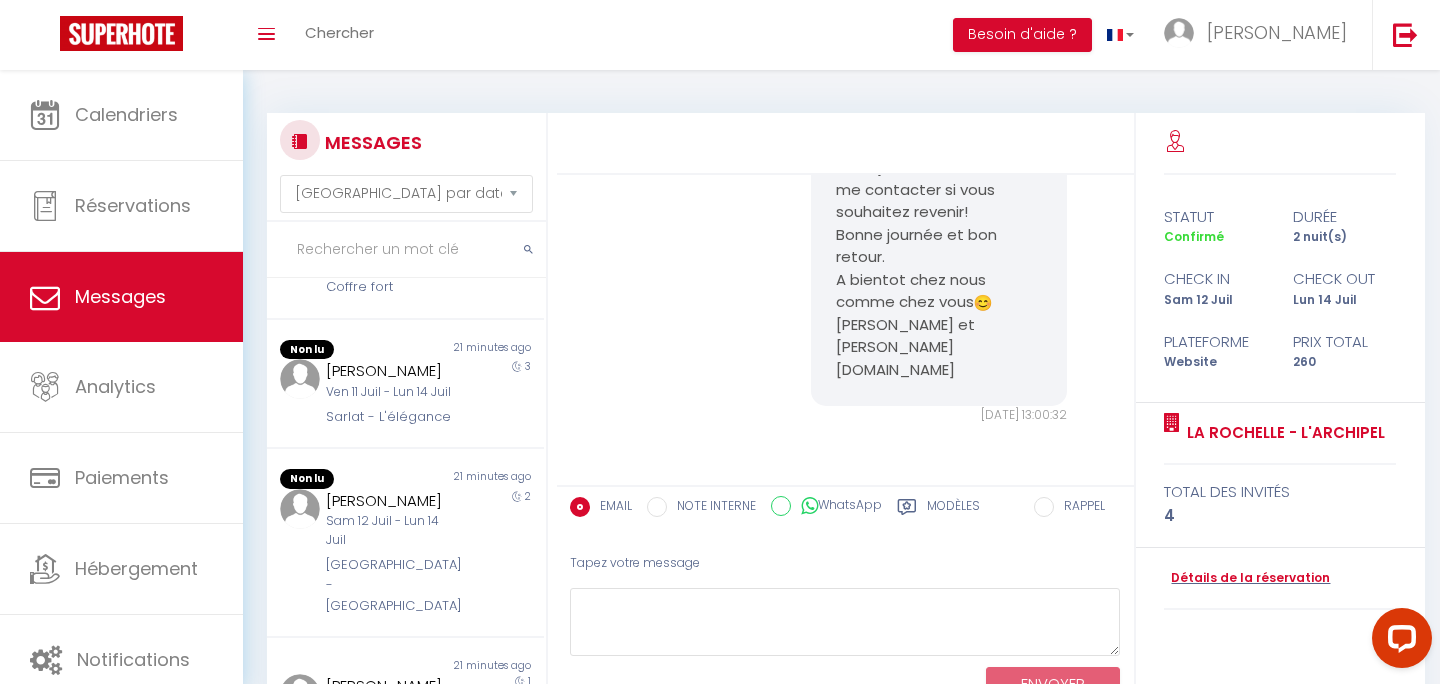 scroll, scrollTop: 615, scrollLeft: 0, axis: vertical 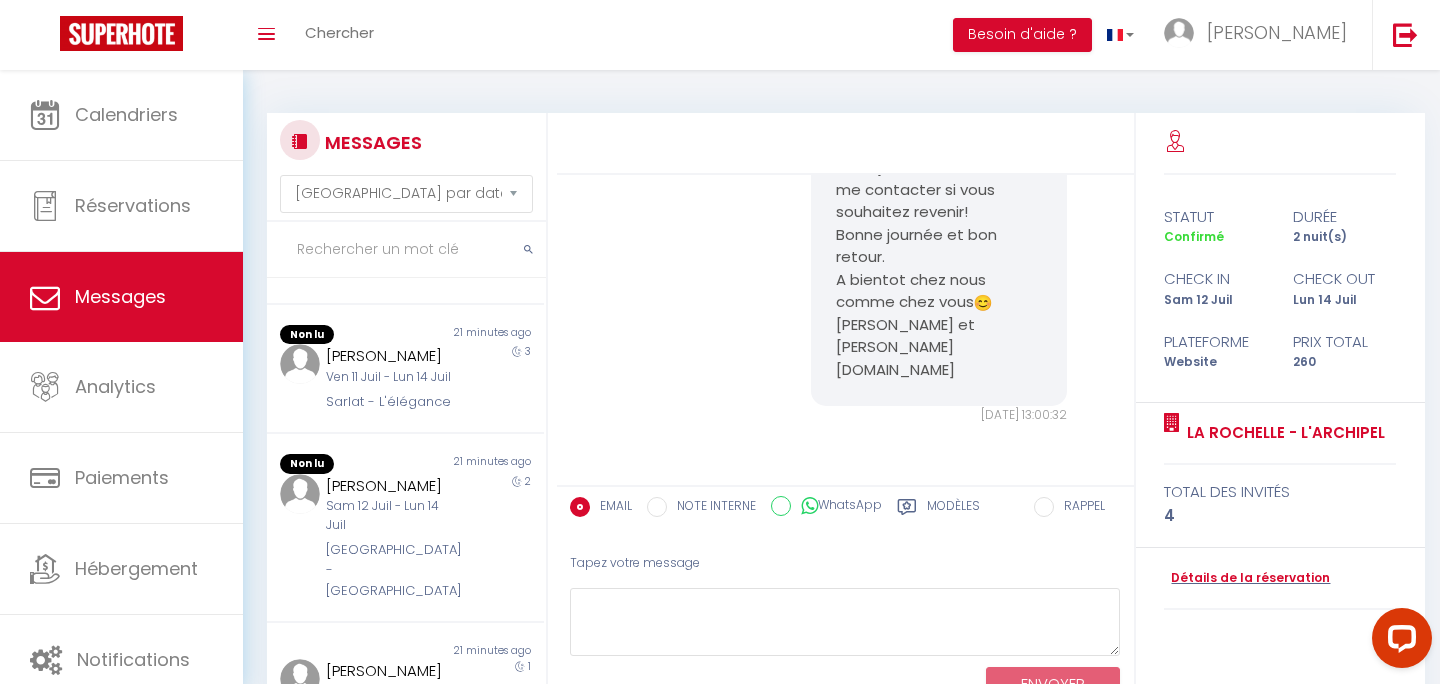 click on "Sam 12 Juil - Lun 14 Juil" at bounding box center [393, 516] 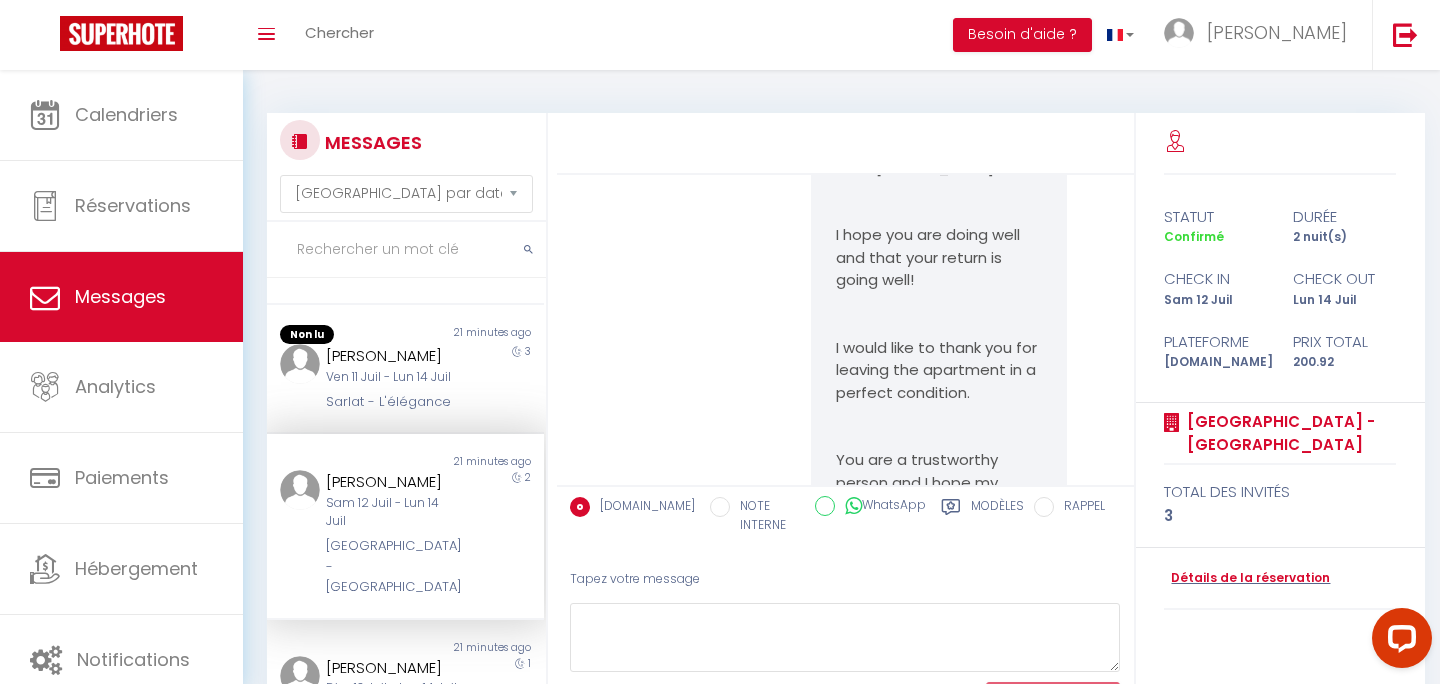 scroll, scrollTop: 15792, scrollLeft: 0, axis: vertical 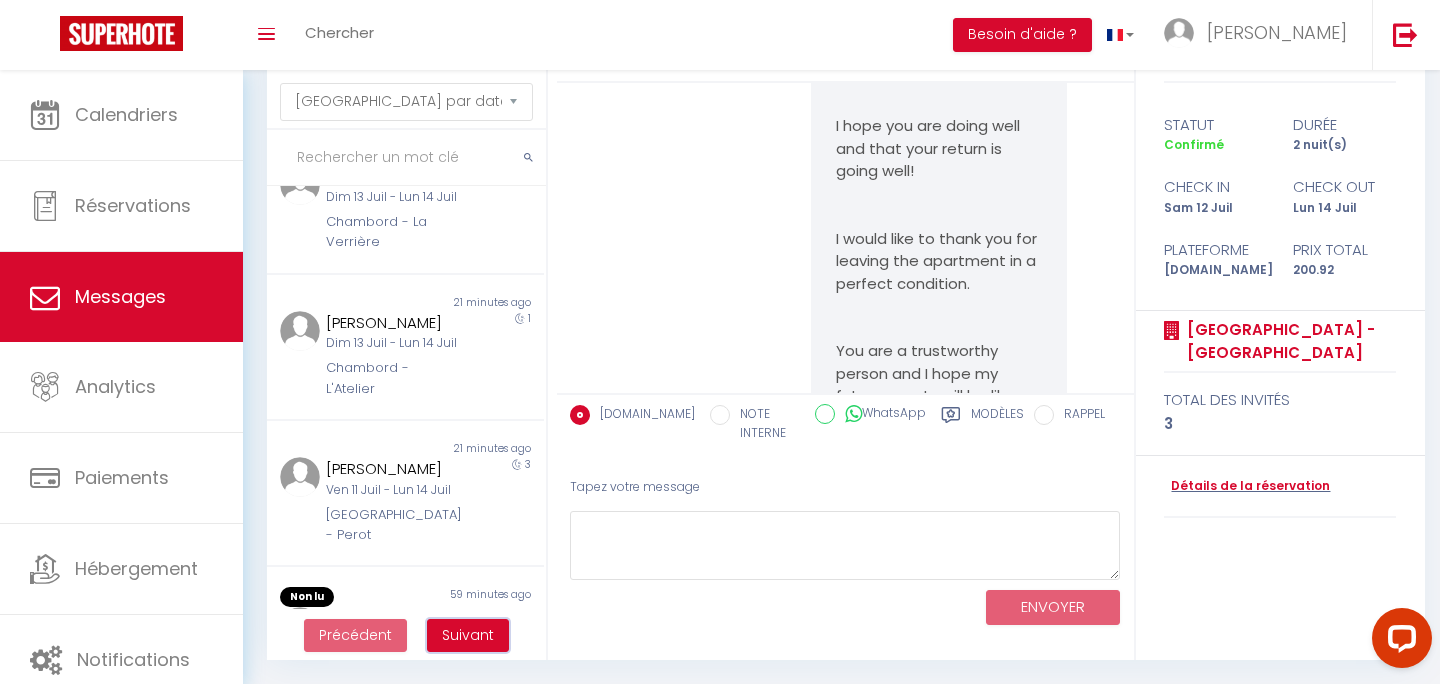 click on "Suivant" at bounding box center [468, 635] 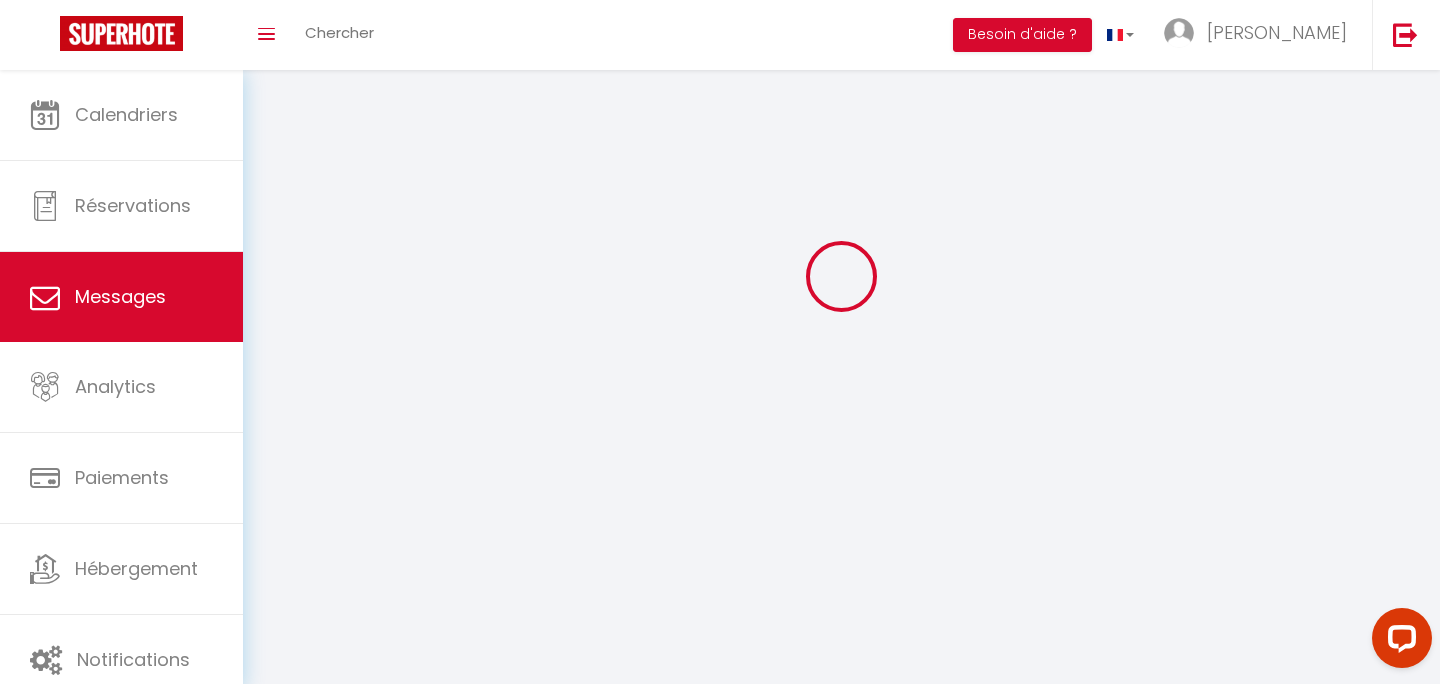 scroll, scrollTop: 0, scrollLeft: 0, axis: both 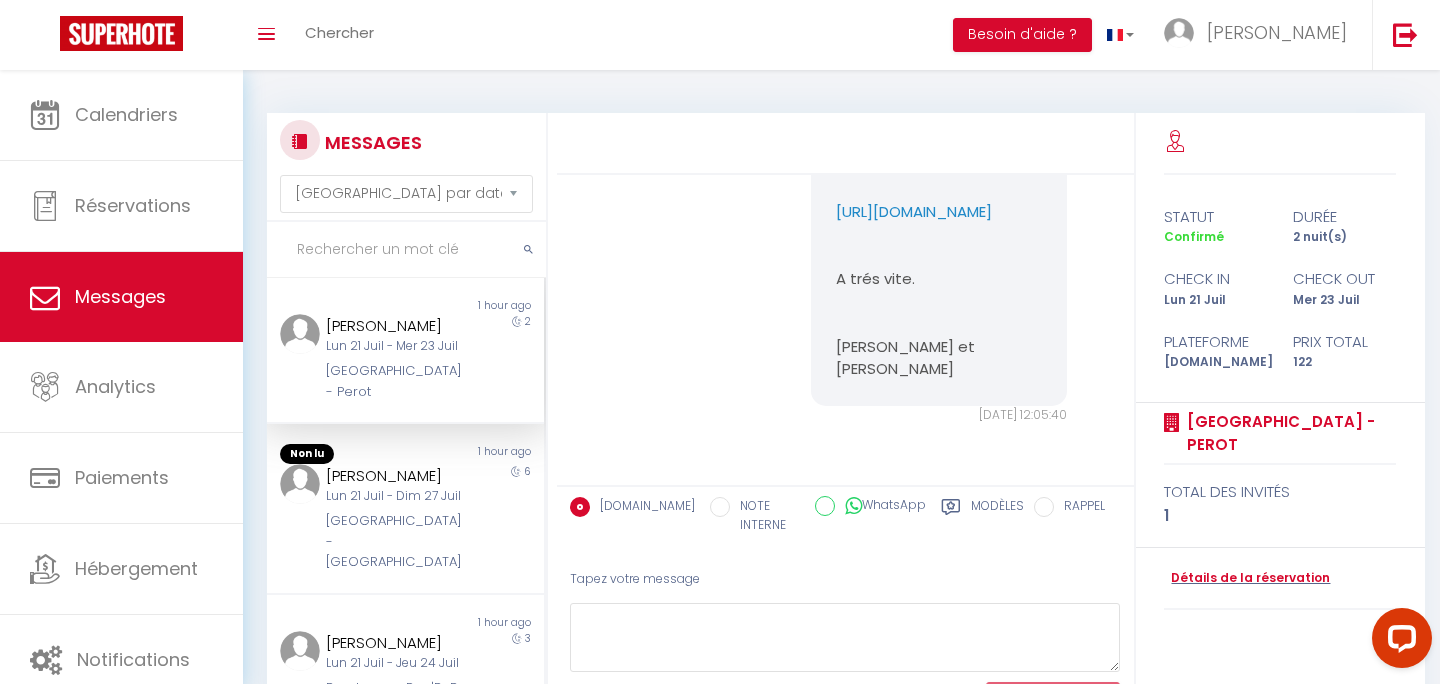 click at bounding box center [406, 250] 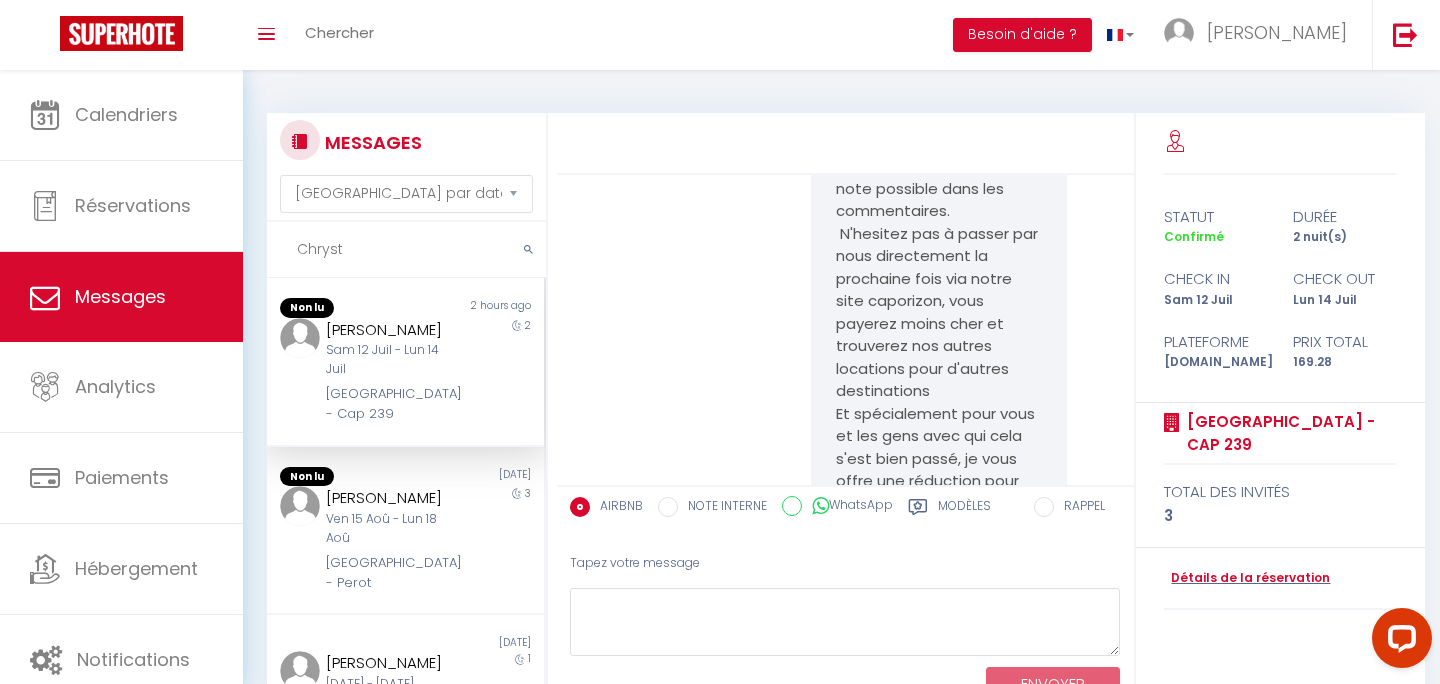 scroll, scrollTop: 13555, scrollLeft: 0, axis: vertical 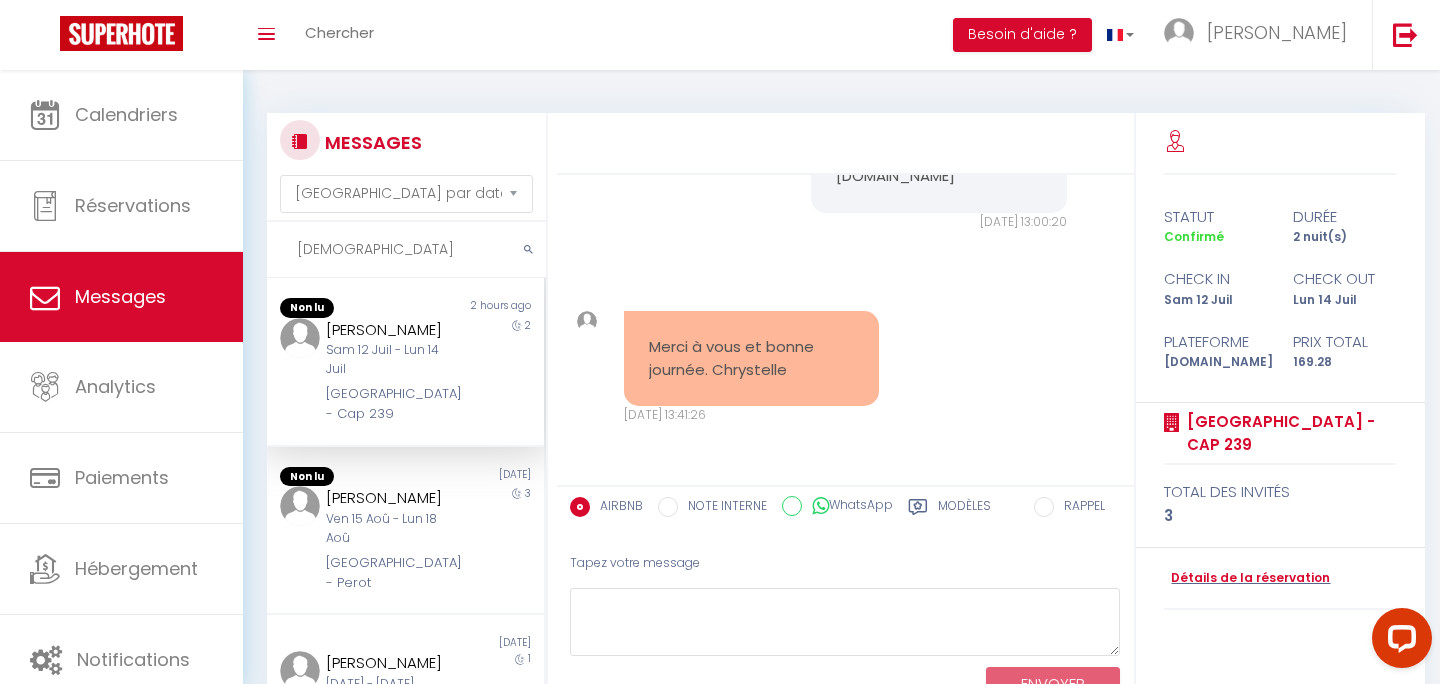 click on "Sam 12 Juil - Lun 14 Juil" at bounding box center [393, 360] 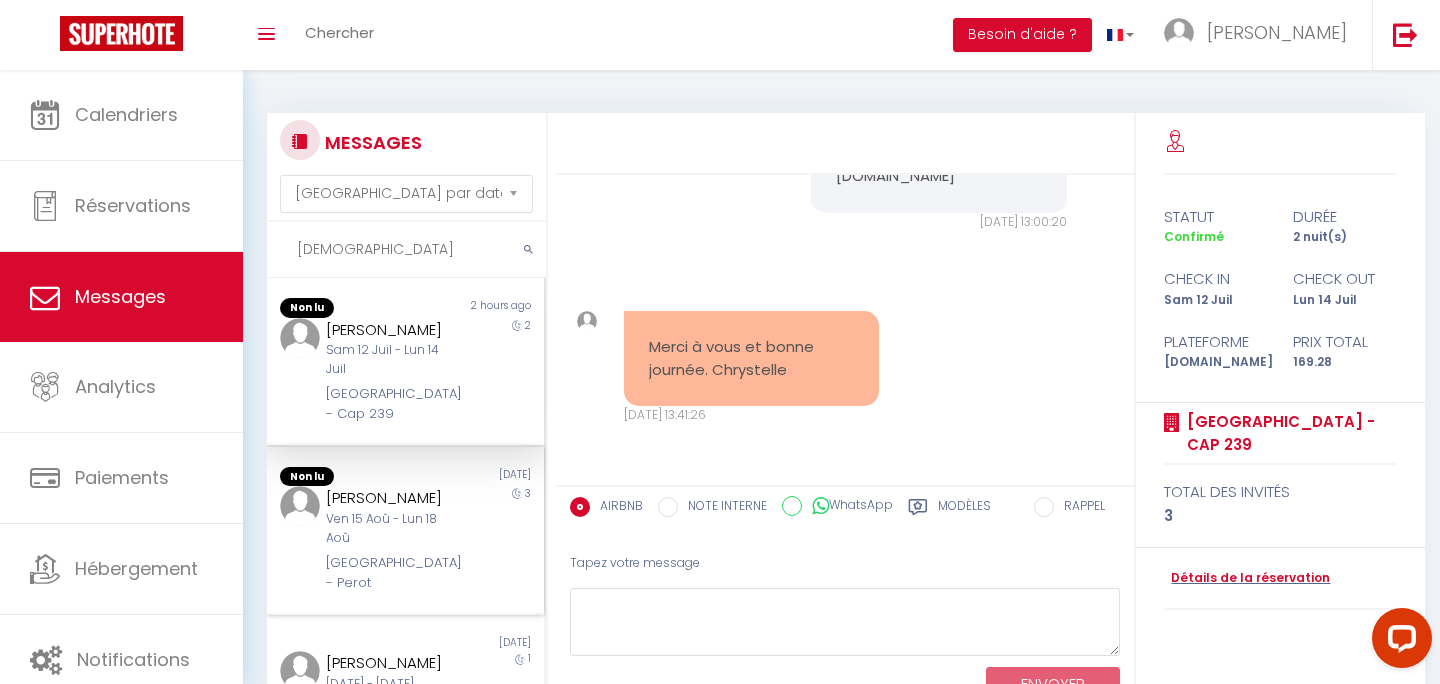 click on "Non lu" at bounding box center [336, 477] 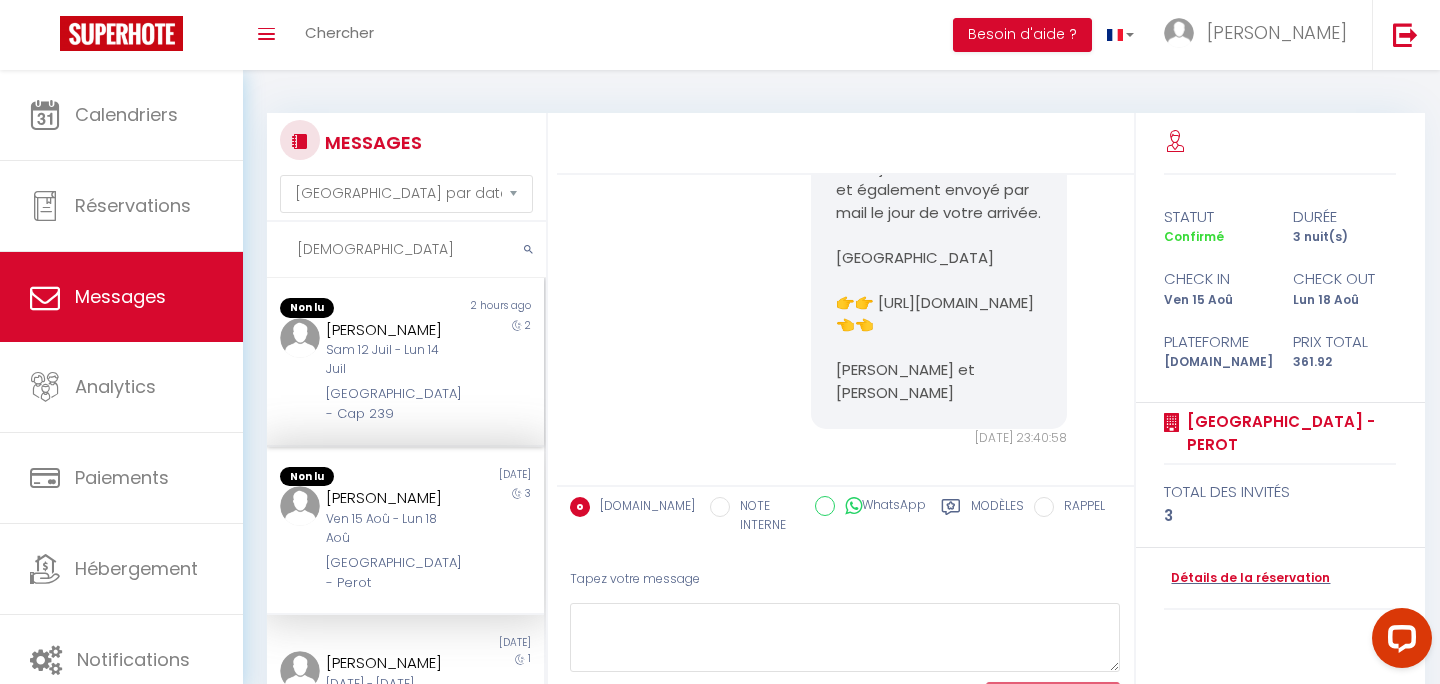 click on "Sam 12 Juil - Lun 14 Juil" at bounding box center [393, 360] 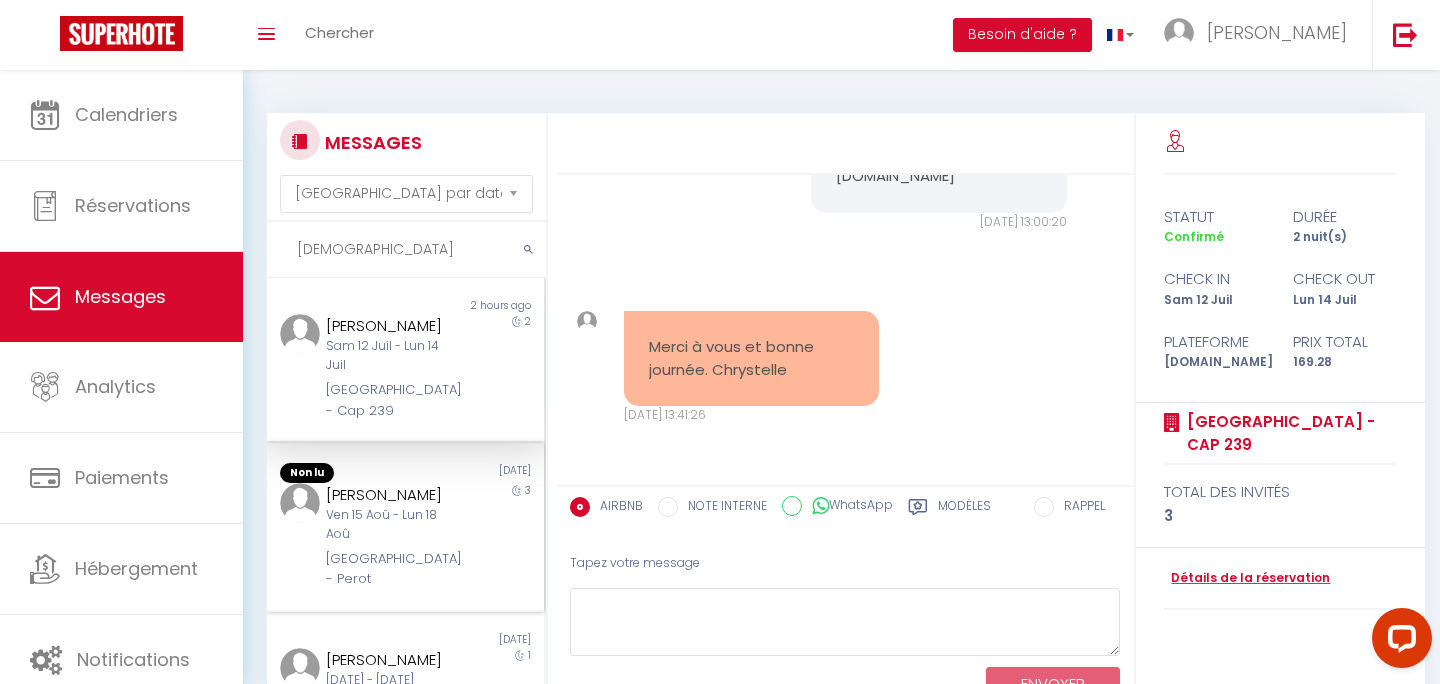 click on "CHRYSTEL MAZOYER" at bounding box center [393, 495] 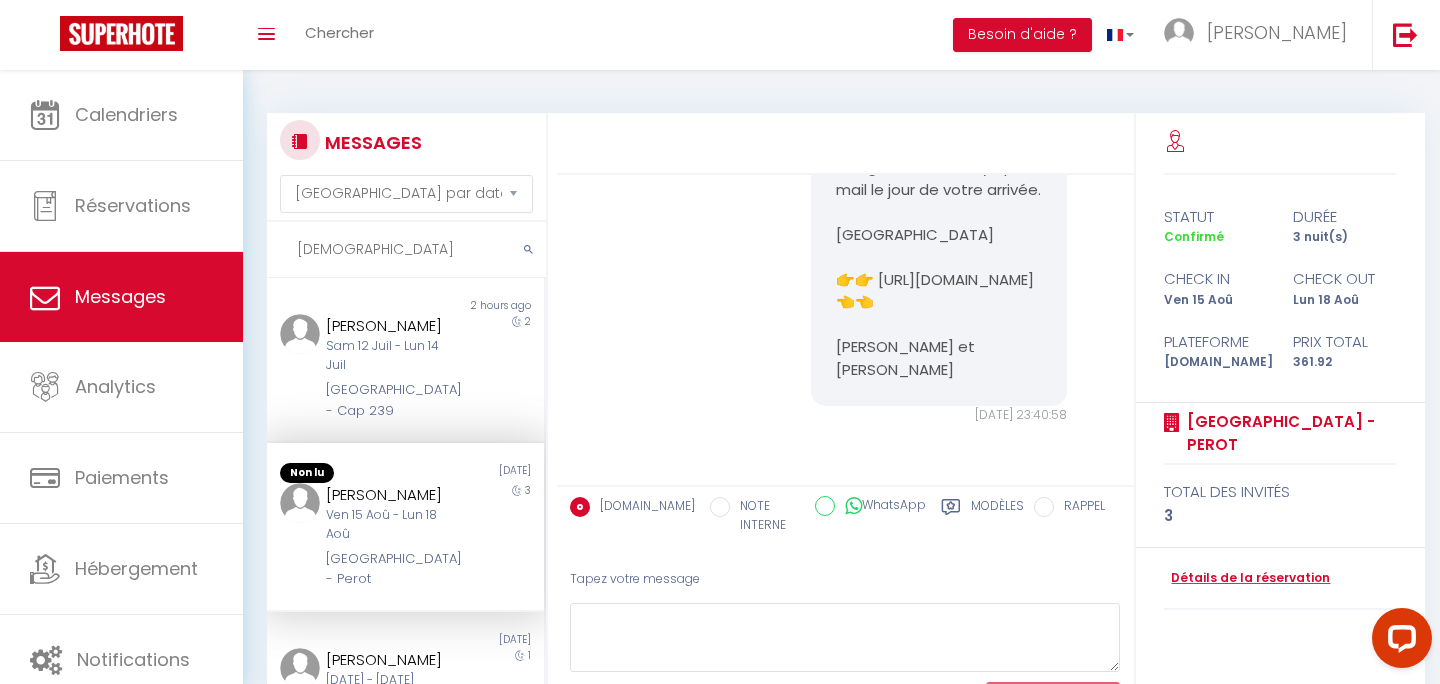 scroll, scrollTop: 7196, scrollLeft: 0, axis: vertical 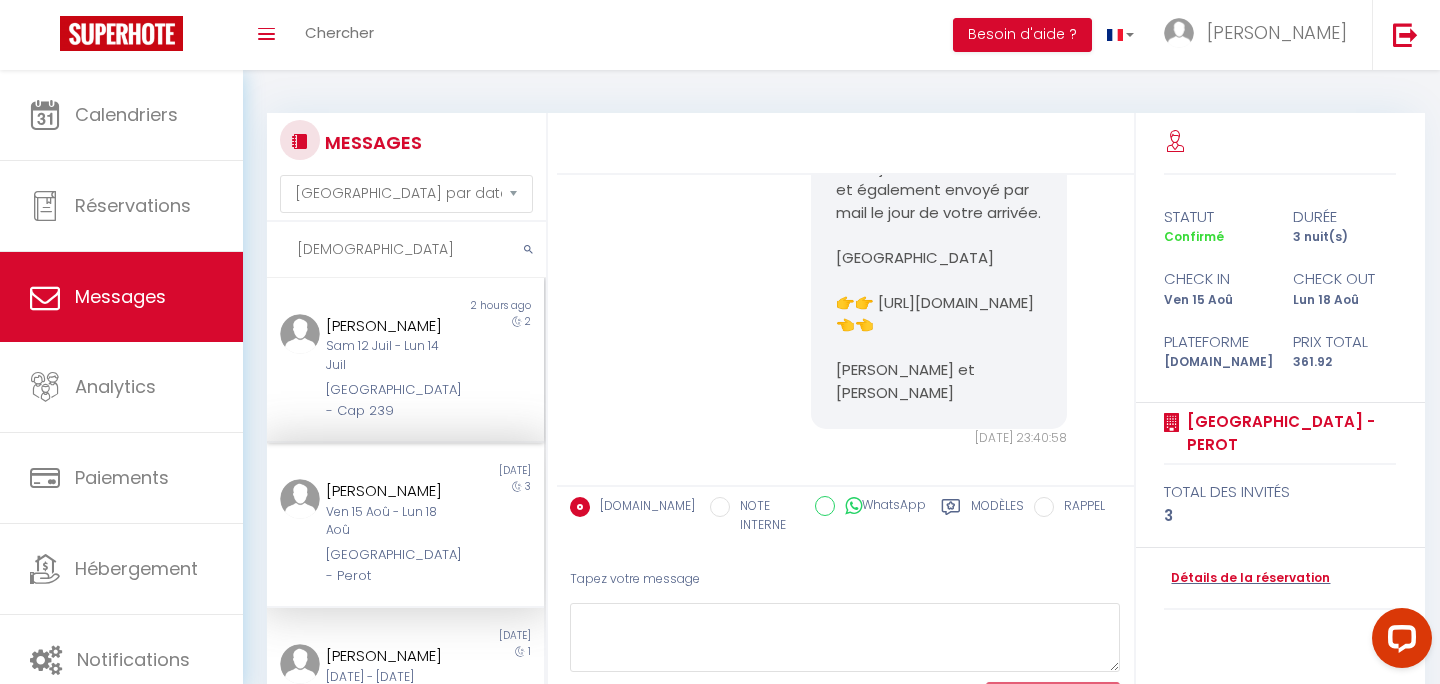 click on "Sam 12 Juil - Lun 14 Juil" at bounding box center (393, 356) 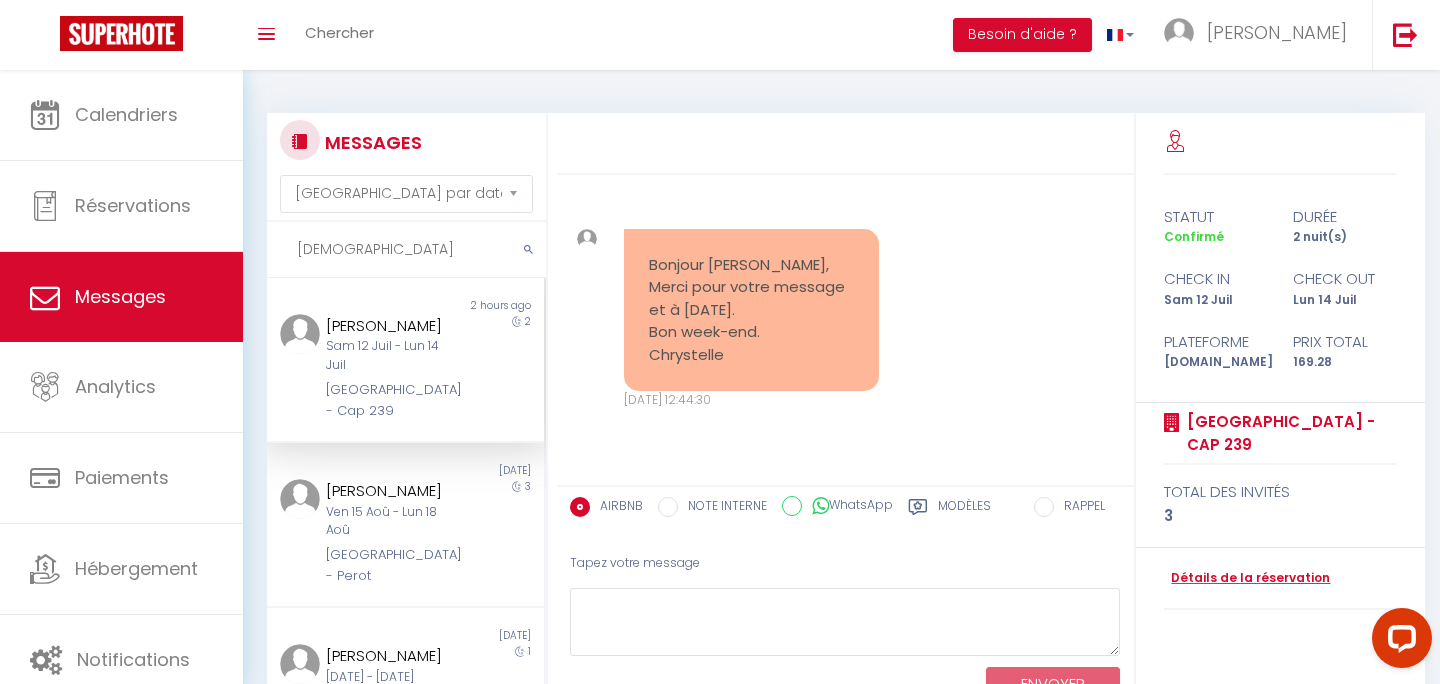 scroll, scrollTop: 1983, scrollLeft: 0, axis: vertical 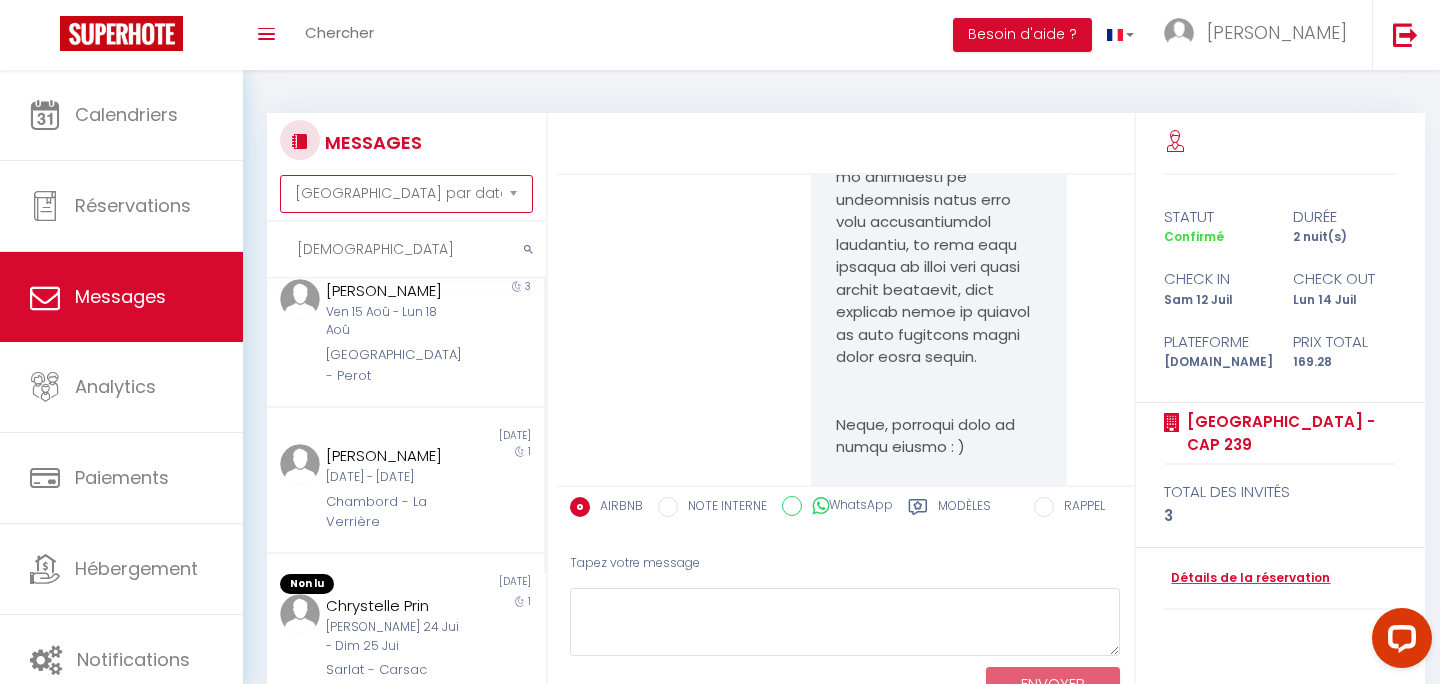 click on "Trier par date de réservation   Trier par date de message" at bounding box center (406, 194) 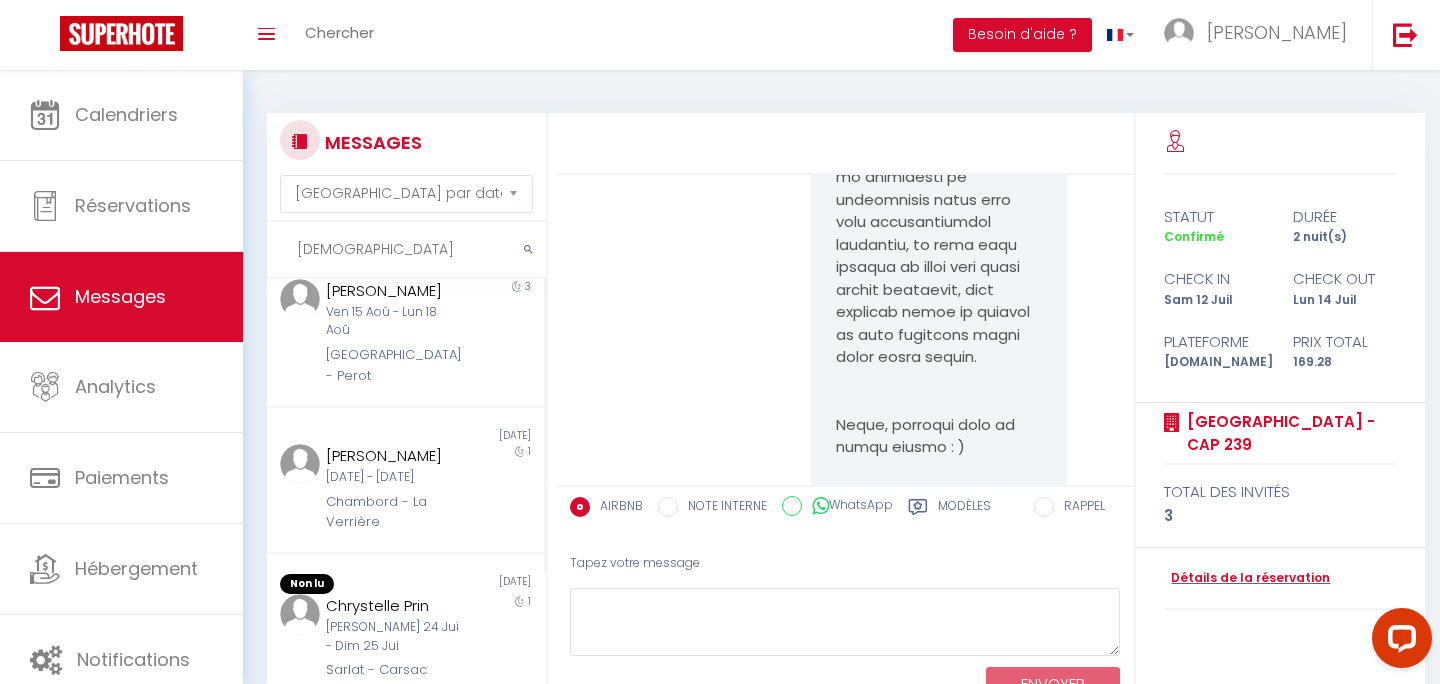 drag, startPoint x: 357, startPoint y: 253, endPoint x: 276, endPoint y: 253, distance: 81 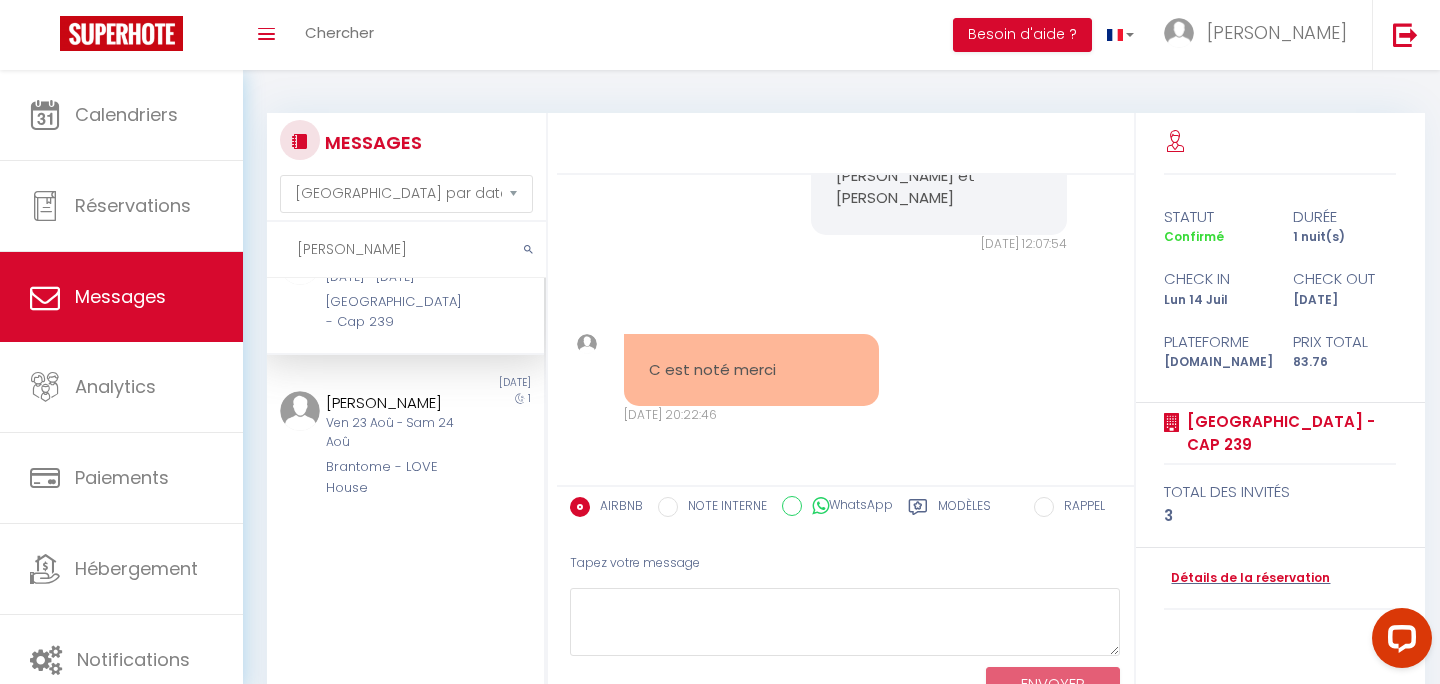 scroll, scrollTop: 73, scrollLeft: 0, axis: vertical 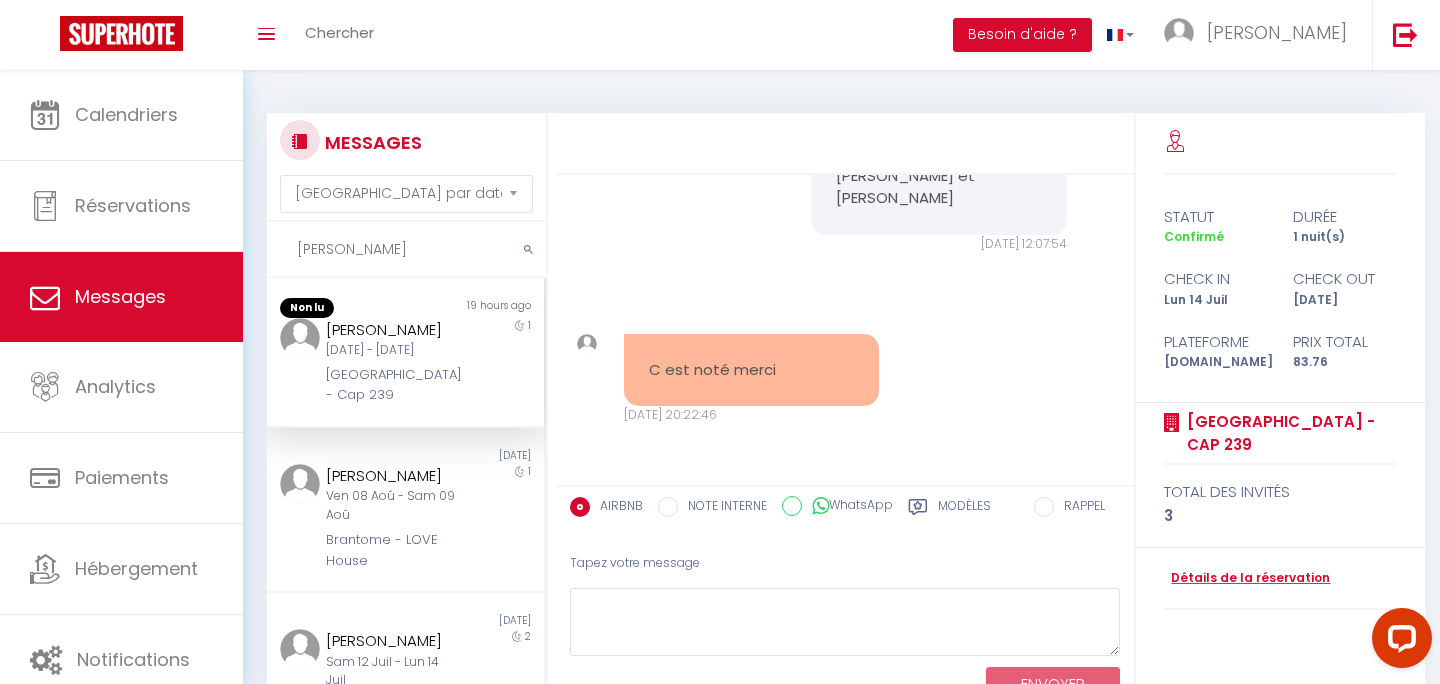 click on "Lun 14 Juil - Mar 15 Juil" at bounding box center (393, 350) 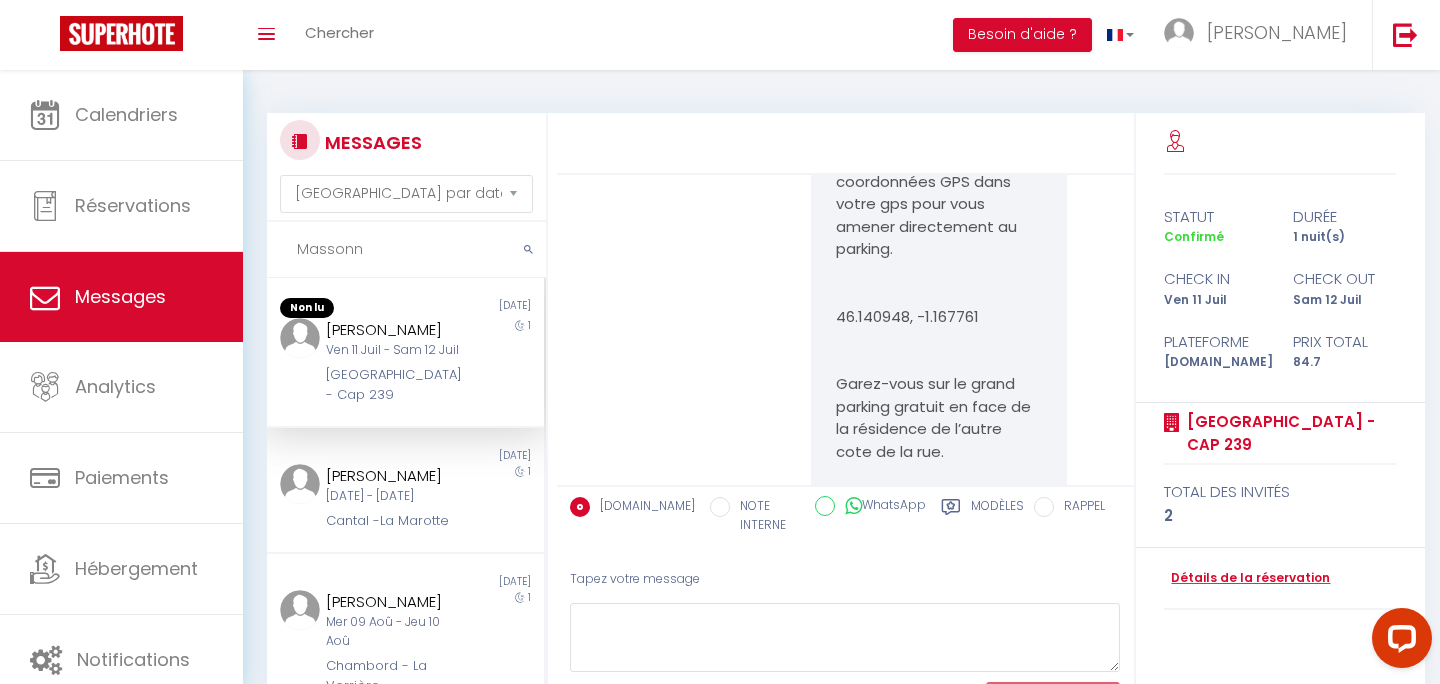 scroll, scrollTop: 12228, scrollLeft: 0, axis: vertical 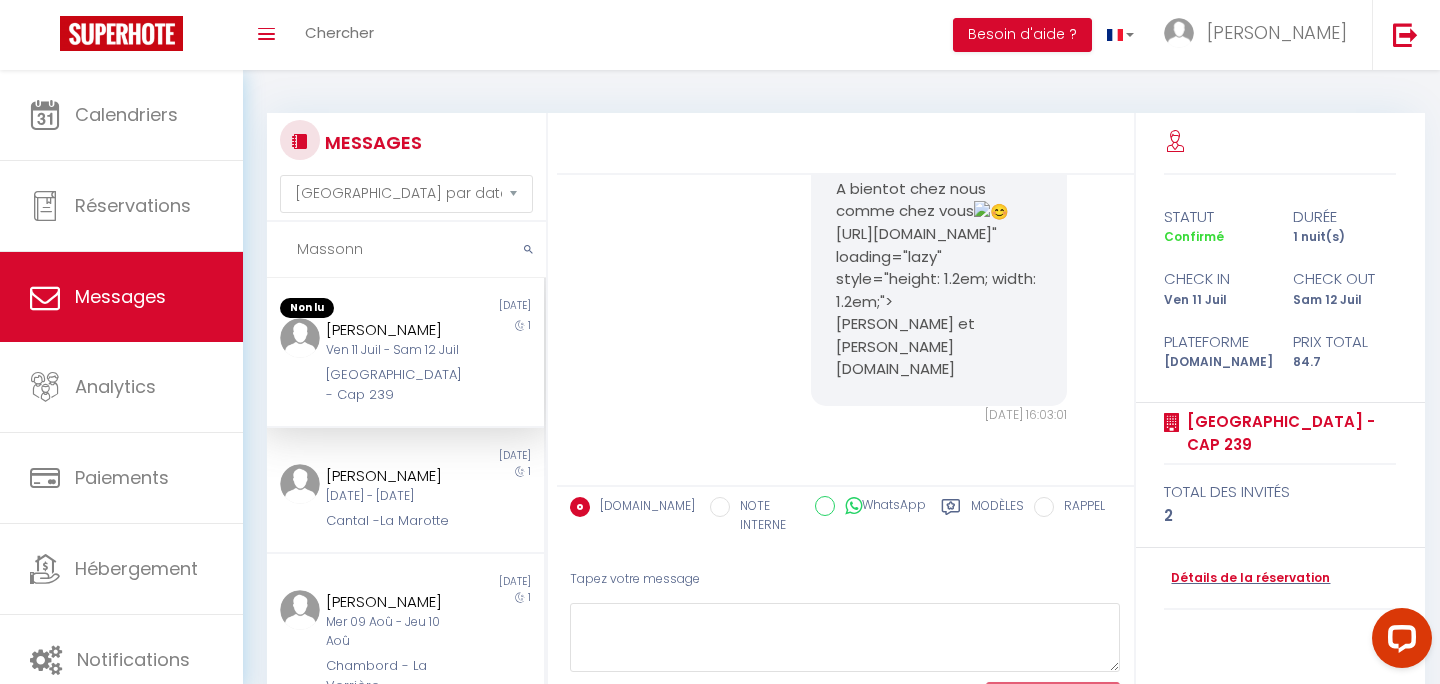 click on "Guilhem Massonnat" at bounding box center [393, 330] 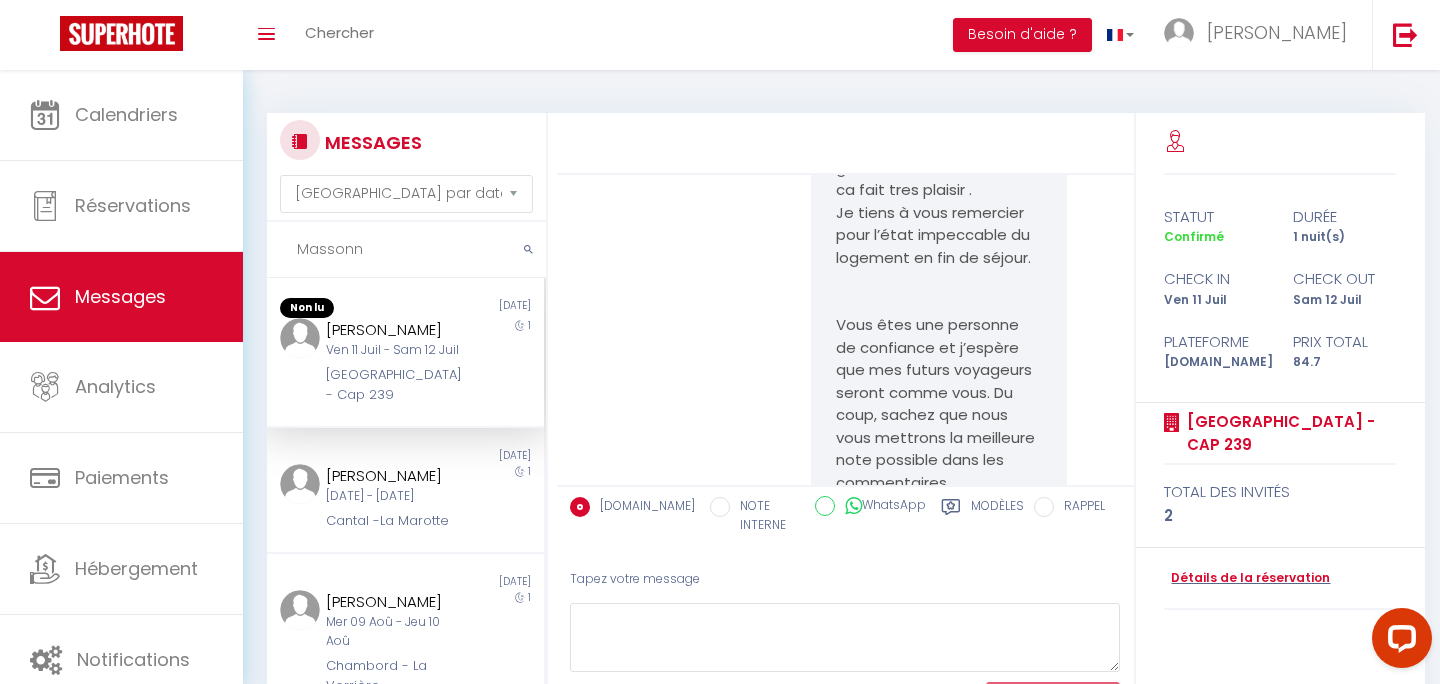scroll, scrollTop: 9881, scrollLeft: 0, axis: vertical 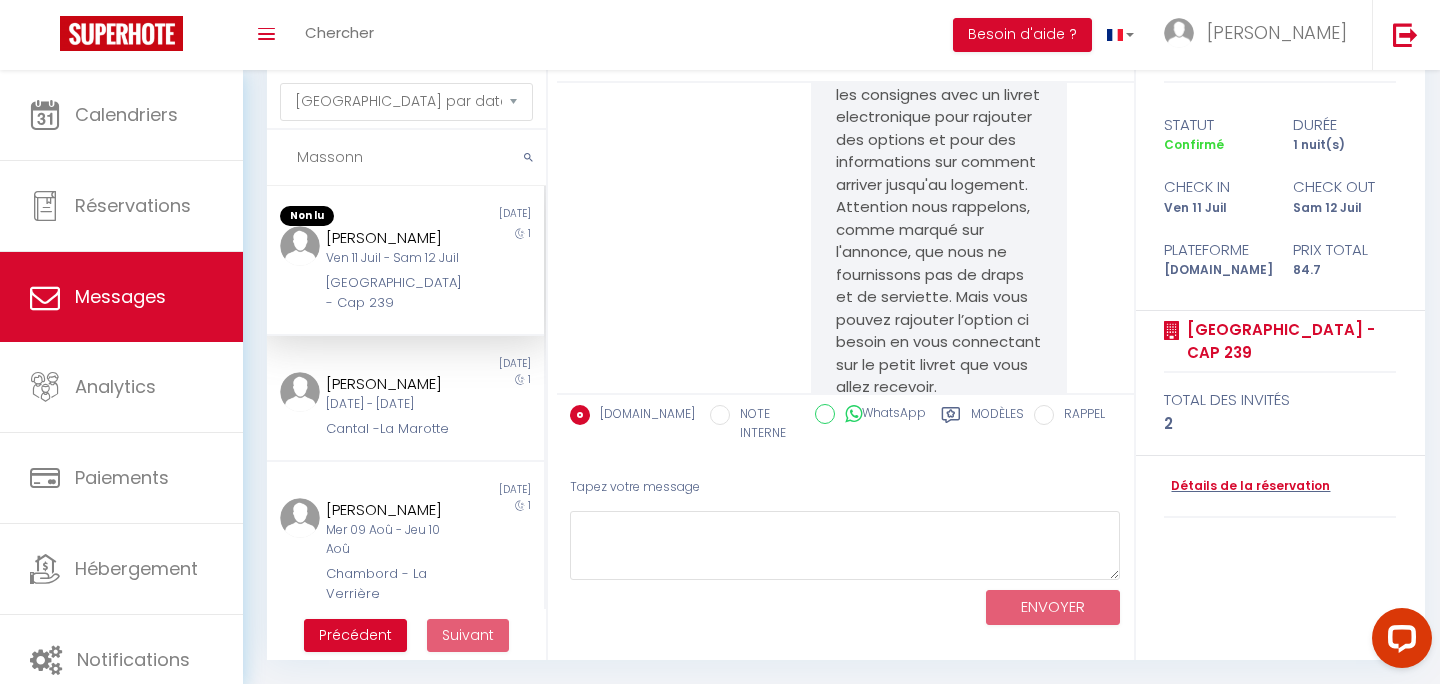 drag, startPoint x: 368, startPoint y: 155, endPoint x: 269, endPoint y: 159, distance: 99.08077 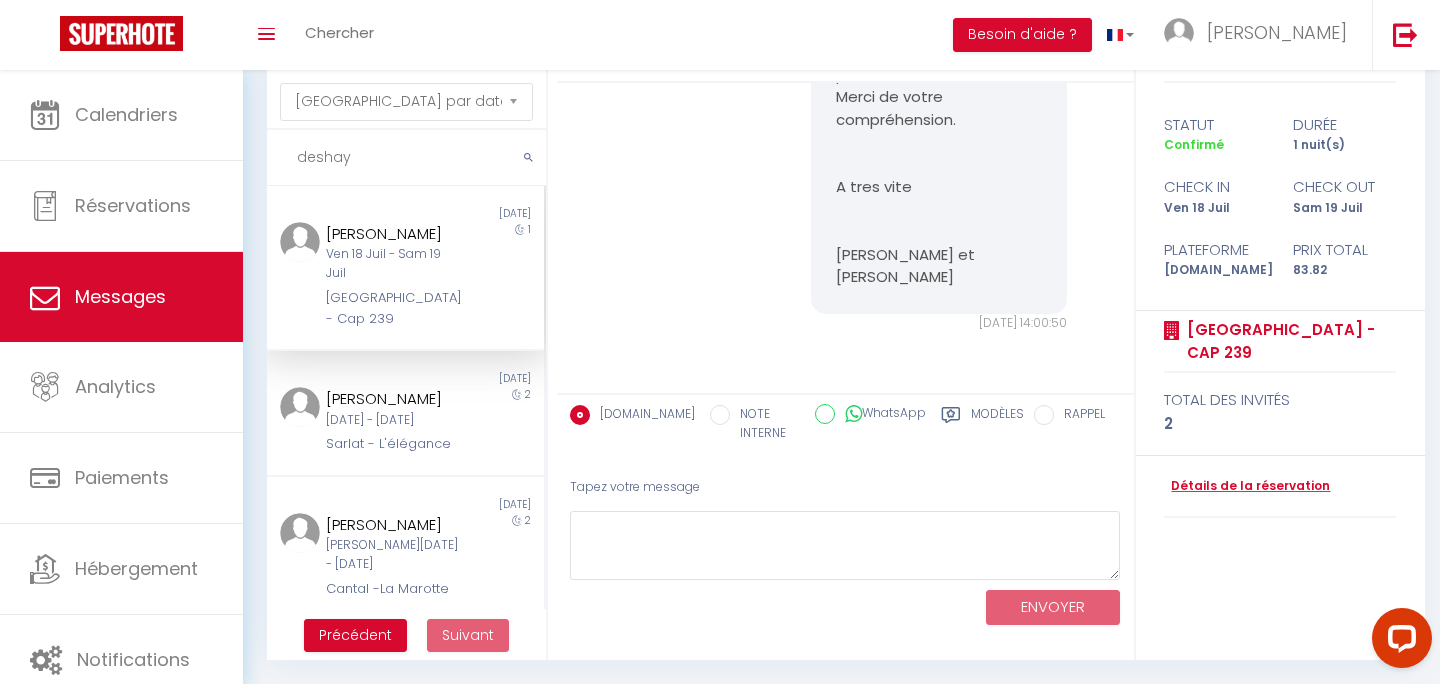 scroll, scrollTop: 4372, scrollLeft: 0, axis: vertical 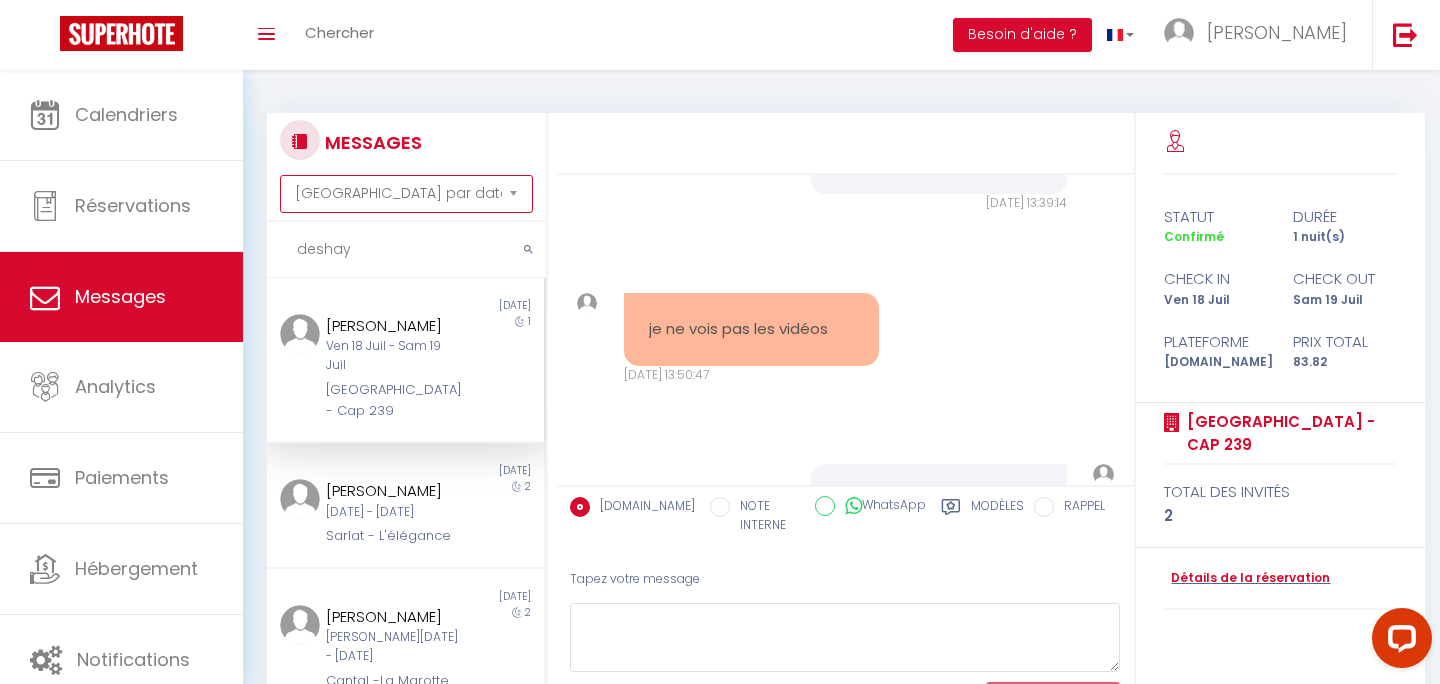 click on "Trier par date de réservation   Trier par date de message" at bounding box center [406, 194] 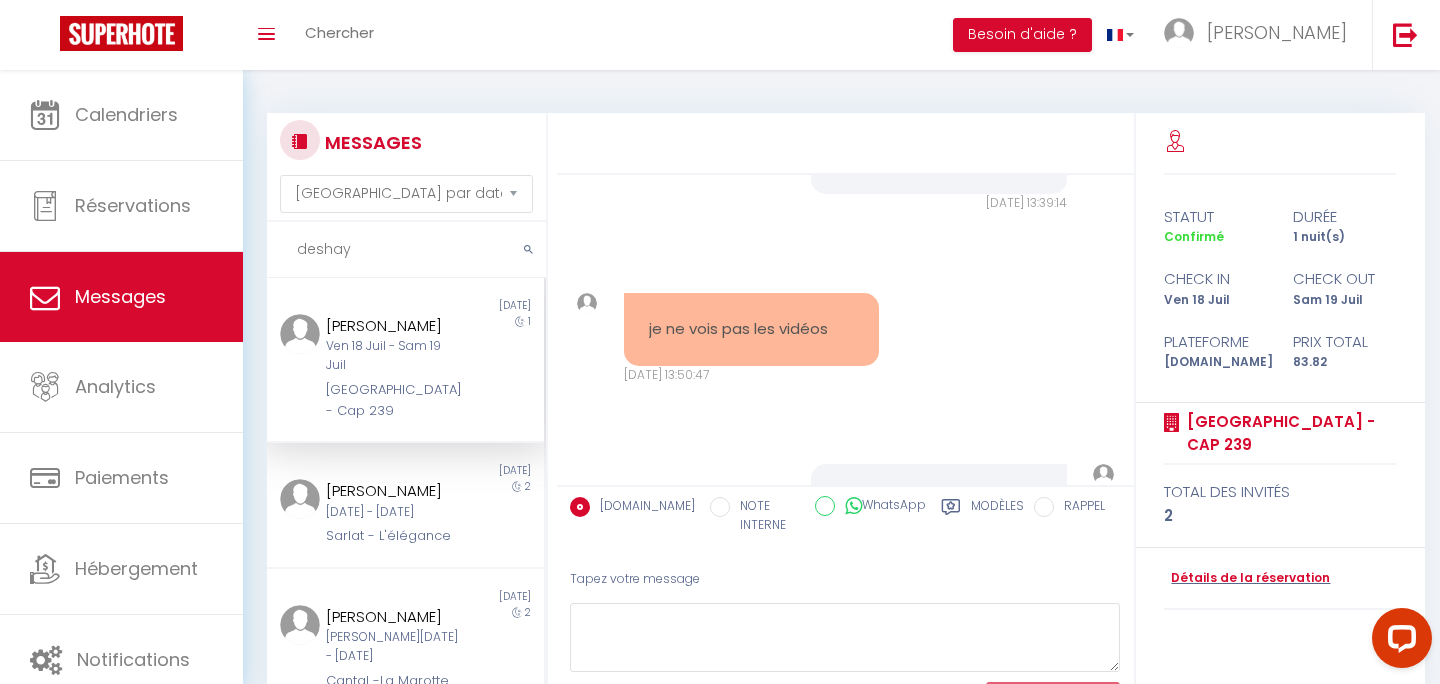 drag, startPoint x: 391, startPoint y: 249, endPoint x: 208, endPoint y: 253, distance: 183.04372 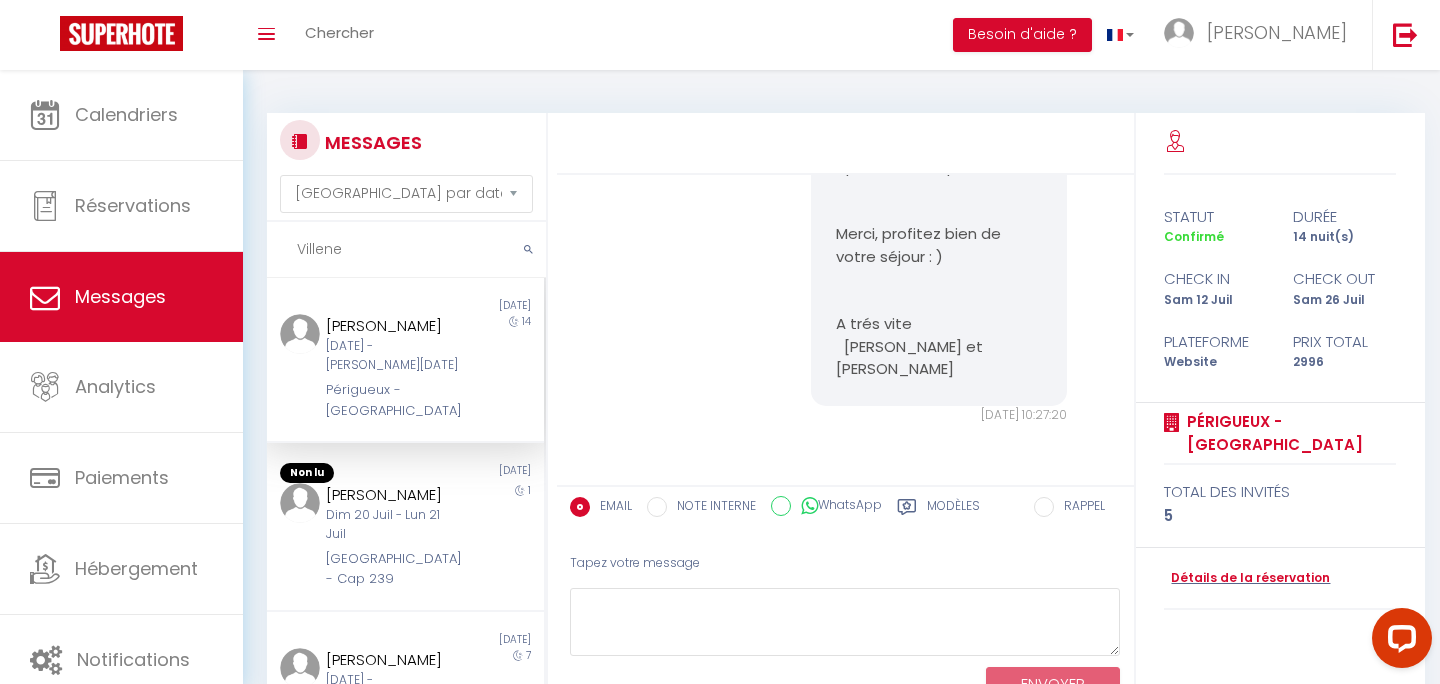 scroll, scrollTop: 1869, scrollLeft: 0, axis: vertical 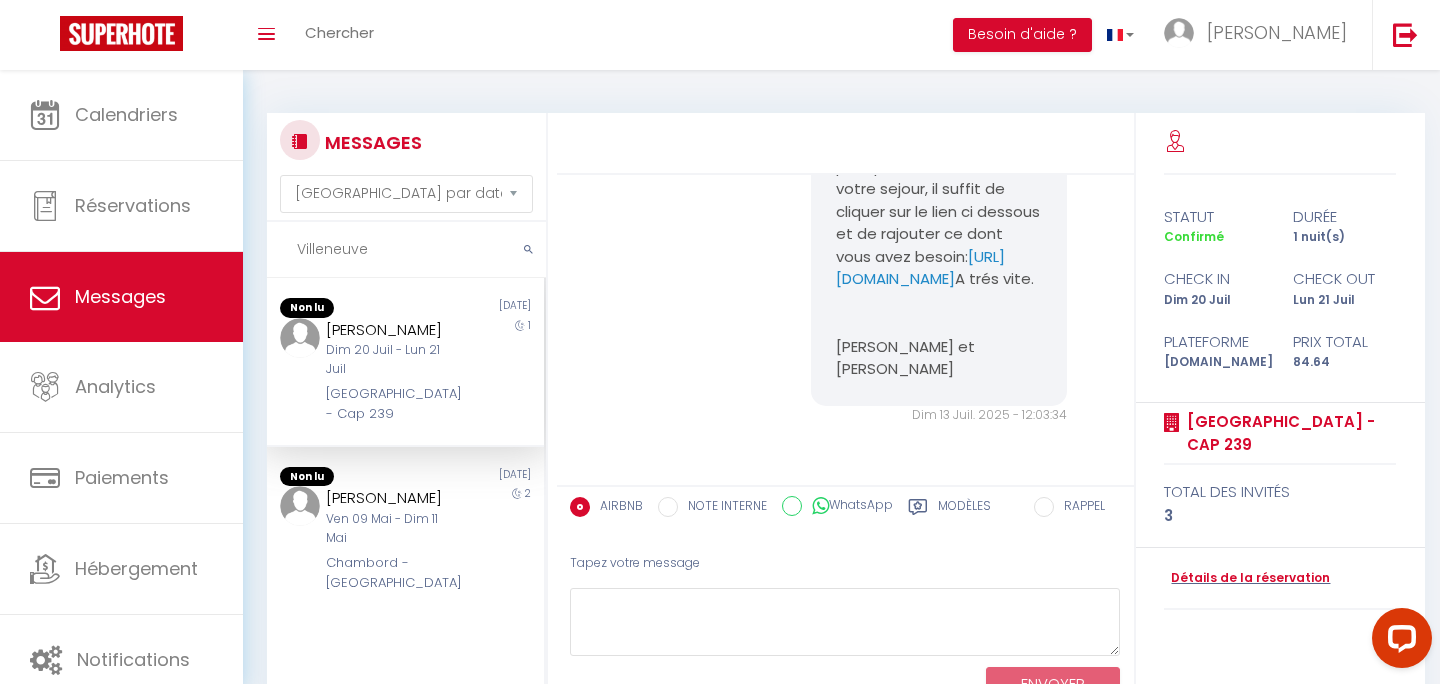 type on "Villeneuve" 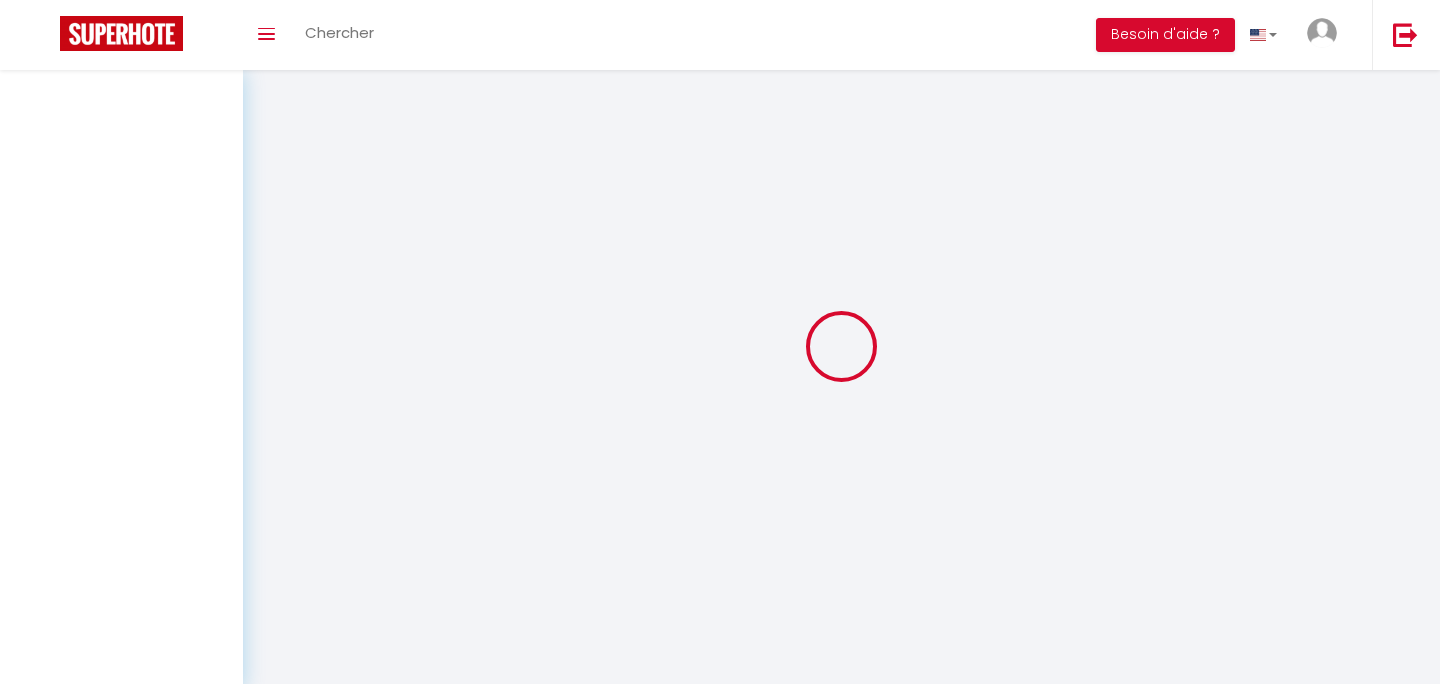 select on "message" 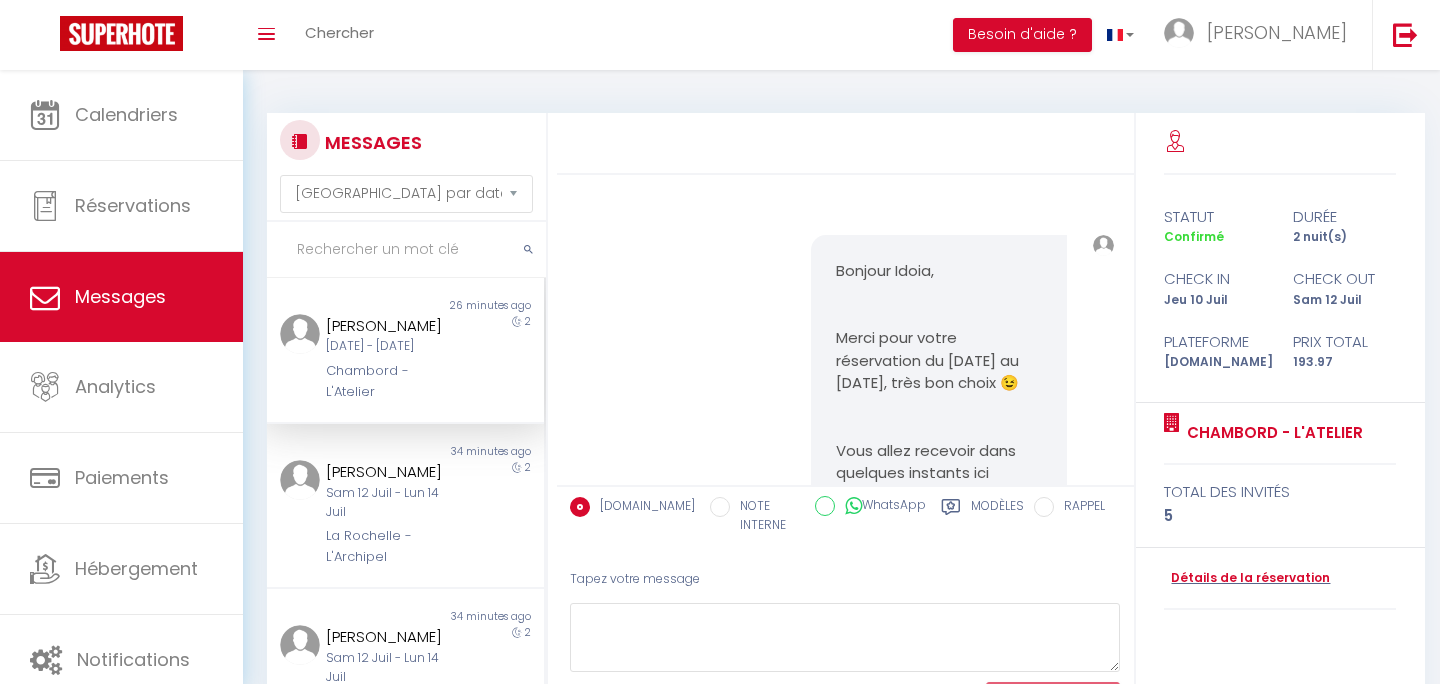 scroll, scrollTop: 11103, scrollLeft: 0, axis: vertical 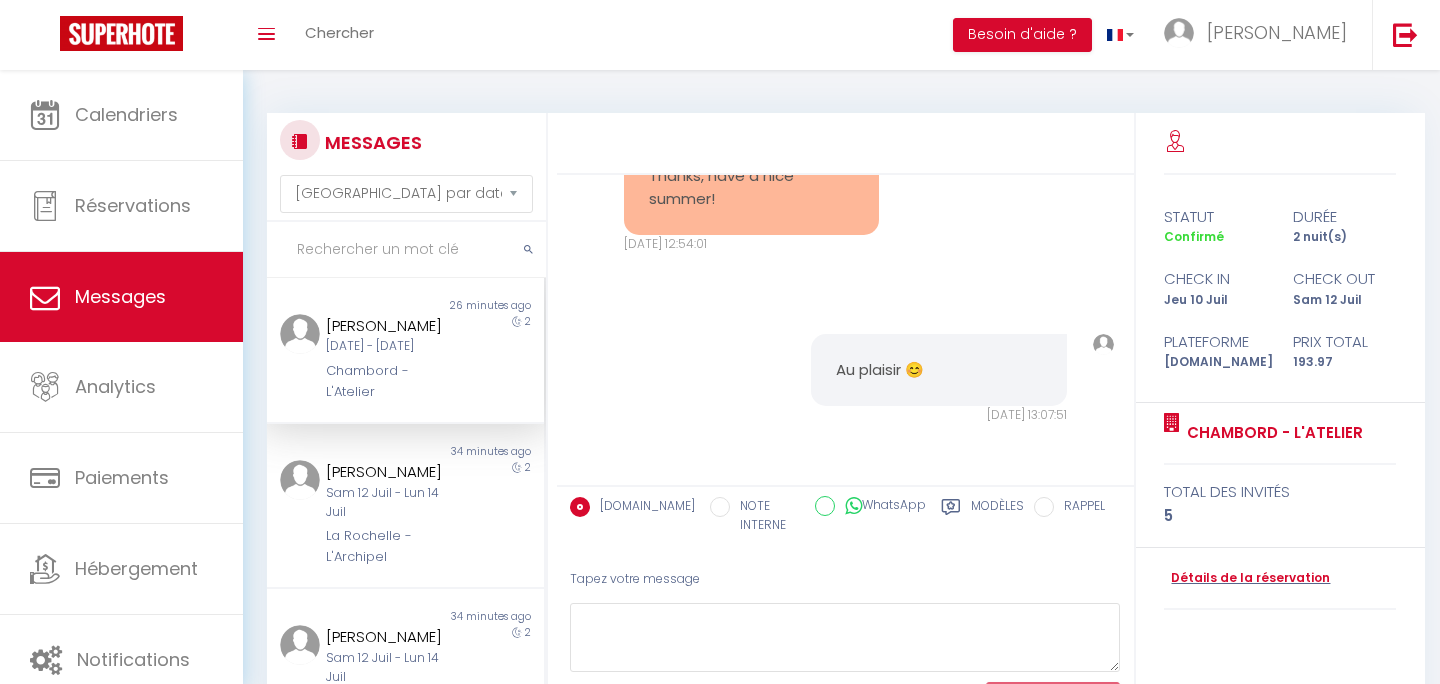 click at bounding box center (406, 250) 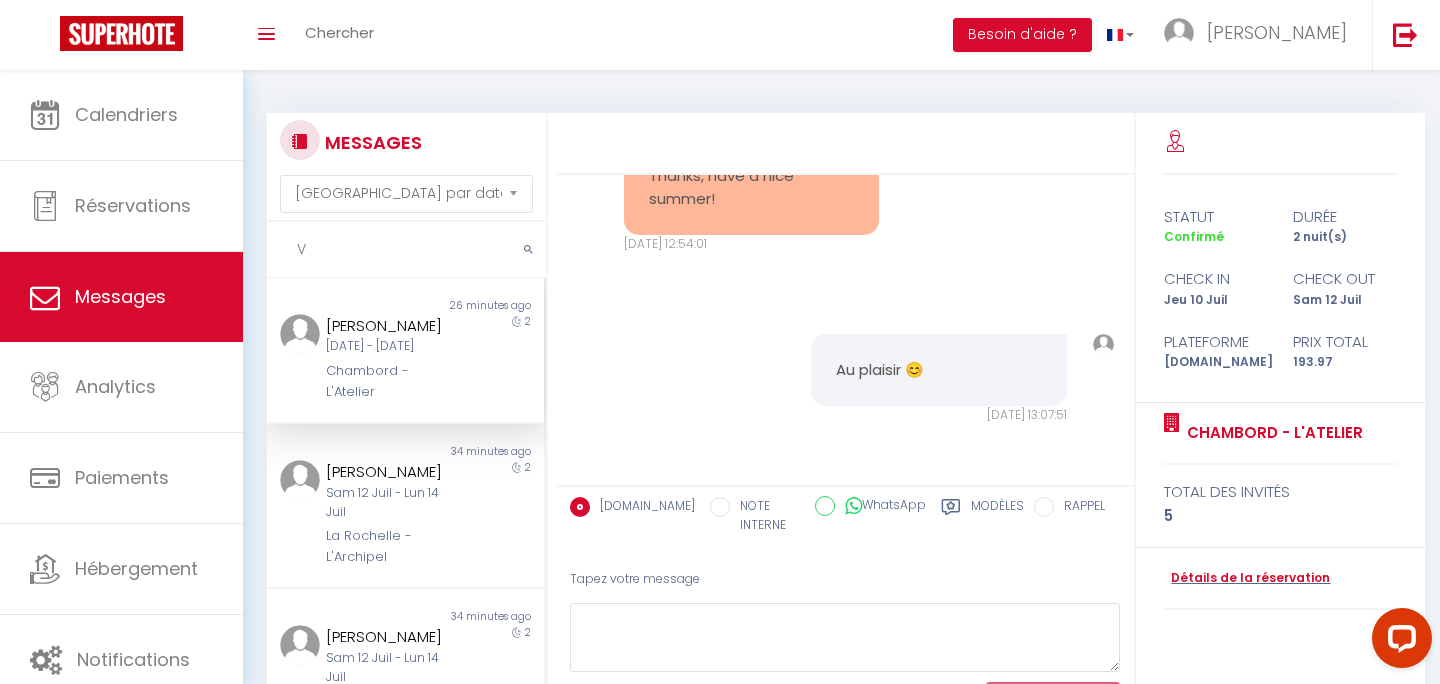 scroll, scrollTop: 0, scrollLeft: 0, axis: both 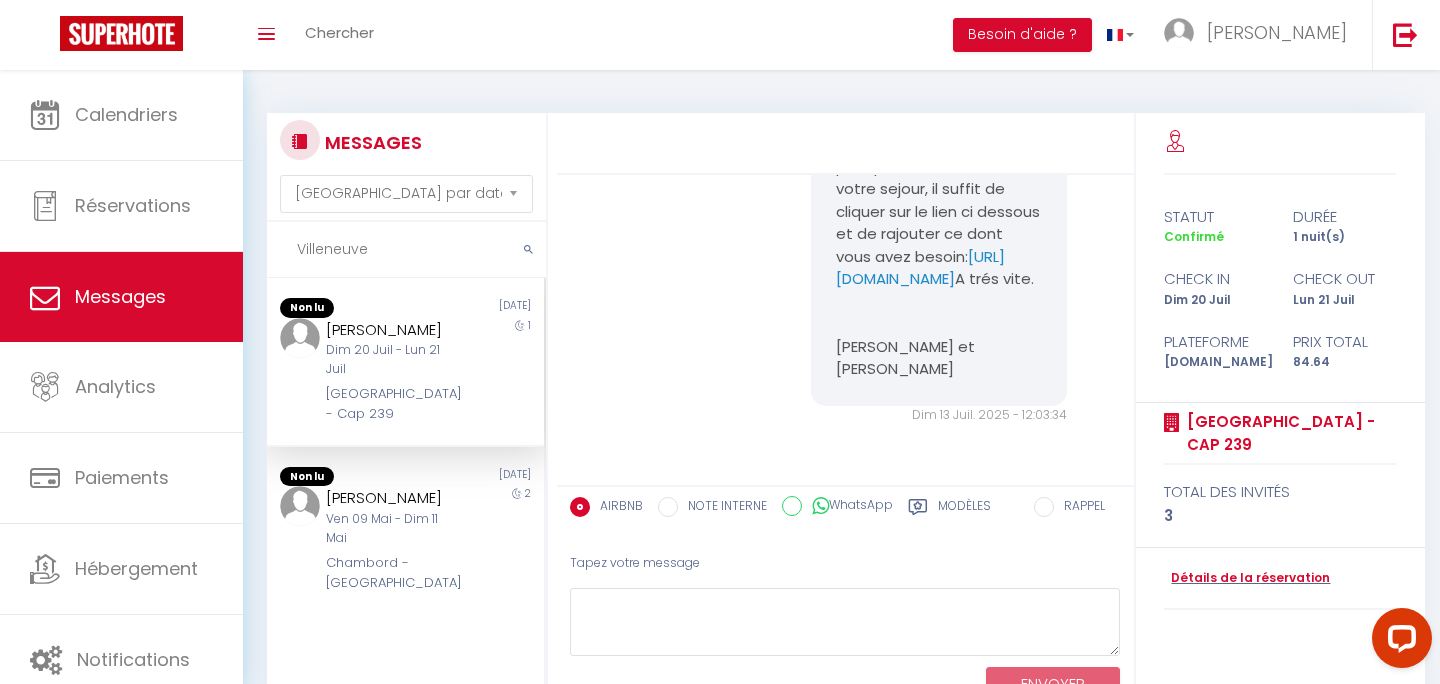 type on "Villeneuve" 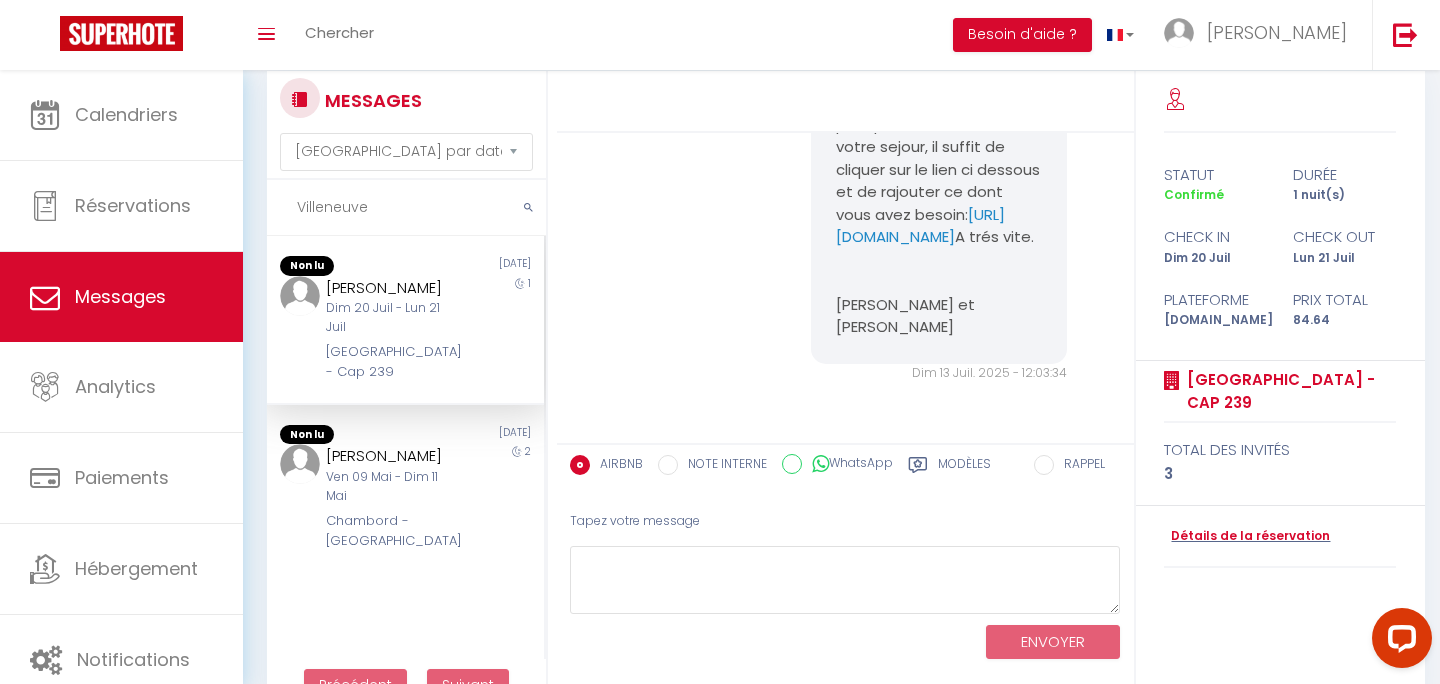 scroll, scrollTop: 92, scrollLeft: 0, axis: vertical 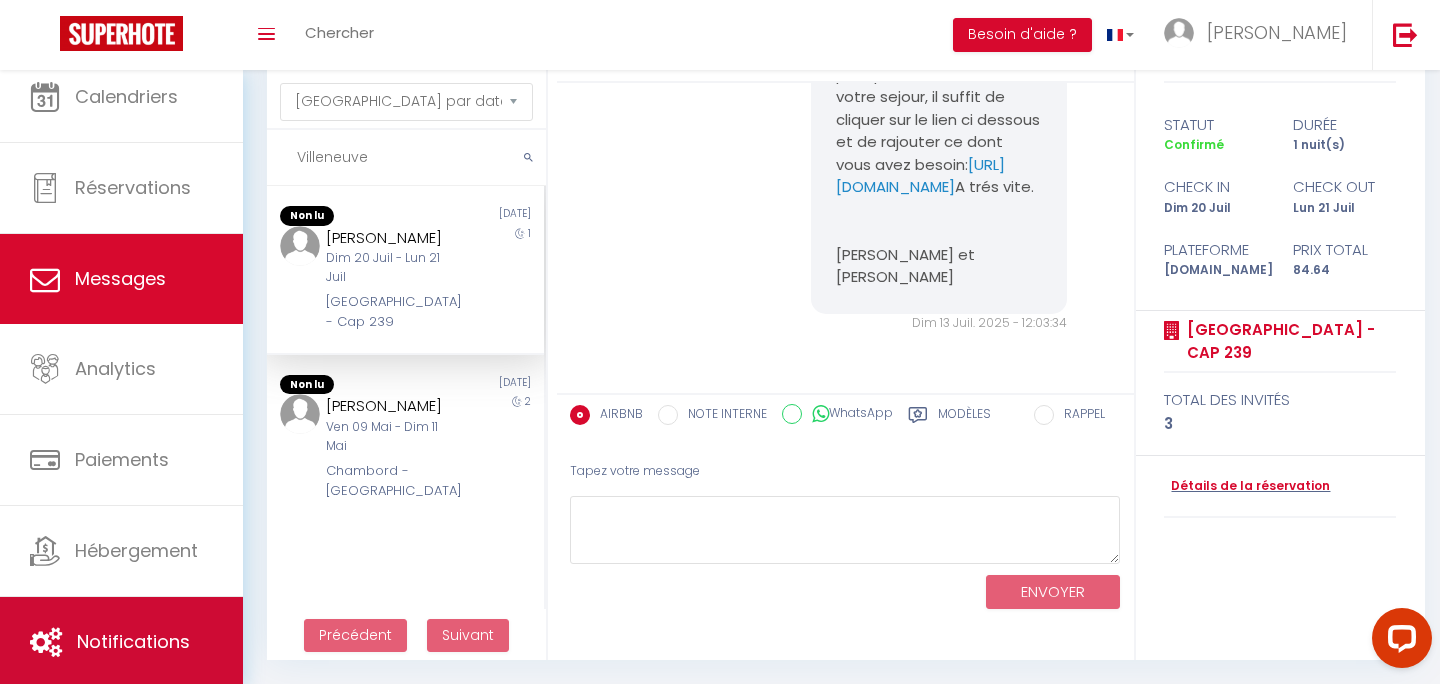 click on "Notifications" at bounding box center [133, 641] 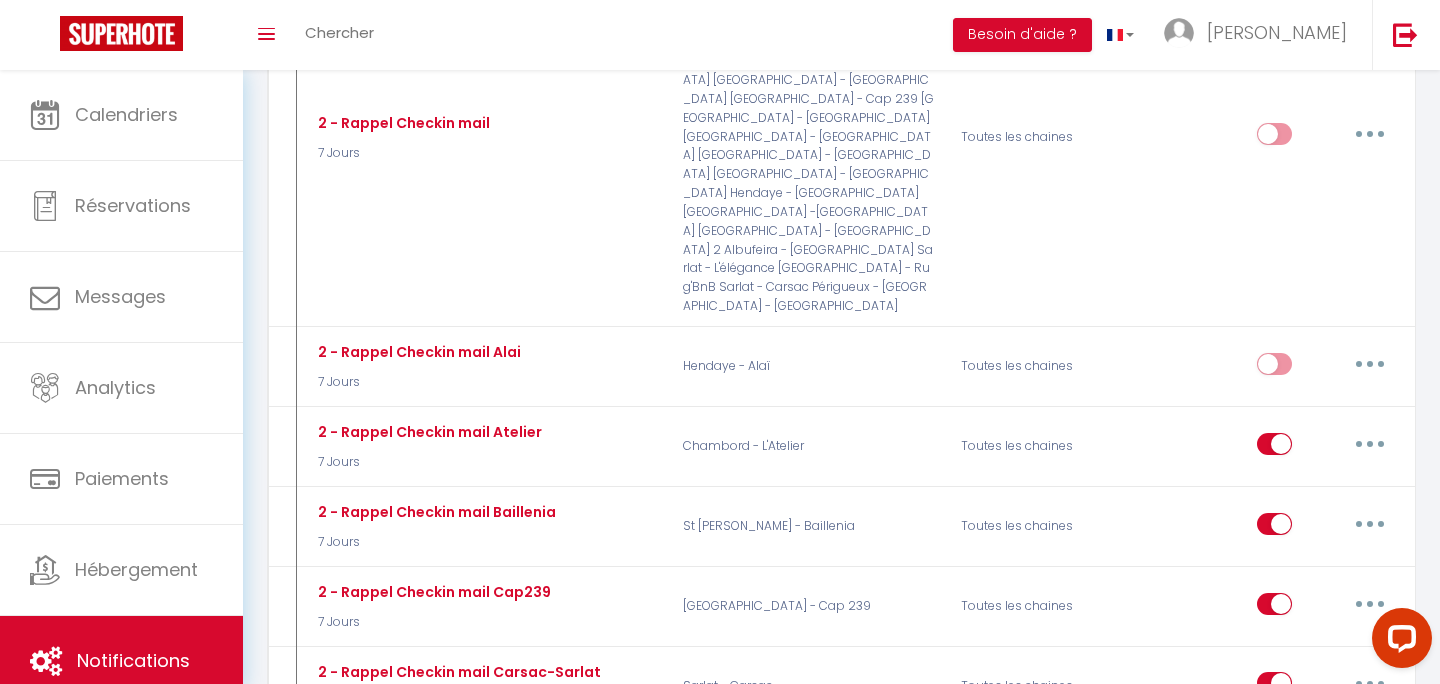 scroll, scrollTop: 8416, scrollLeft: 0, axis: vertical 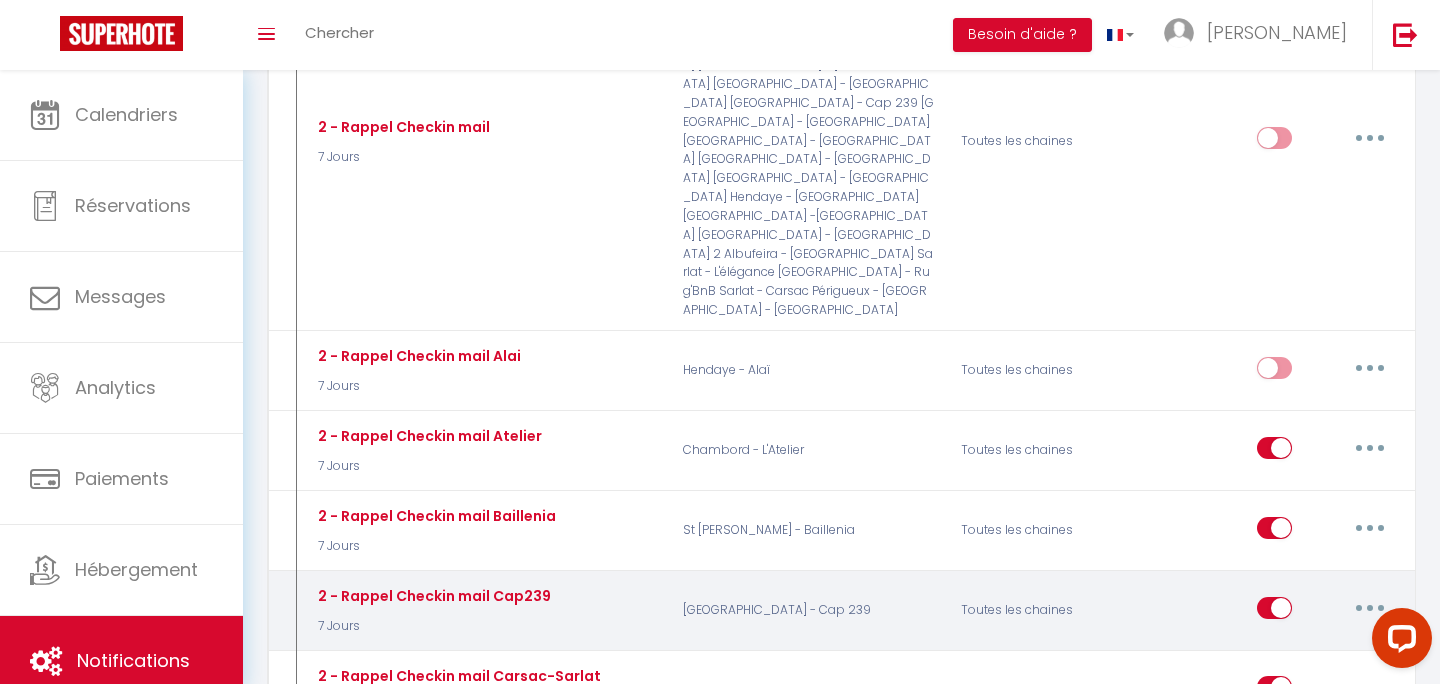 click at bounding box center (1370, 608) 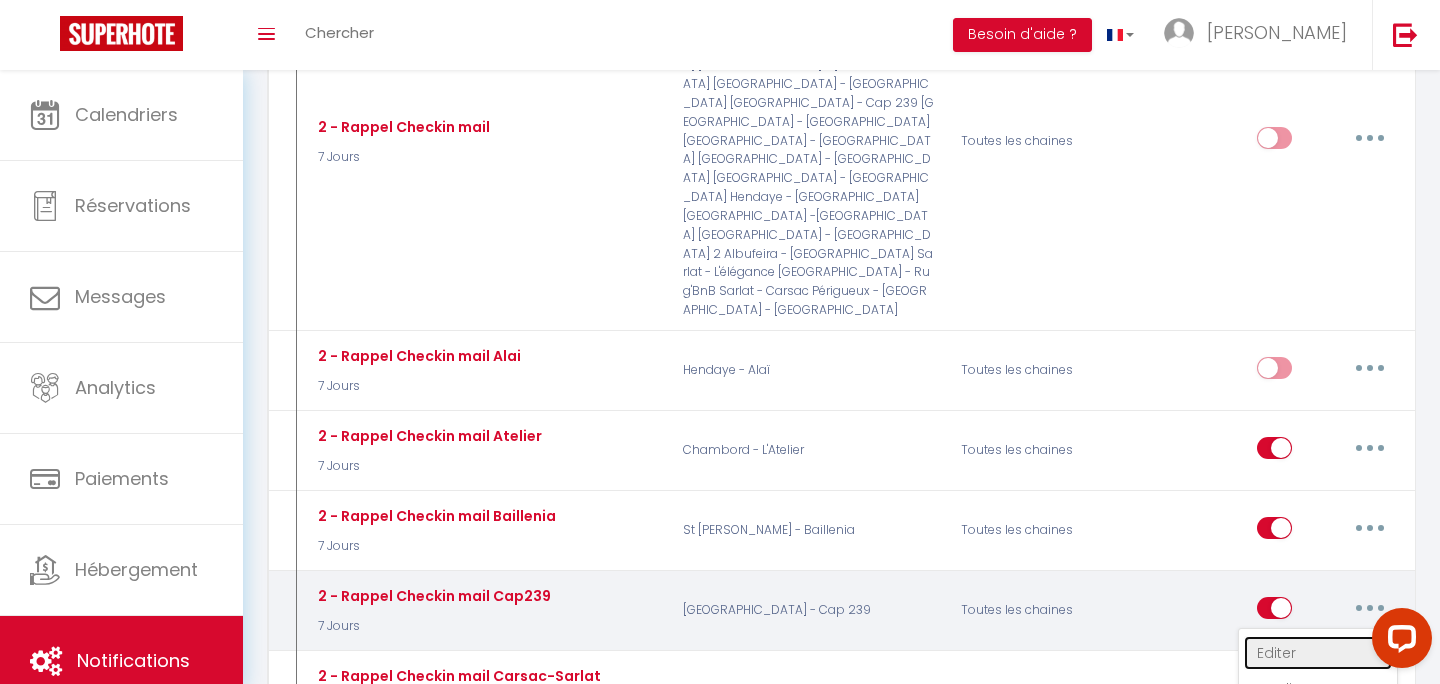 click on "Editer" at bounding box center (1318, 653) 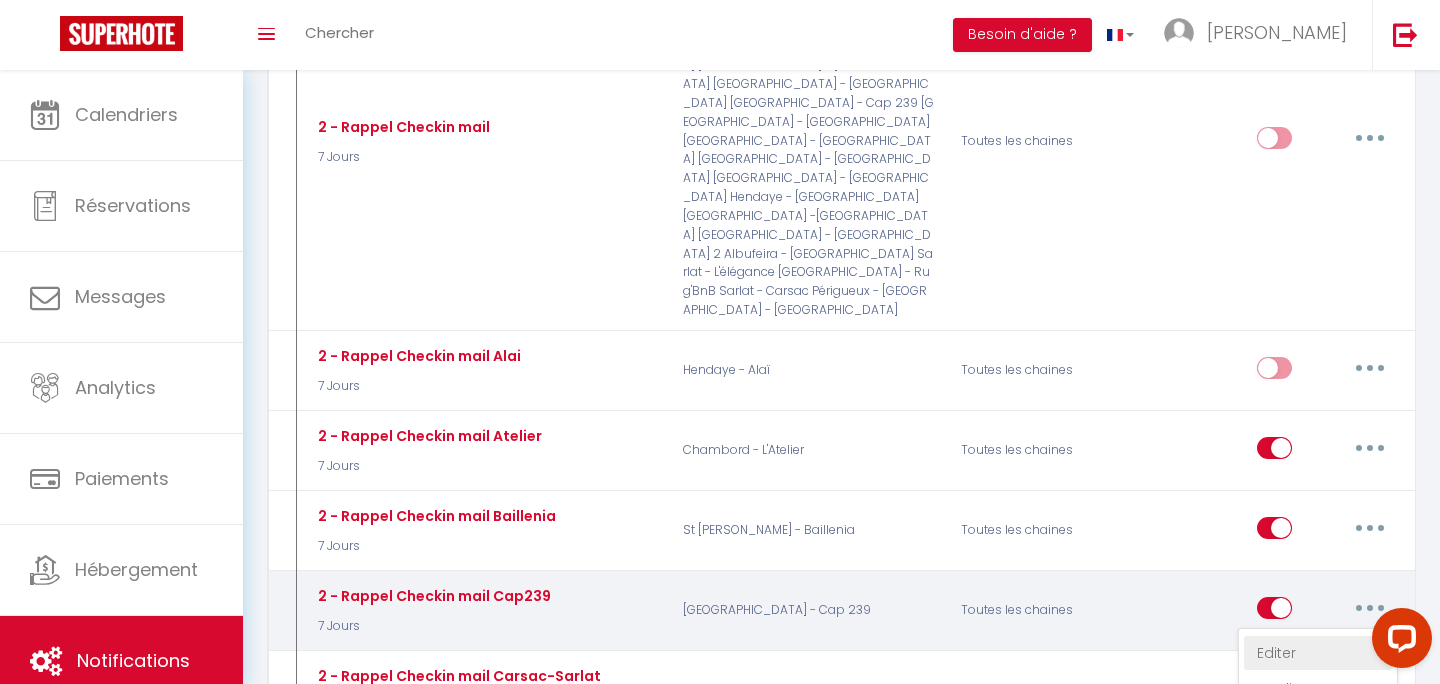 type on "2 - Rappel Checkin mail Cap239" 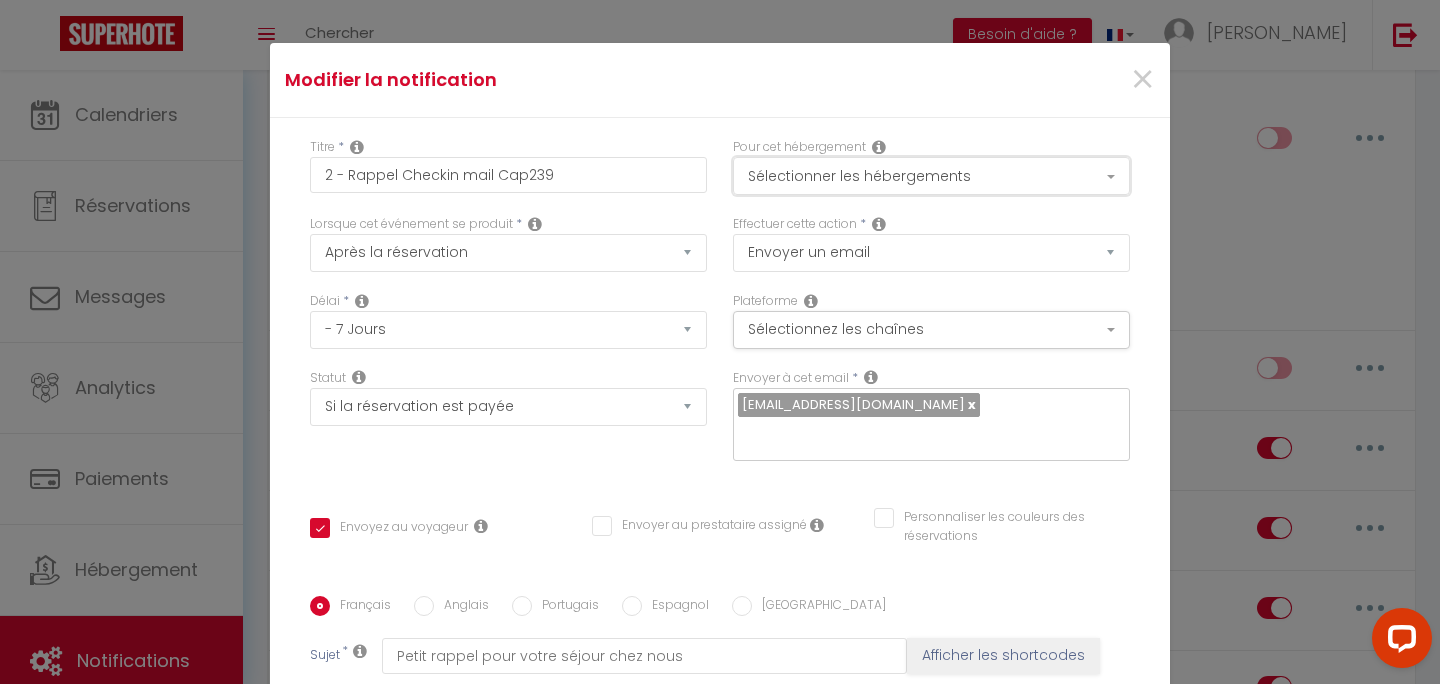 click on "Sélectionner les hébergements" at bounding box center [931, 176] 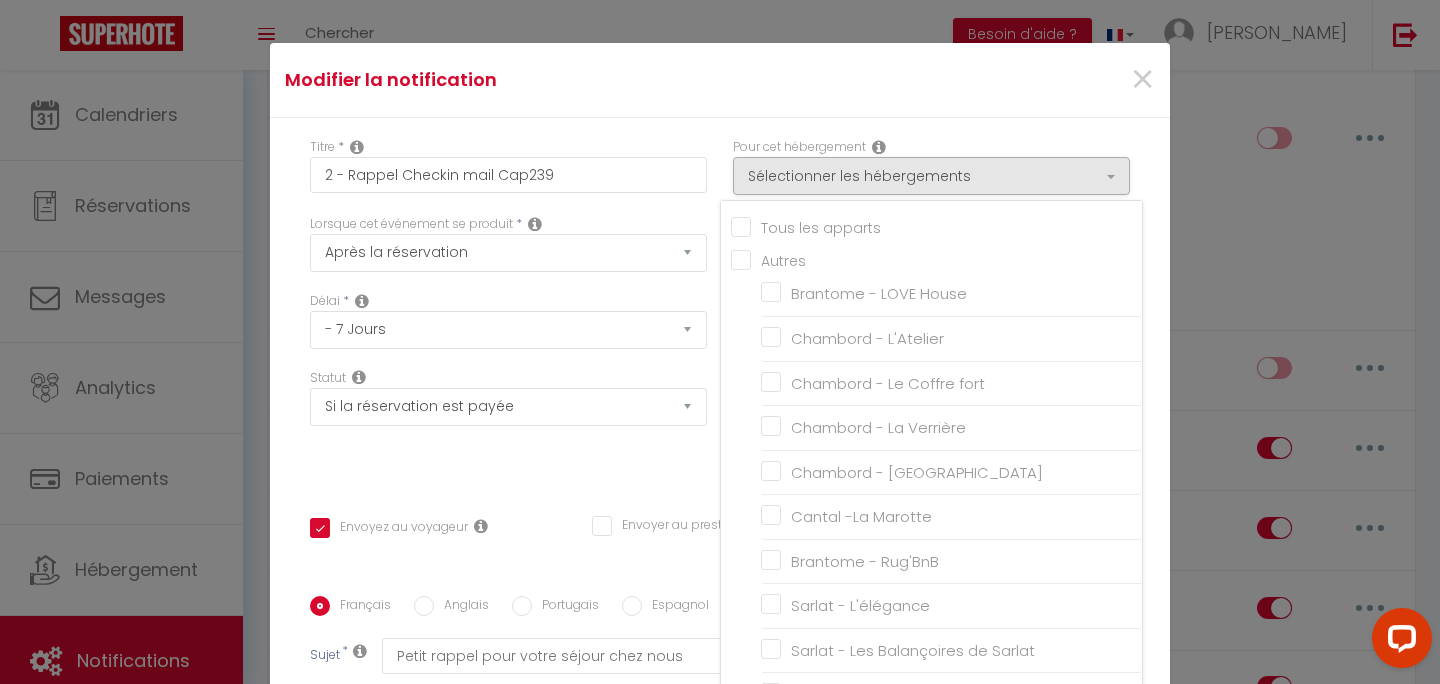 click on "×" at bounding box center (1018, 80) 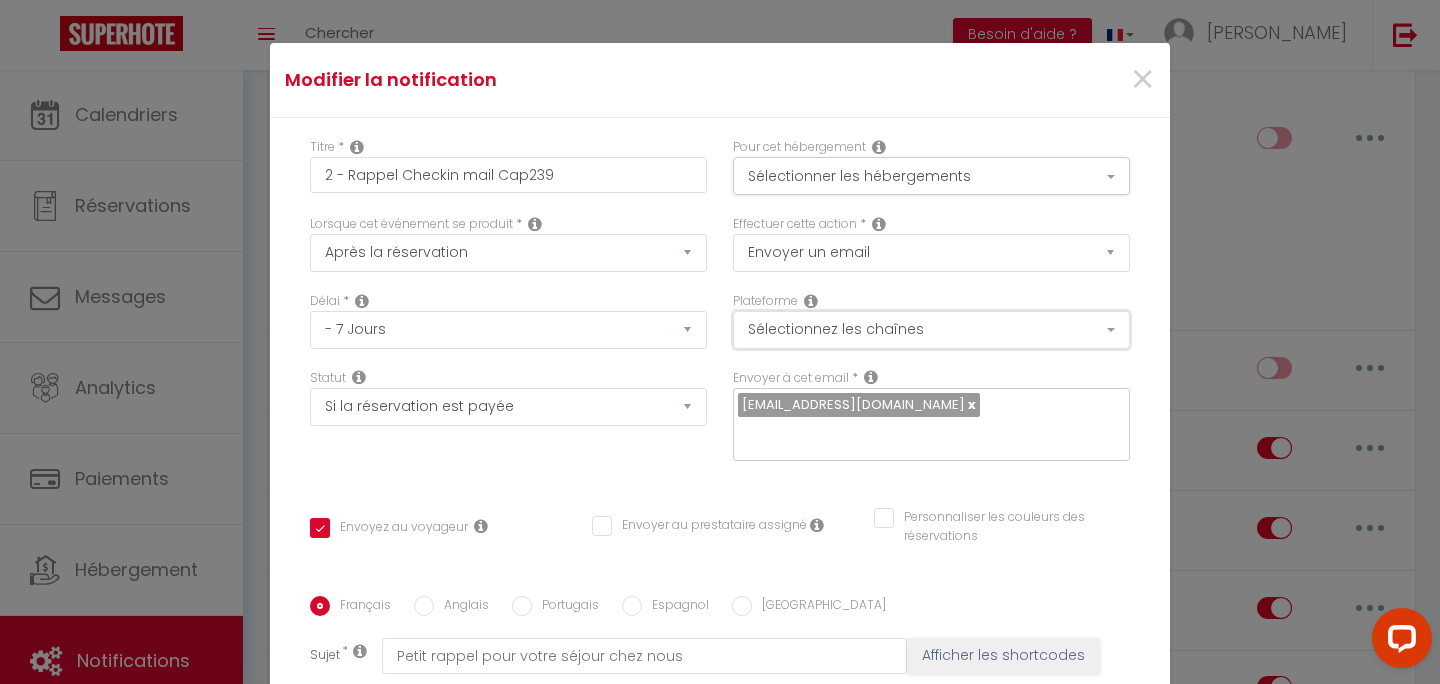 click on "Sélectionnez les chaînes" at bounding box center [931, 330] 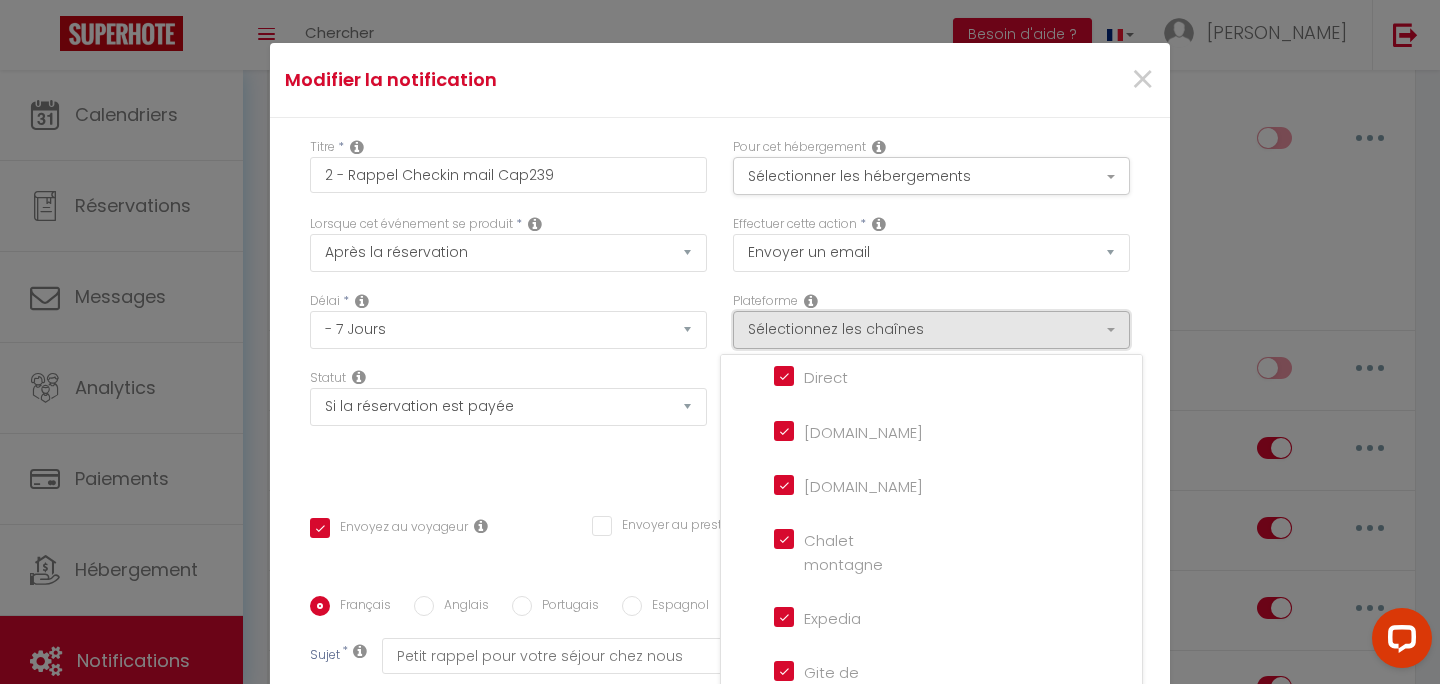 scroll, scrollTop: 57, scrollLeft: 0, axis: vertical 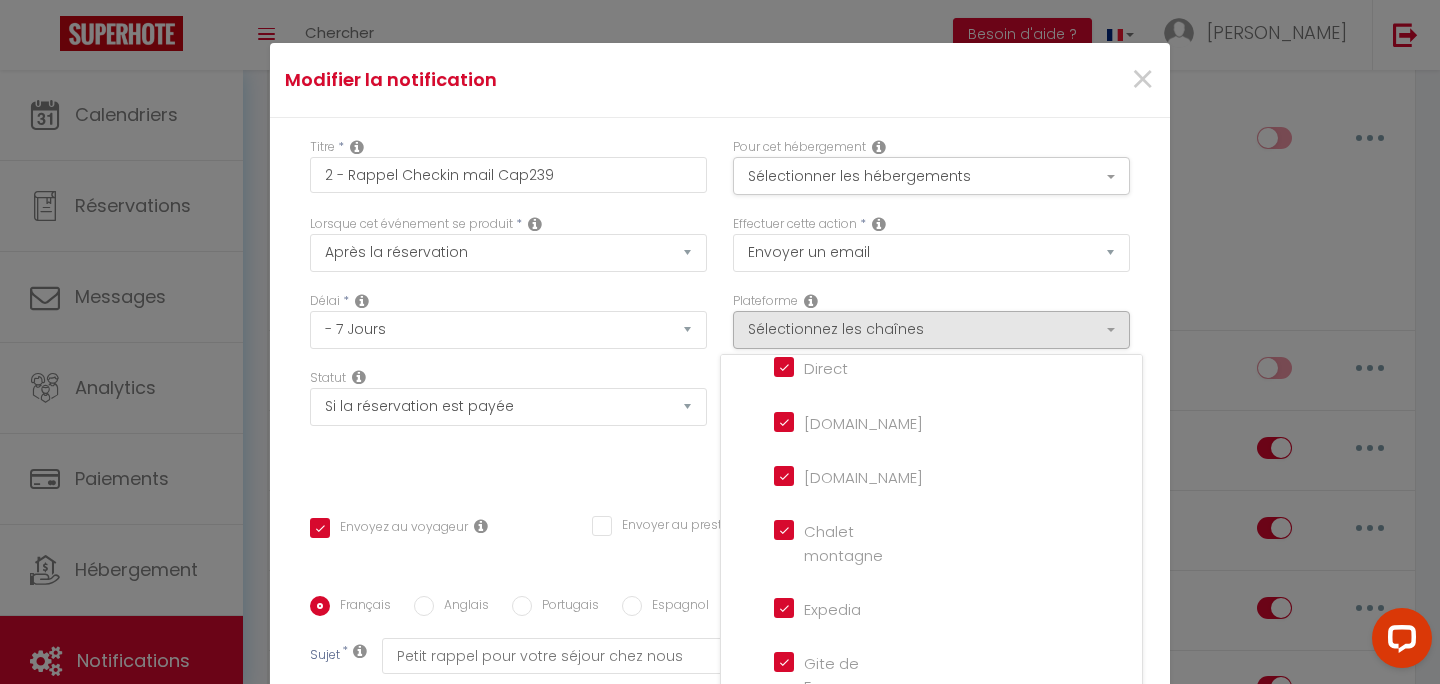 click on "[DOMAIN_NAME]" at bounding box center [831, 421] 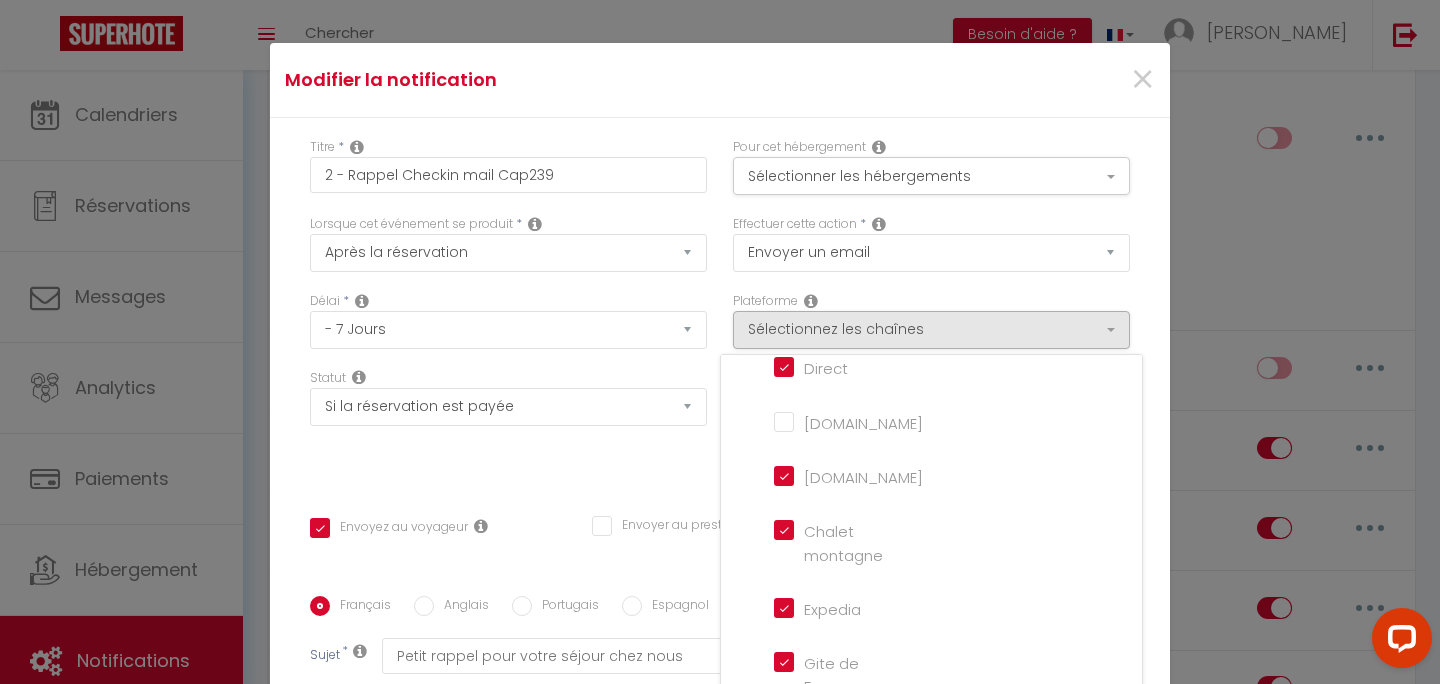 checkbox on "false" 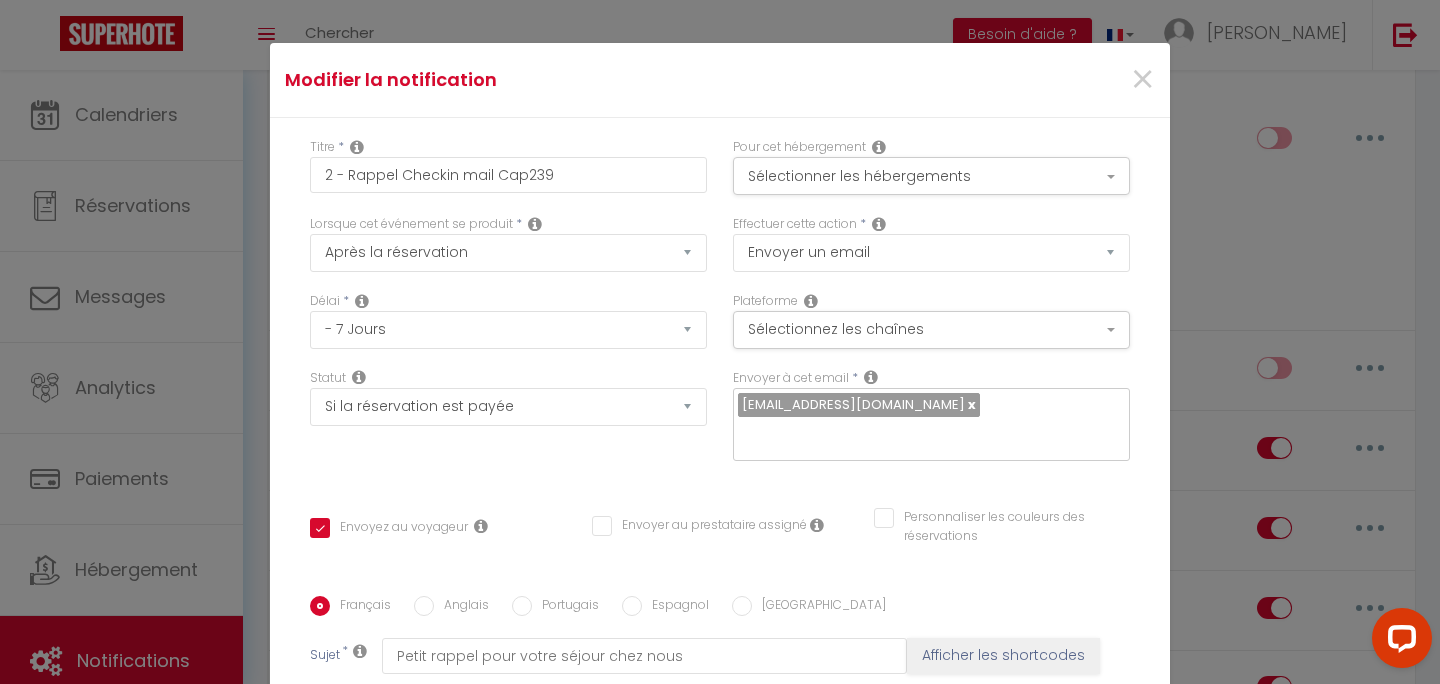 click on "[EMAIL_ADDRESS][DOMAIN_NAME]" at bounding box center [853, 404] 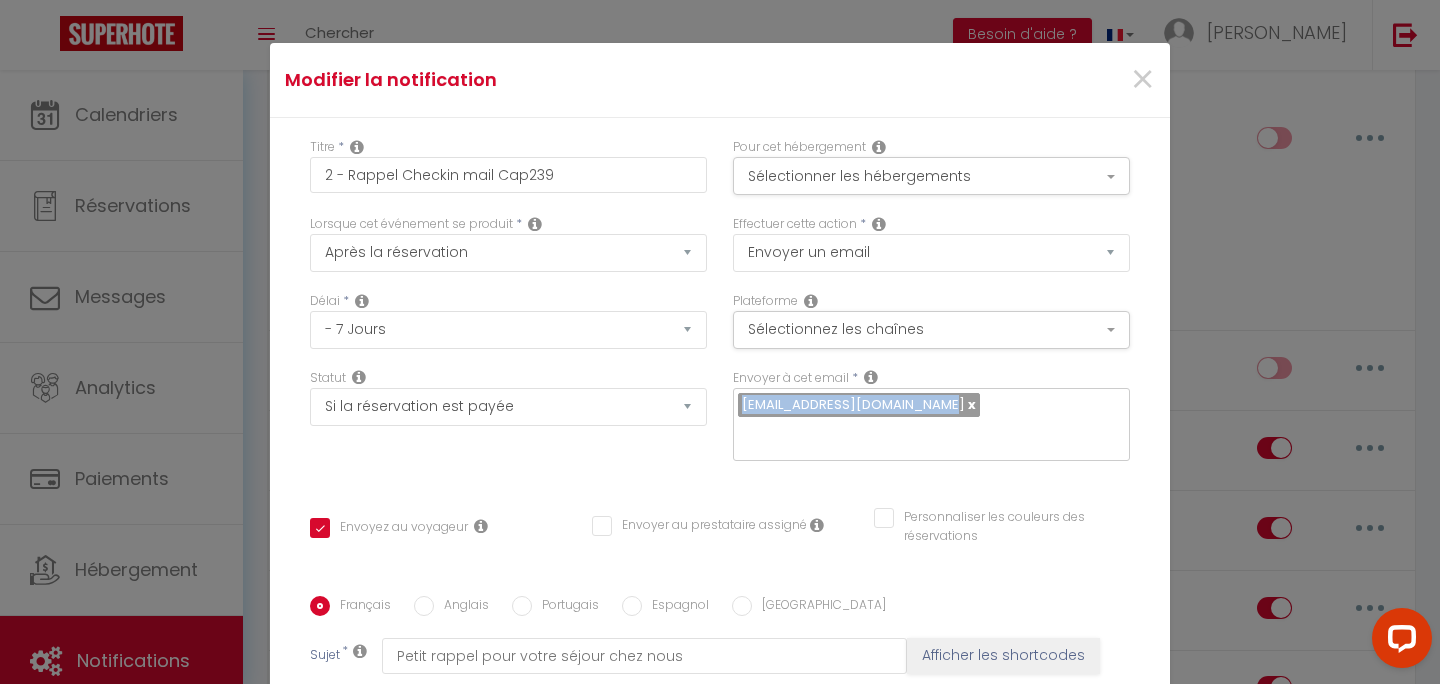 drag, startPoint x: 949, startPoint y: 406, endPoint x: 734, endPoint y: 410, distance: 215.0372 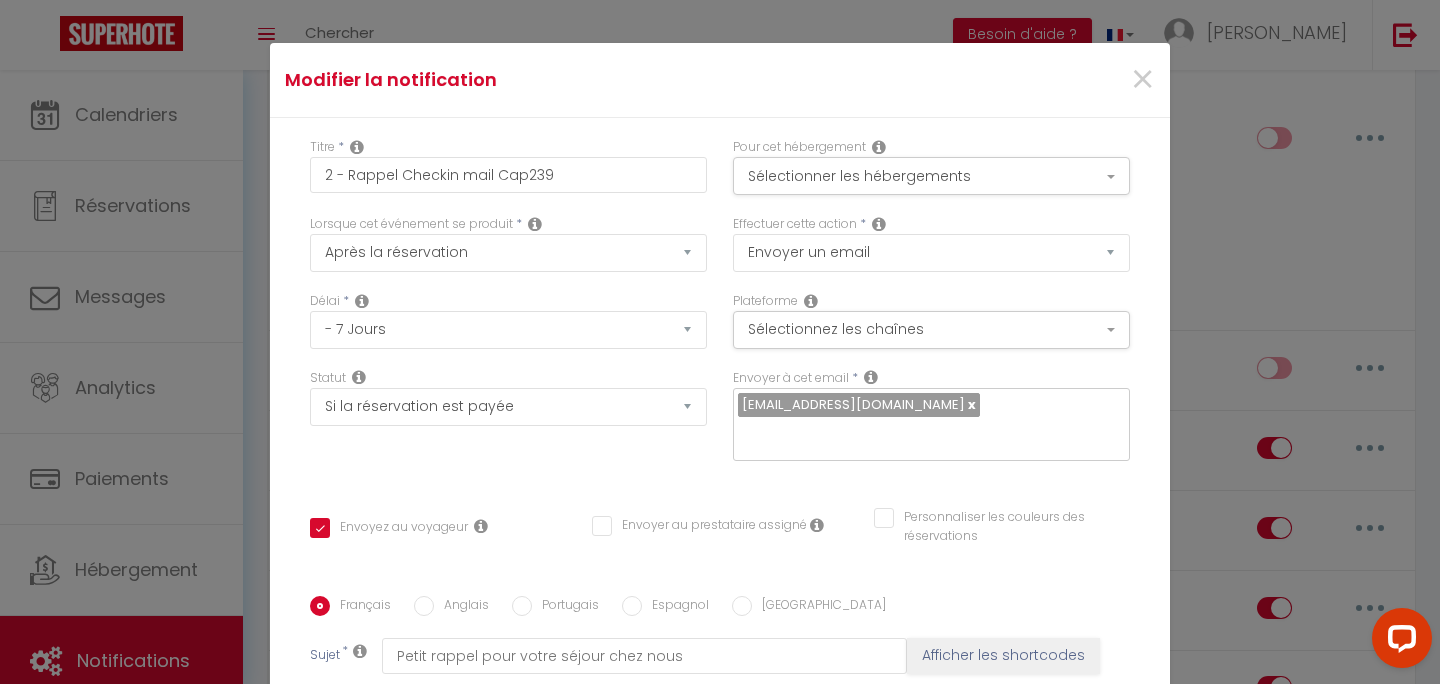 click at bounding box center (481, 526) 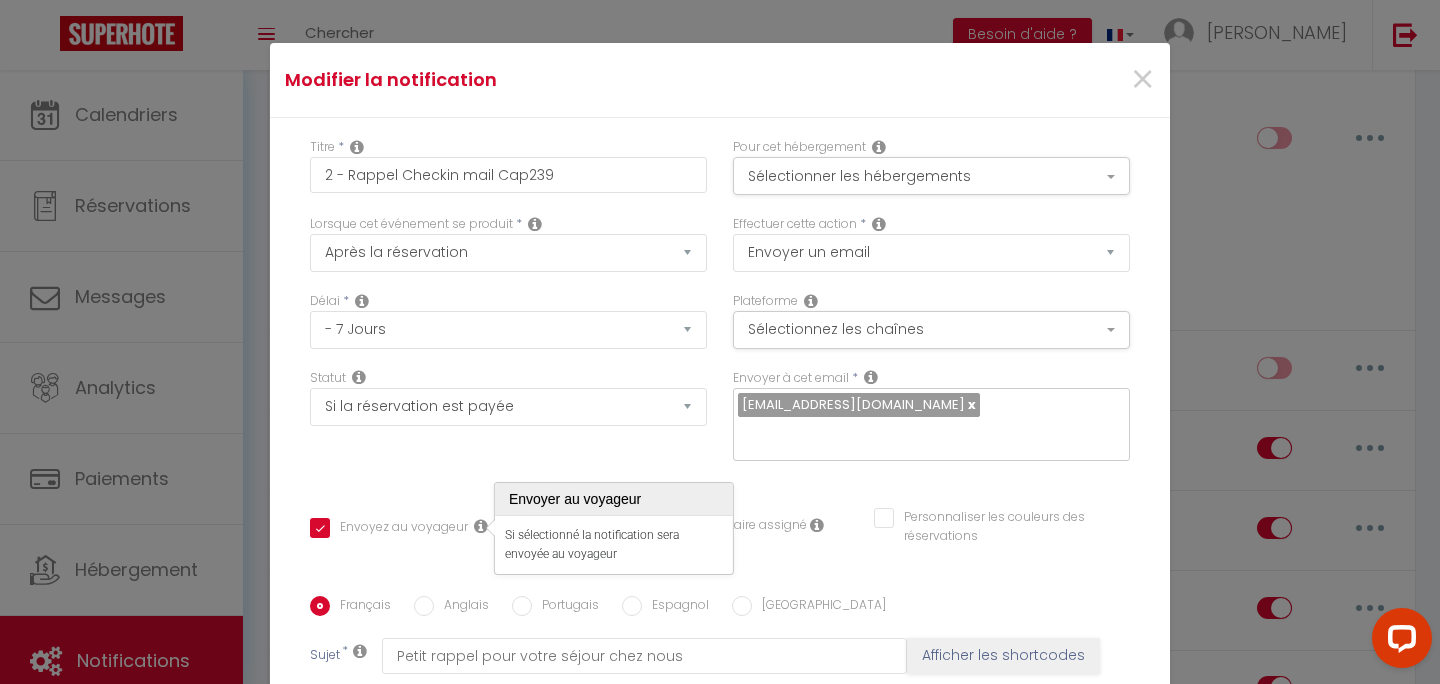 click on "Statut     Aucun   Si la réservation est payée   Si réservation non payée   Si la caution a été prise   Si caution non payée" at bounding box center [508, 425] 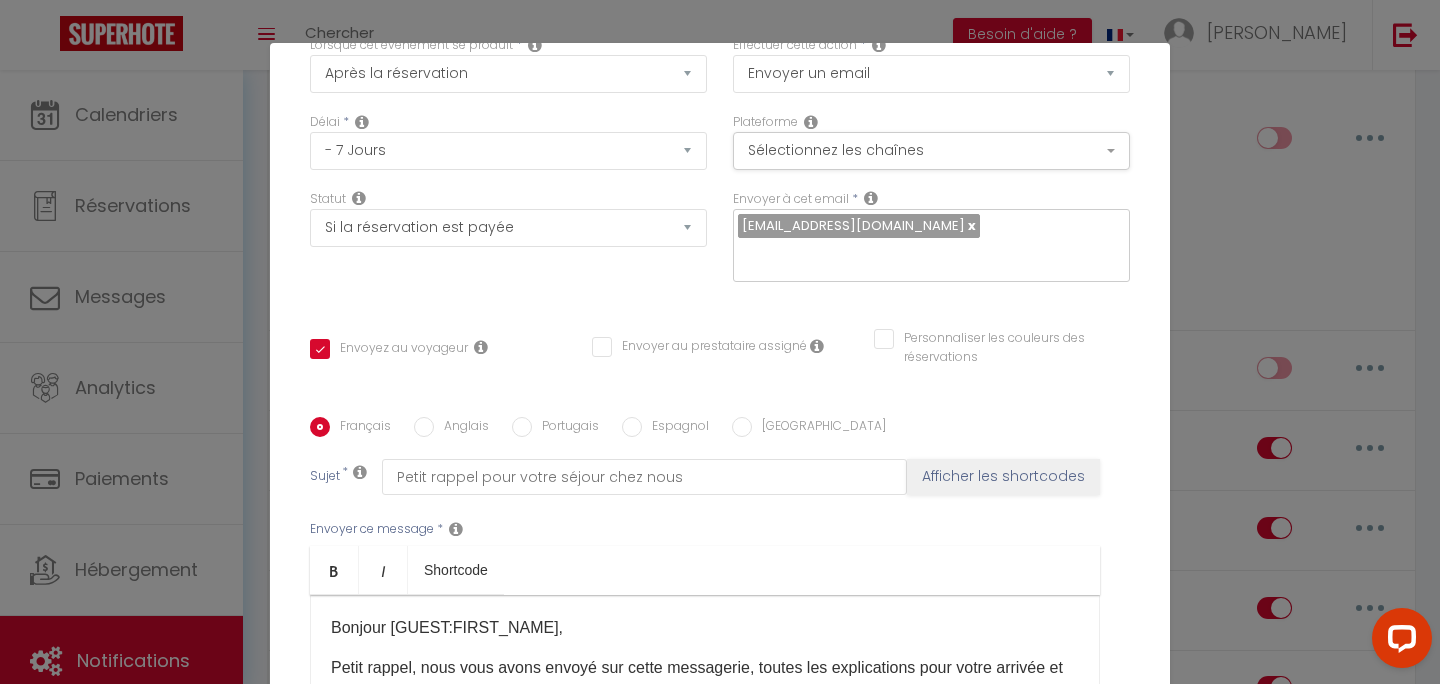 scroll, scrollTop: 194, scrollLeft: 0, axis: vertical 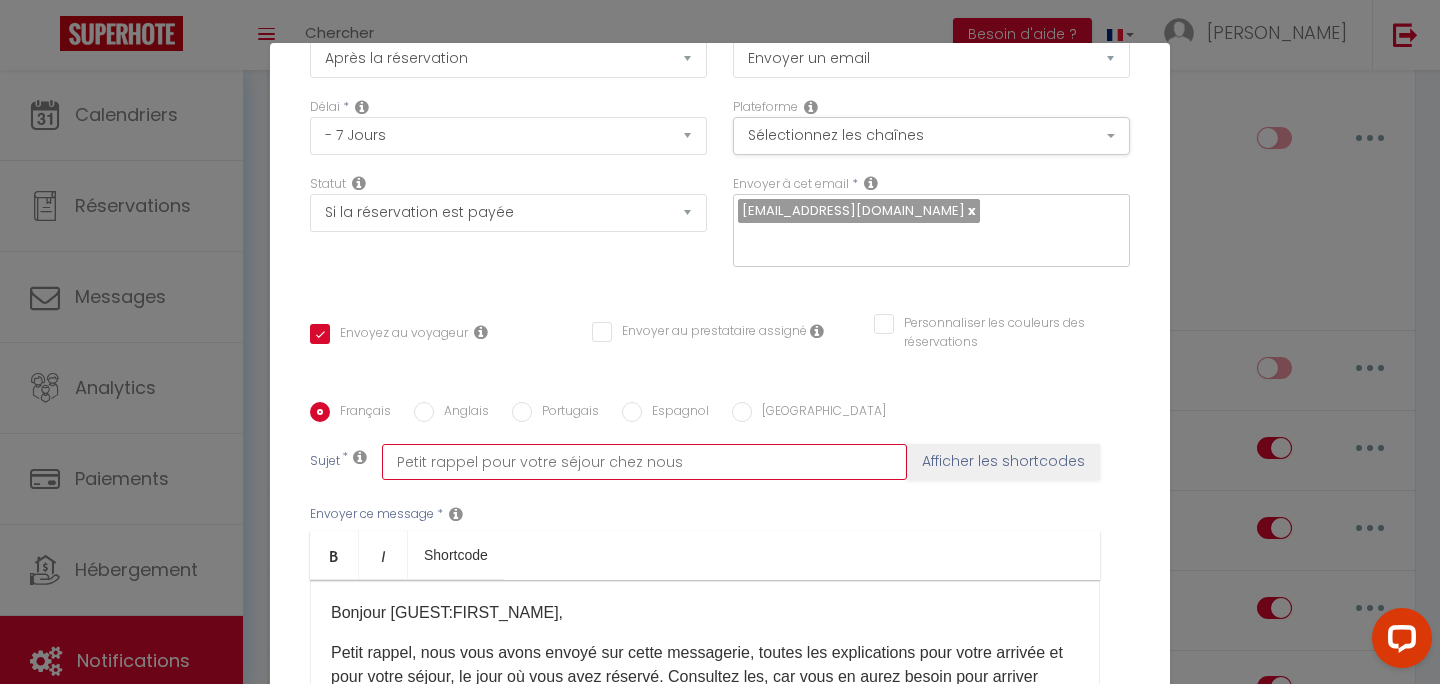 drag, startPoint x: 688, startPoint y: 464, endPoint x: 330, endPoint y: 470, distance: 358.05026 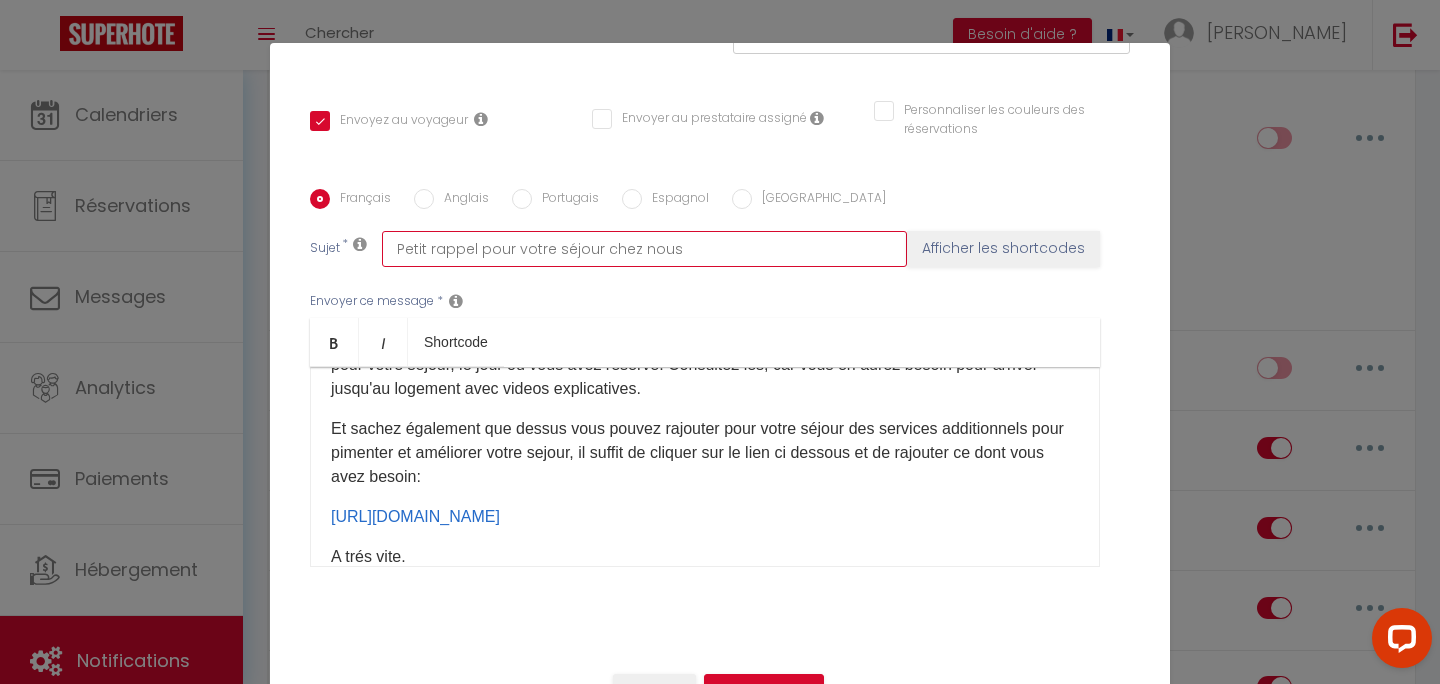 scroll, scrollTop: 182, scrollLeft: 0, axis: vertical 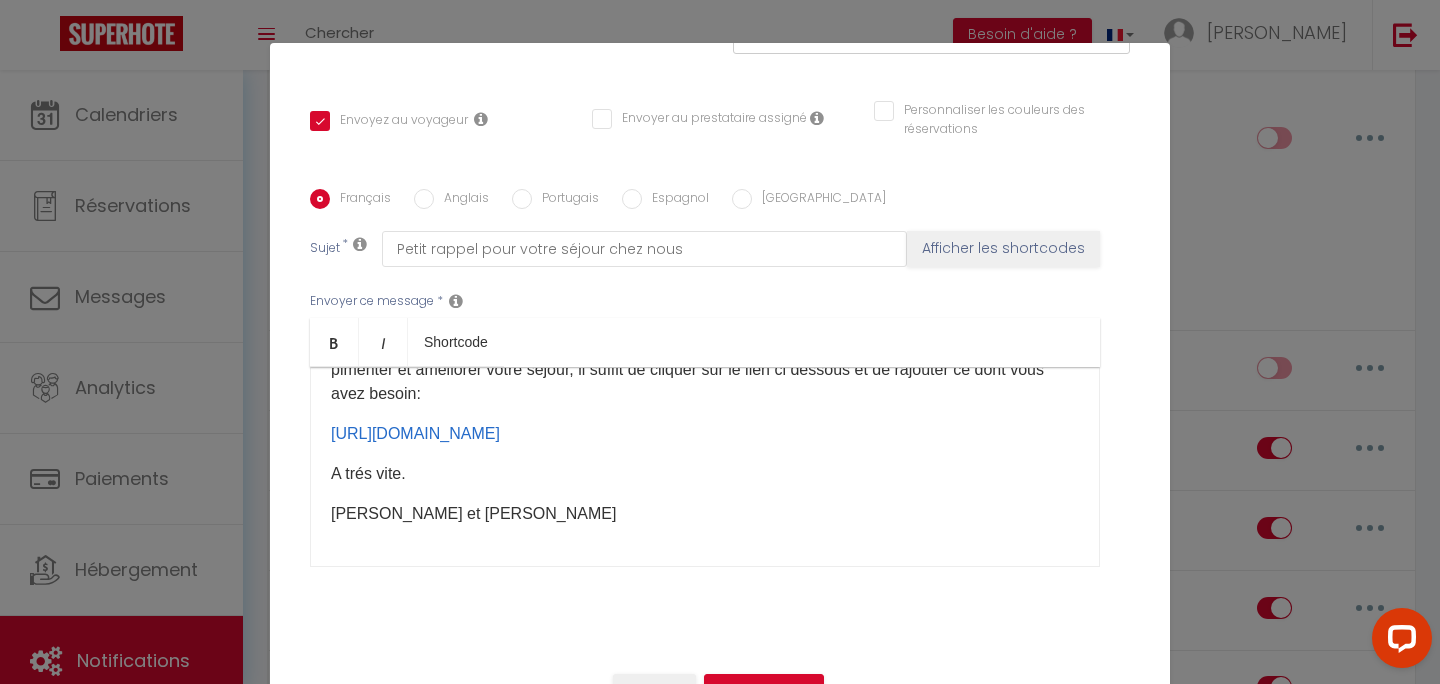 click on "Bonjour [GUEST:FIRST_NAME]​,
Petit rappel, nous vous avons envoyé sur cette messagerie, toutes les explications pour votre arrivée et pour votre séjour, le jour où vous avez réservé. Consultez les, car vous en aurez besoin pour arriver jusqu'au logement avec videos explicatives.
Et sachez également que dessus vous pouvez rajouter pour votre séjour des services additionnels pour pimenter et améliorer votre sejour, il suffit de cliquer sur le lien ci dessous et de rajouter ce dont vous avez besoin:
[URL][DOMAIN_NAME] ​​​​
A trés vite.
[PERSON_NAME] et [PERSON_NAME]" at bounding box center [705, 467] 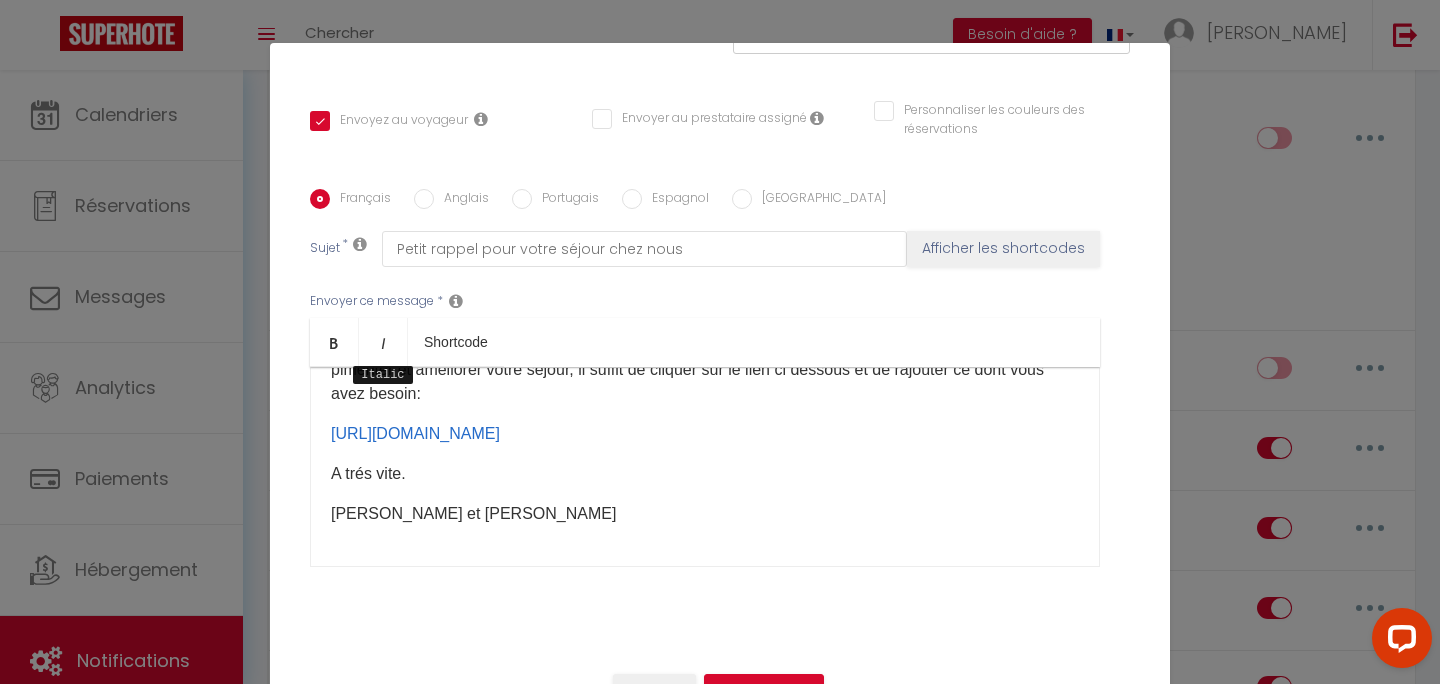 scroll, scrollTop: 0, scrollLeft: 0, axis: both 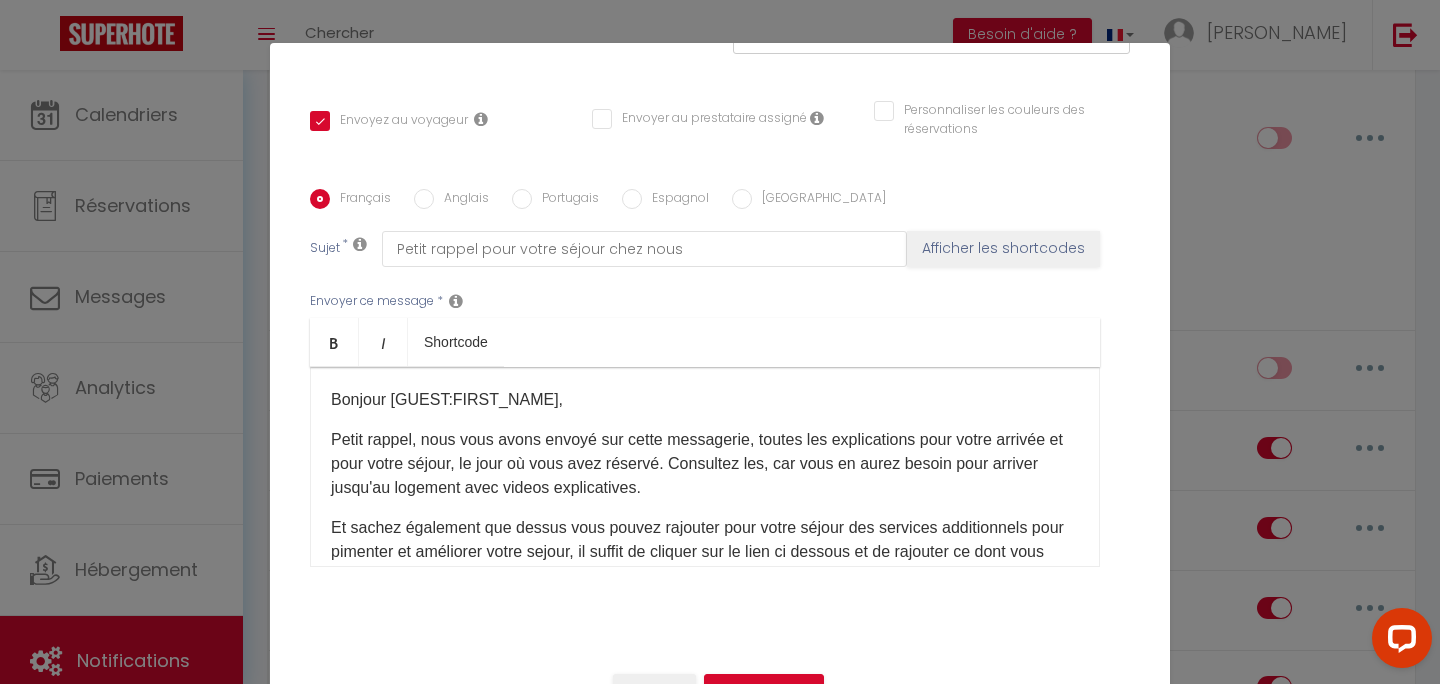 drag, startPoint x: 464, startPoint y: 397, endPoint x: 290, endPoint y: 288, distance: 205.3217 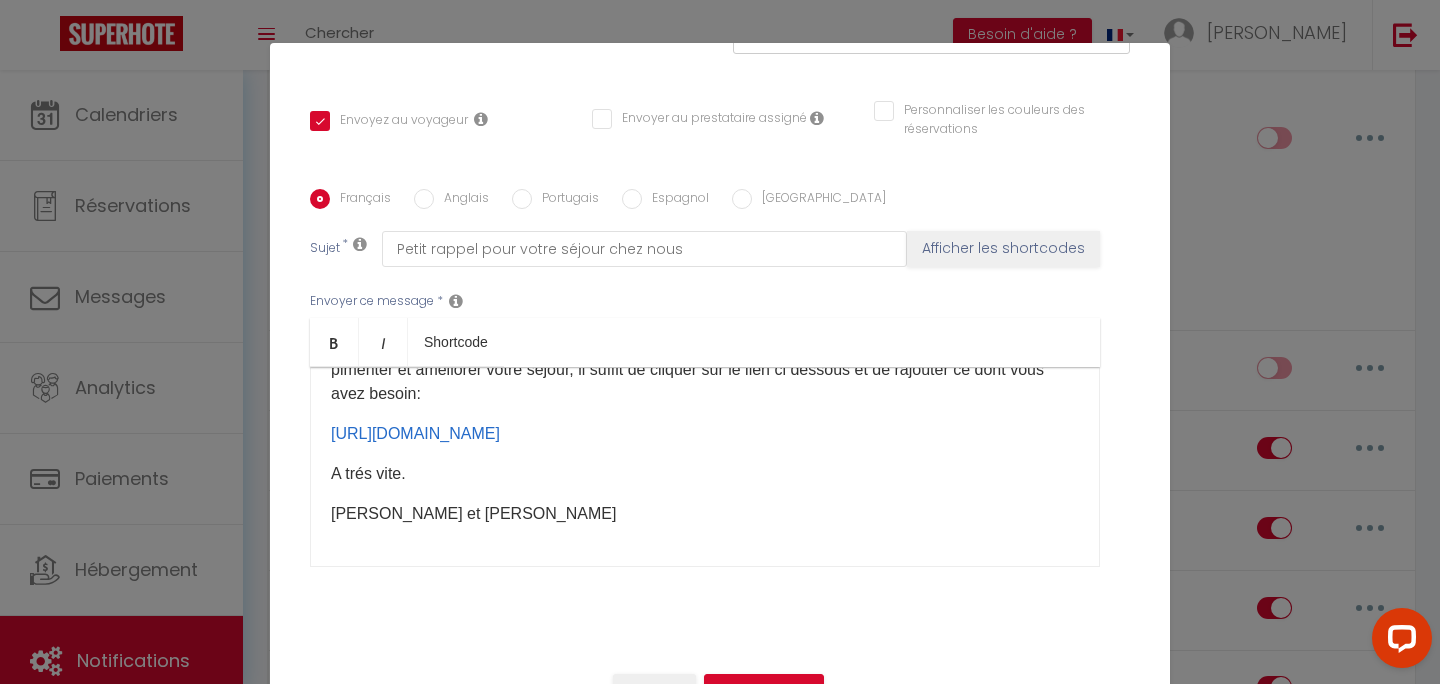 click on "Bonjour [GUEST:FIRST_NAME]​,
Petit rappel, nous vous avons envoyé sur cette messagerie, toutes les explications pour votre arrivée et pour votre séjour, le jour où vous avez réservé. Consultez les, car vous en aurez besoin pour arriver jusqu'au logement avec videos explicatives.
Et sachez également que dessus vous pouvez rajouter pour votre séjour des services additionnels pour pimenter et améliorer votre sejour, il suffit de cliquer sur le lien ci dessous et de rajouter ce dont vous avez besoin:
[URL][DOMAIN_NAME] ​​​​
A trés vite.
[PERSON_NAME] et [PERSON_NAME]" at bounding box center [705, 467] 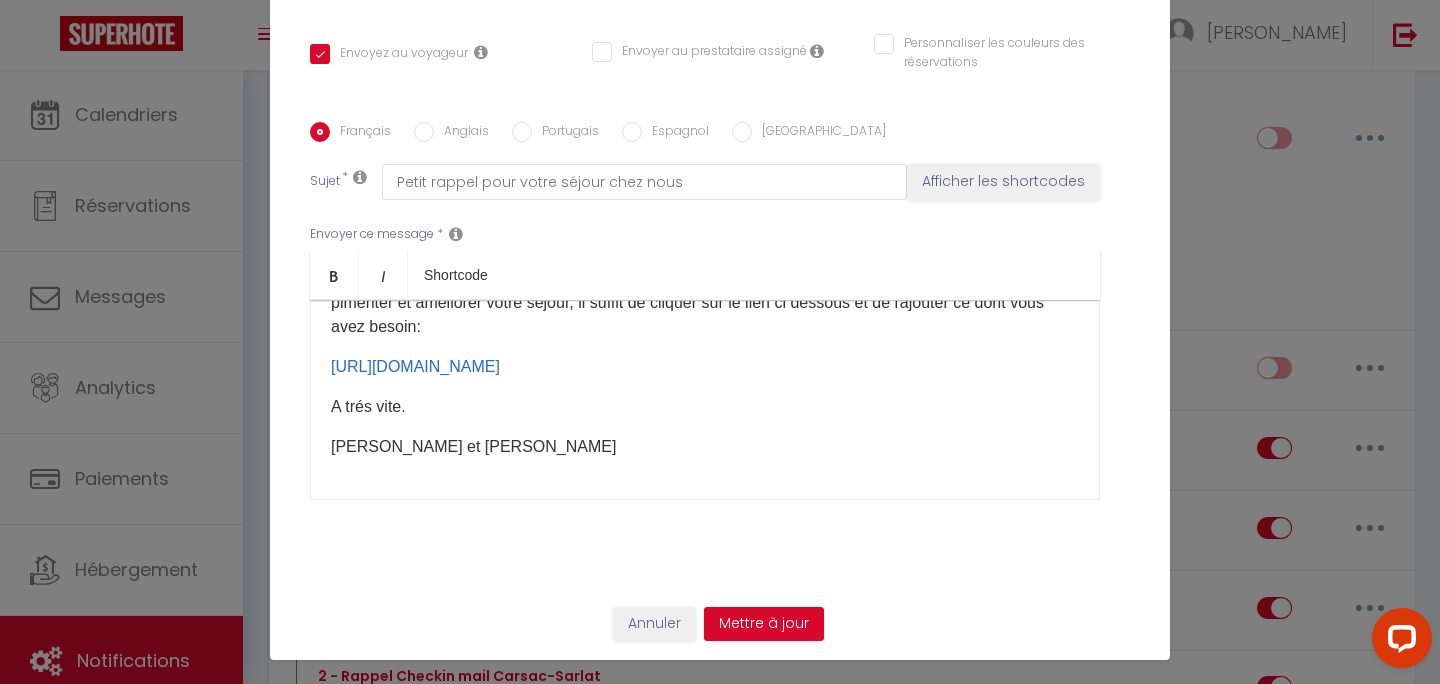 scroll, scrollTop: 86, scrollLeft: 0, axis: vertical 